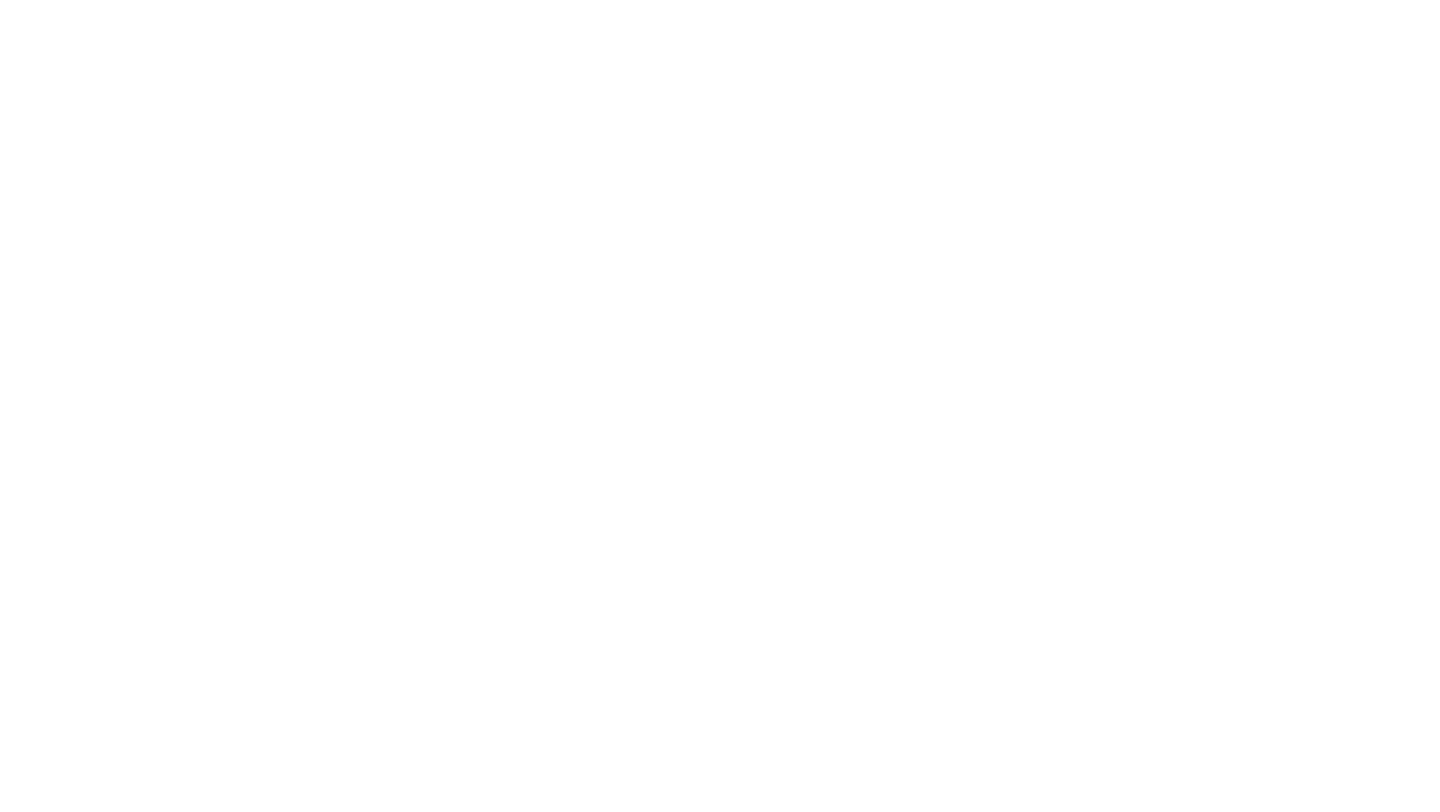 scroll, scrollTop: 0, scrollLeft: 0, axis: both 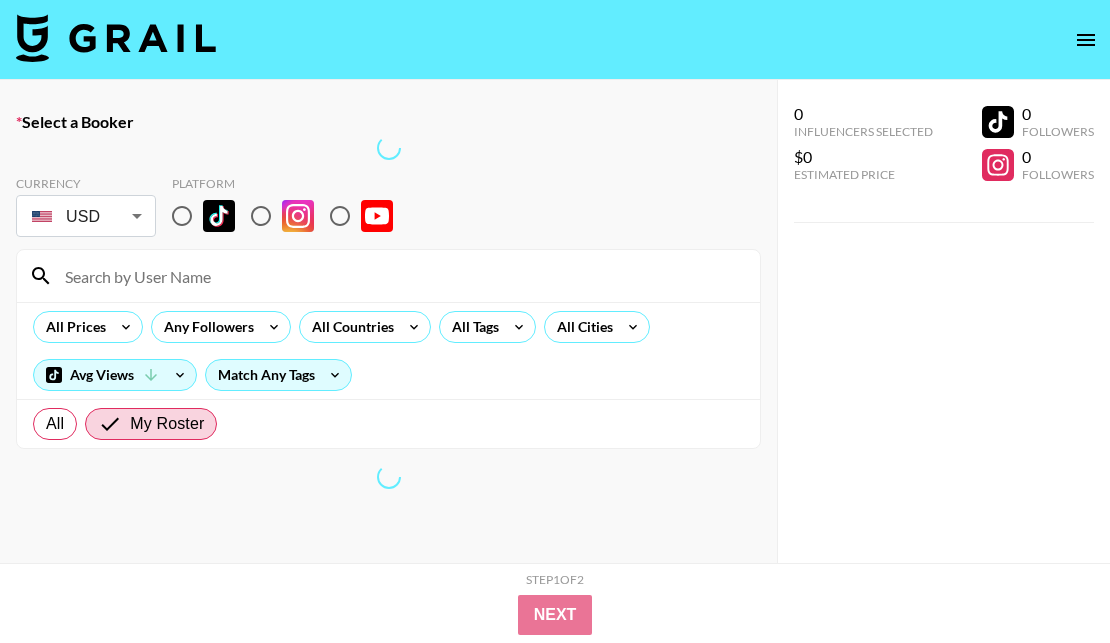 click at bounding box center [116, 38] 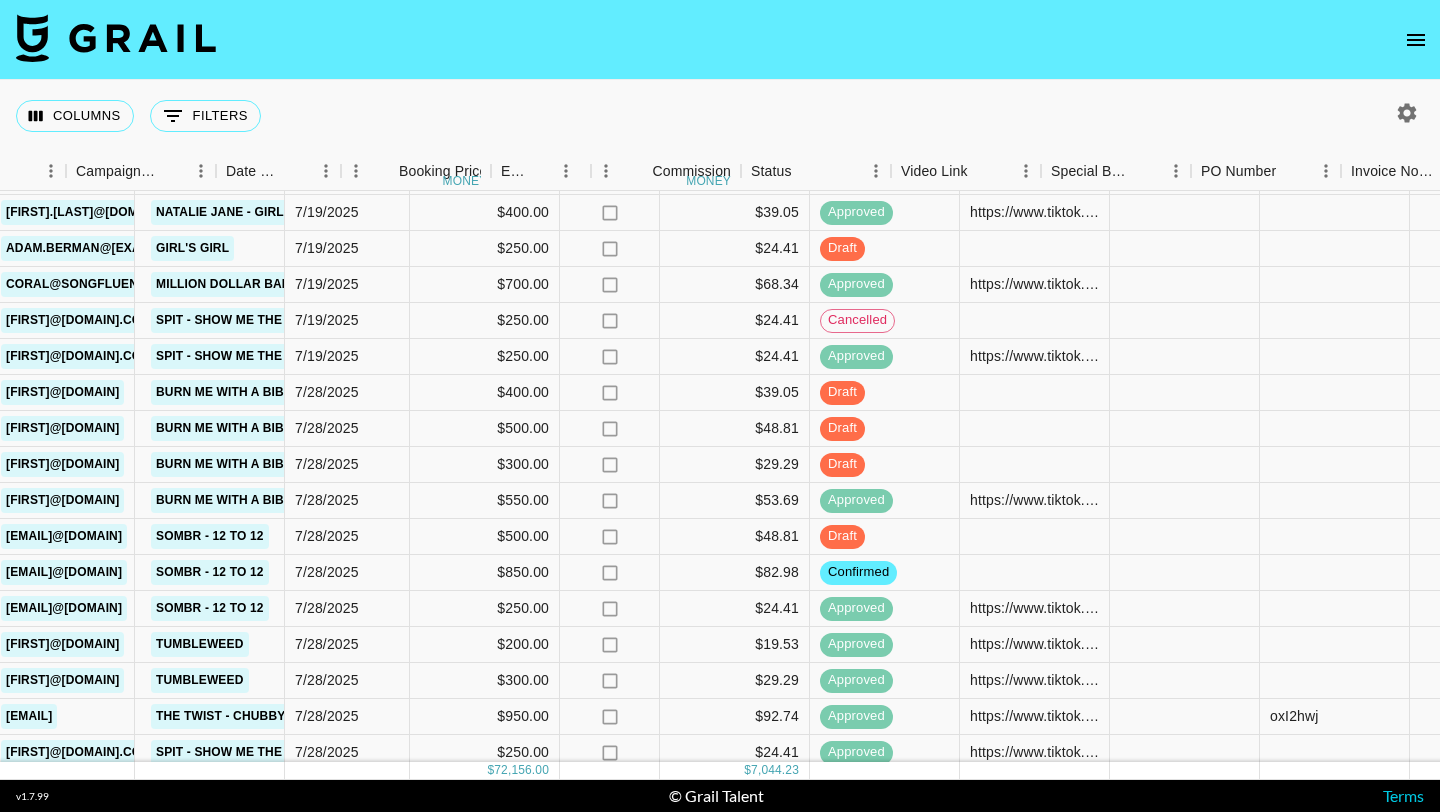 scroll, scrollTop: 1919, scrollLeft: 899, axis: both 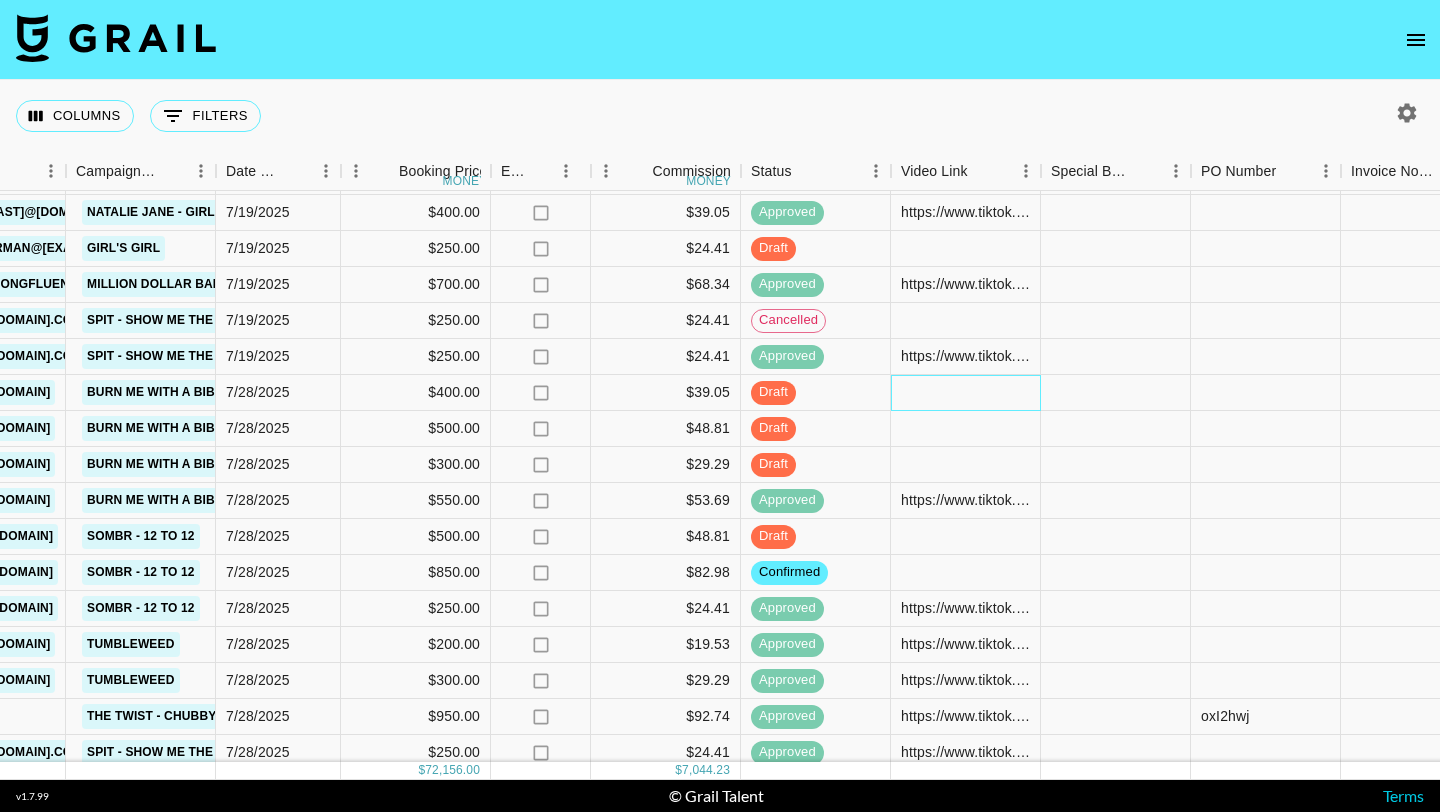 click at bounding box center (966, 393) 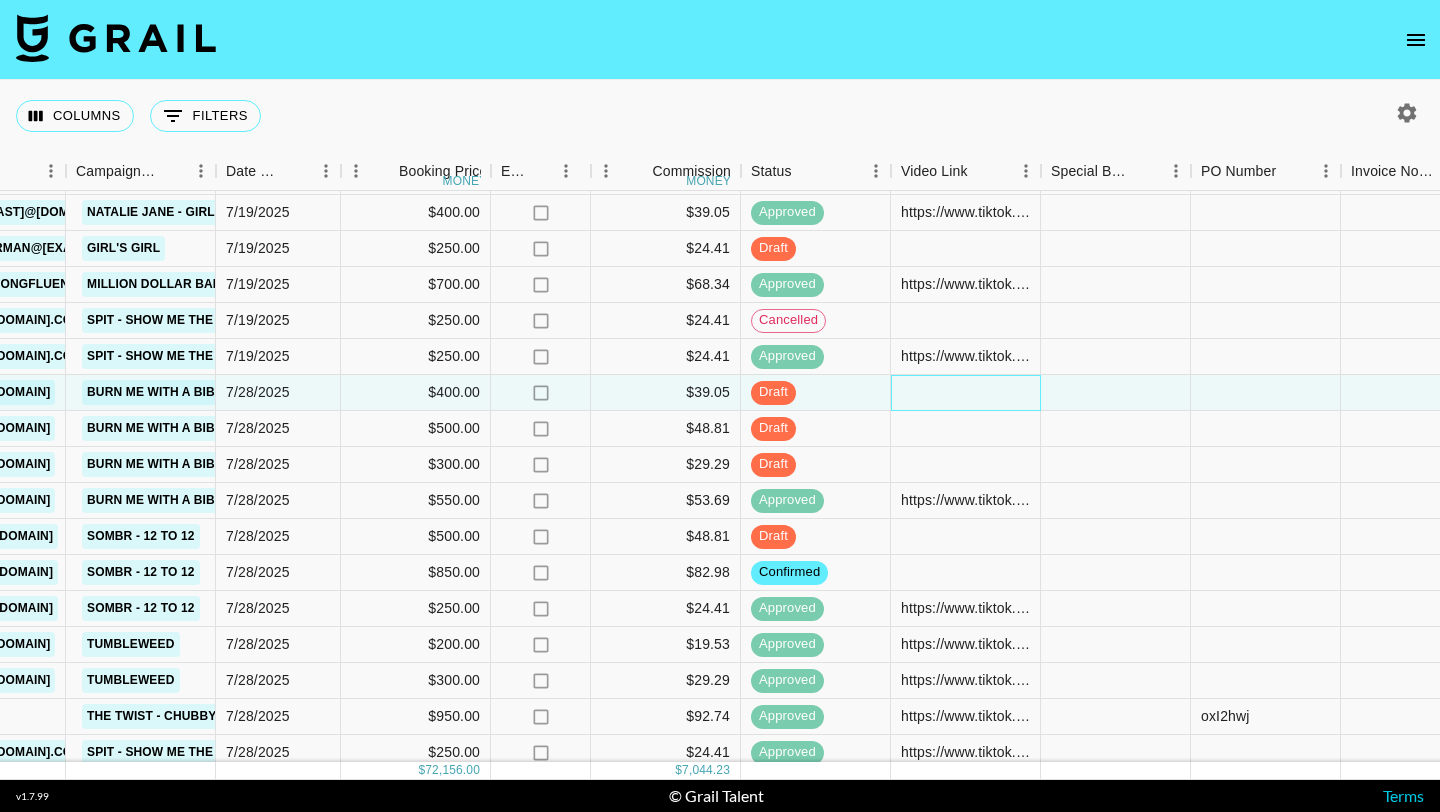 click at bounding box center (966, 393) 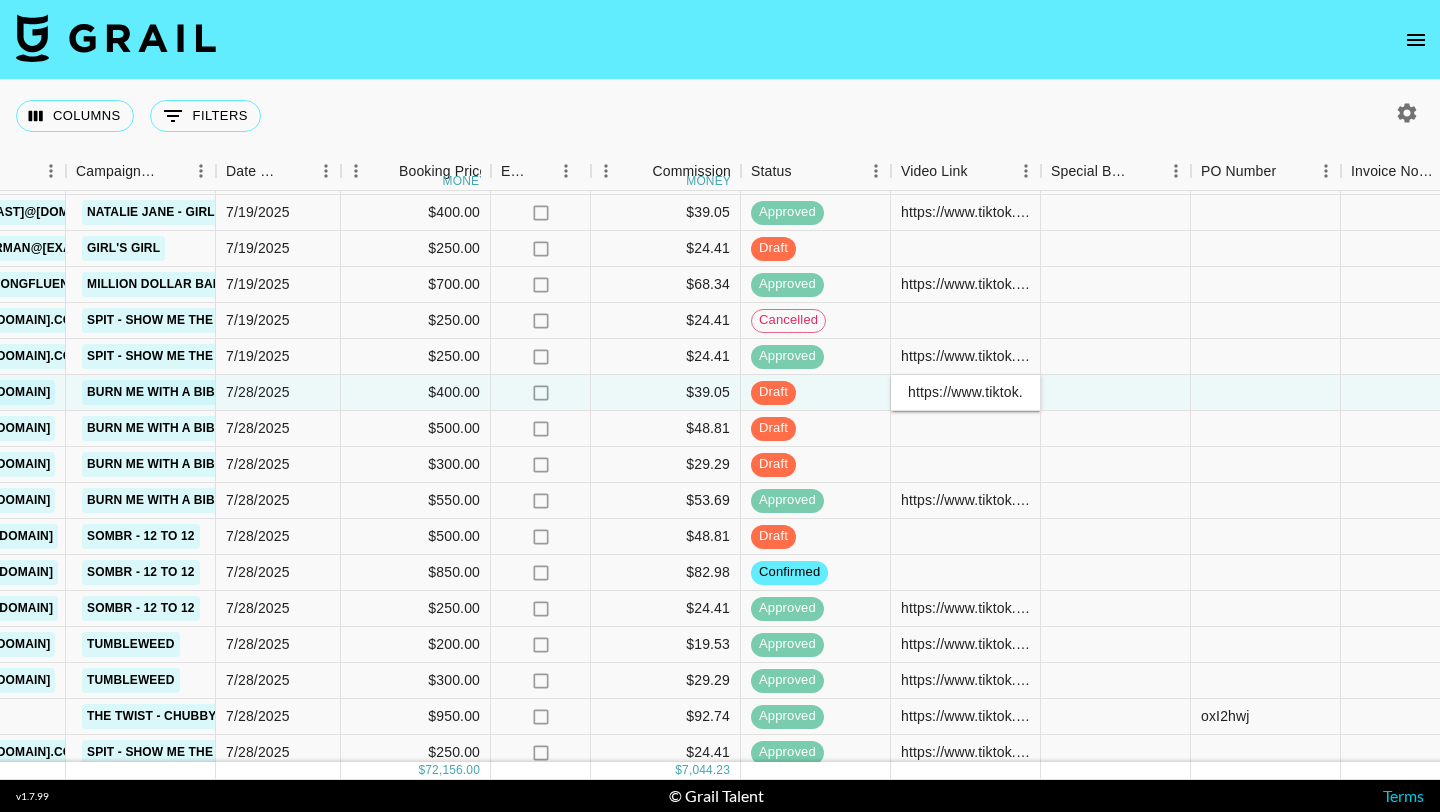 scroll, scrollTop: 0, scrollLeft: 793, axis: horizontal 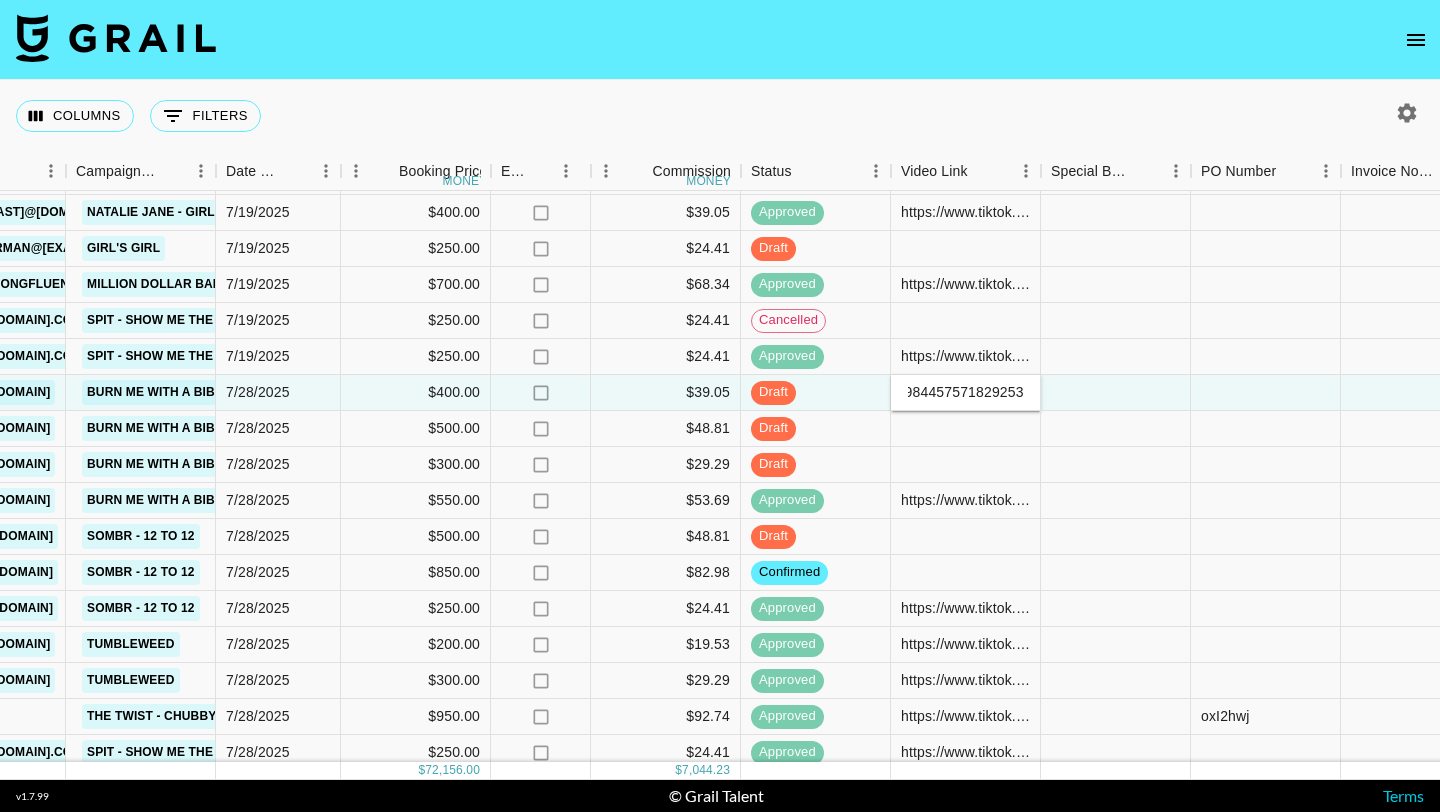 type on "https://www.tiktok.com/@cuteasssxymf/video/7533451054416022839?is_from_webapp=1&sender_device=pc&web_id=7518984457571829253" 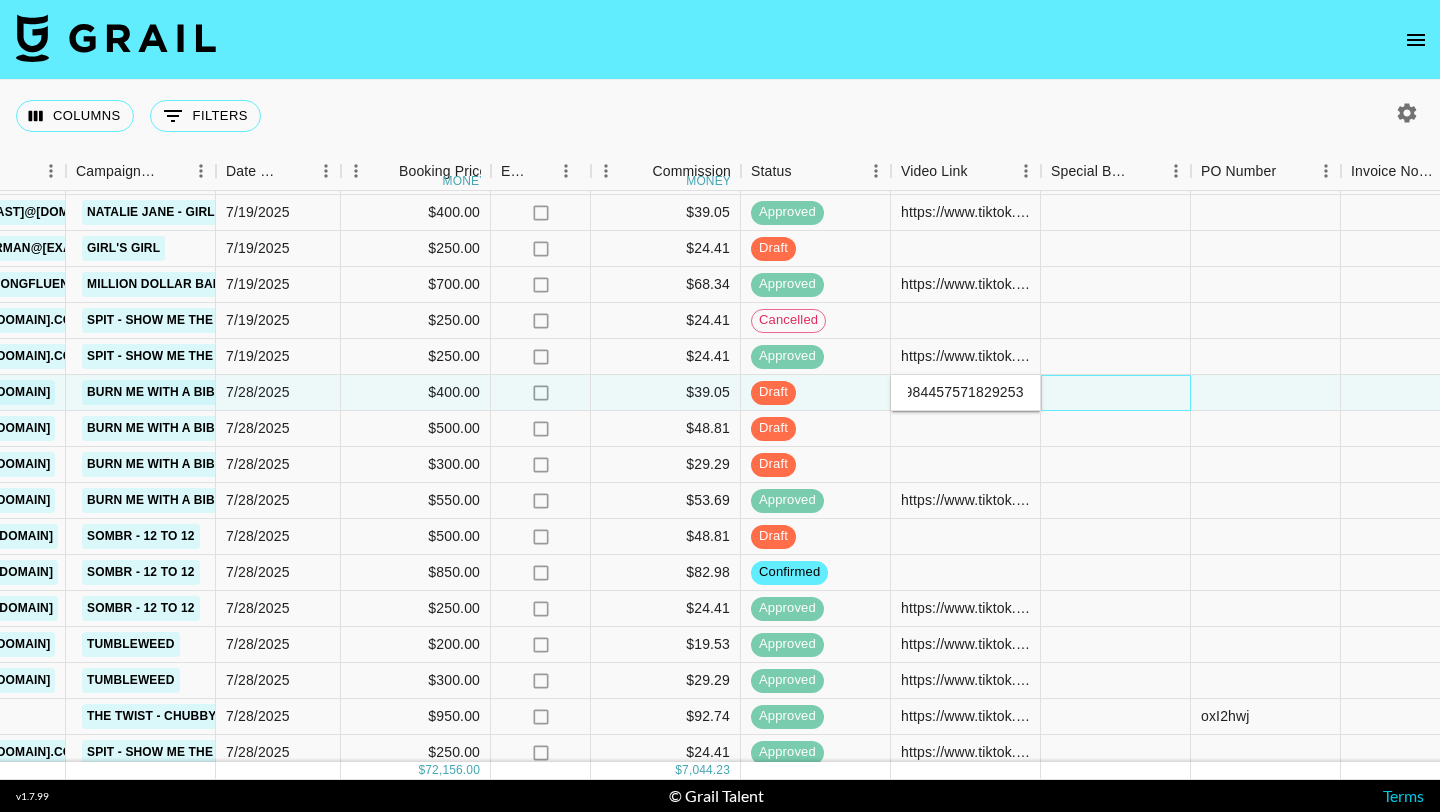 click at bounding box center (1116, 393) 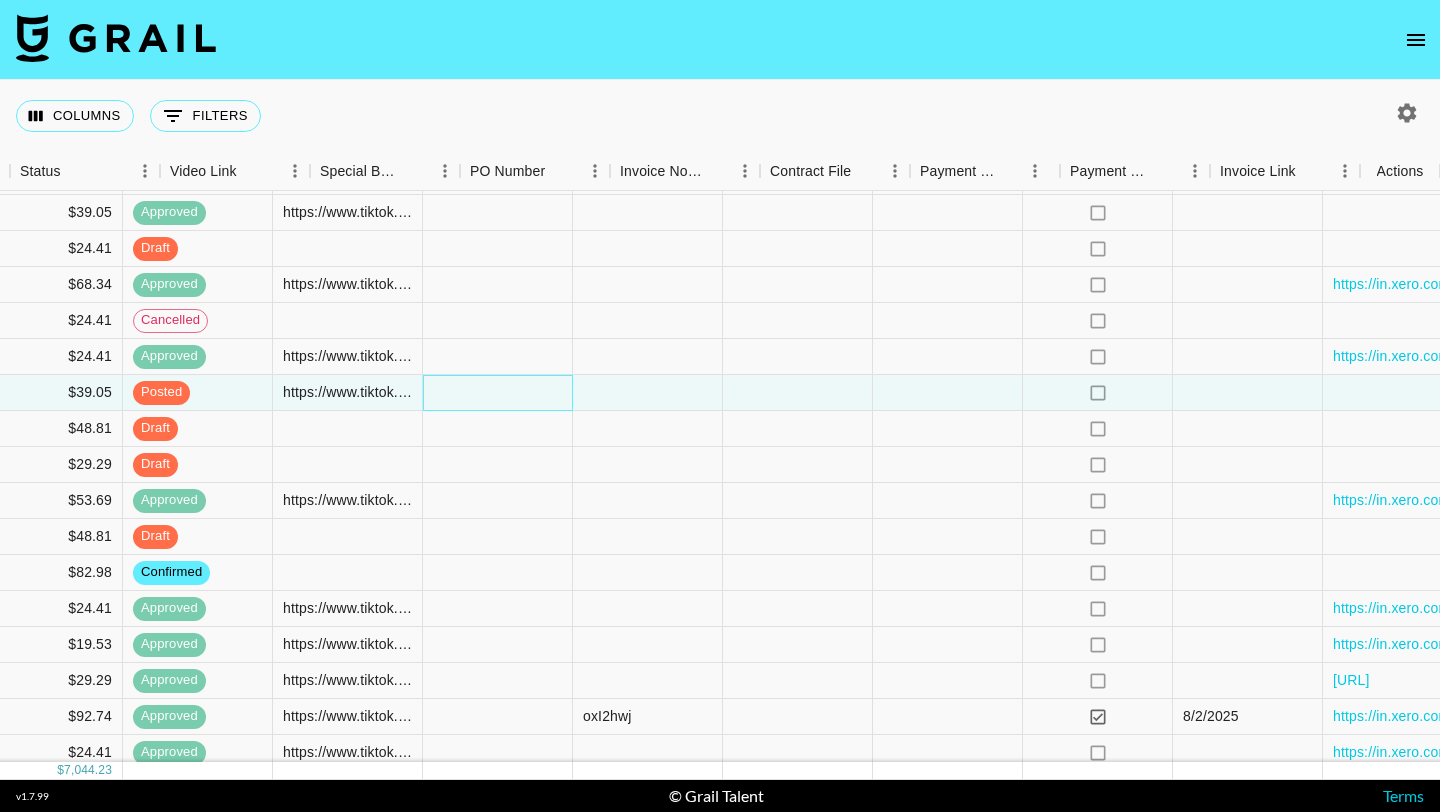 scroll, scrollTop: 1919, scrollLeft: 1630, axis: both 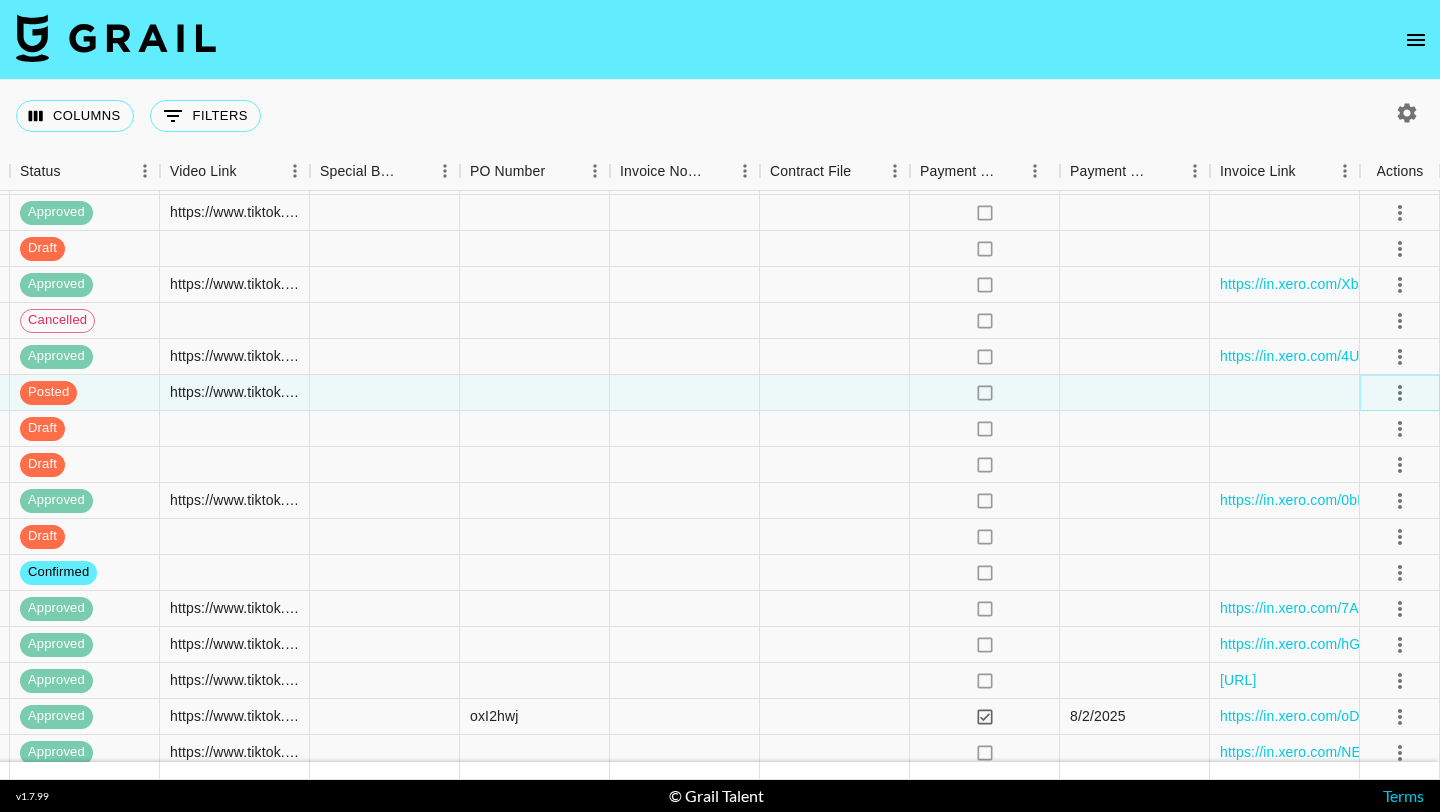 click 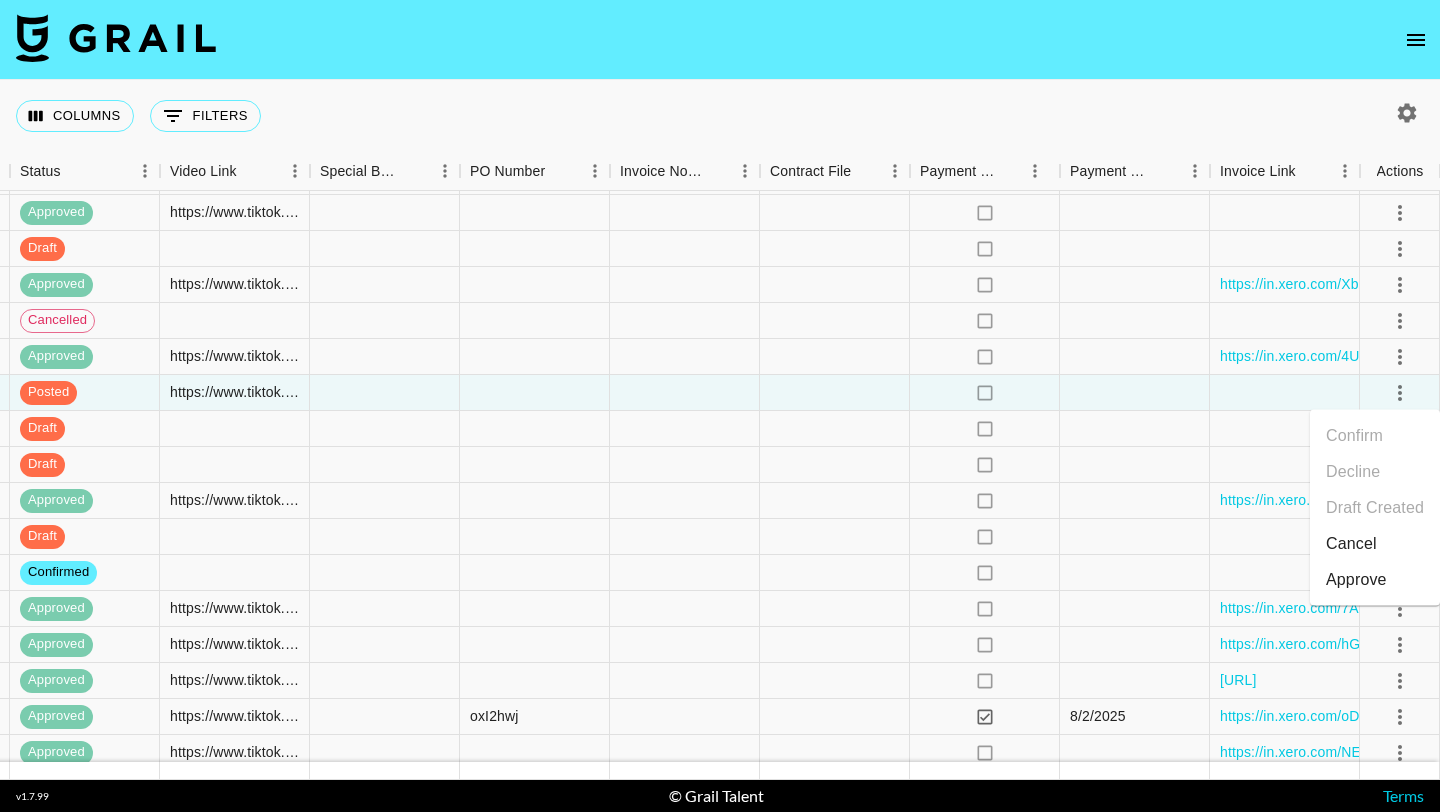 click on "Approve" at bounding box center (1356, 580) 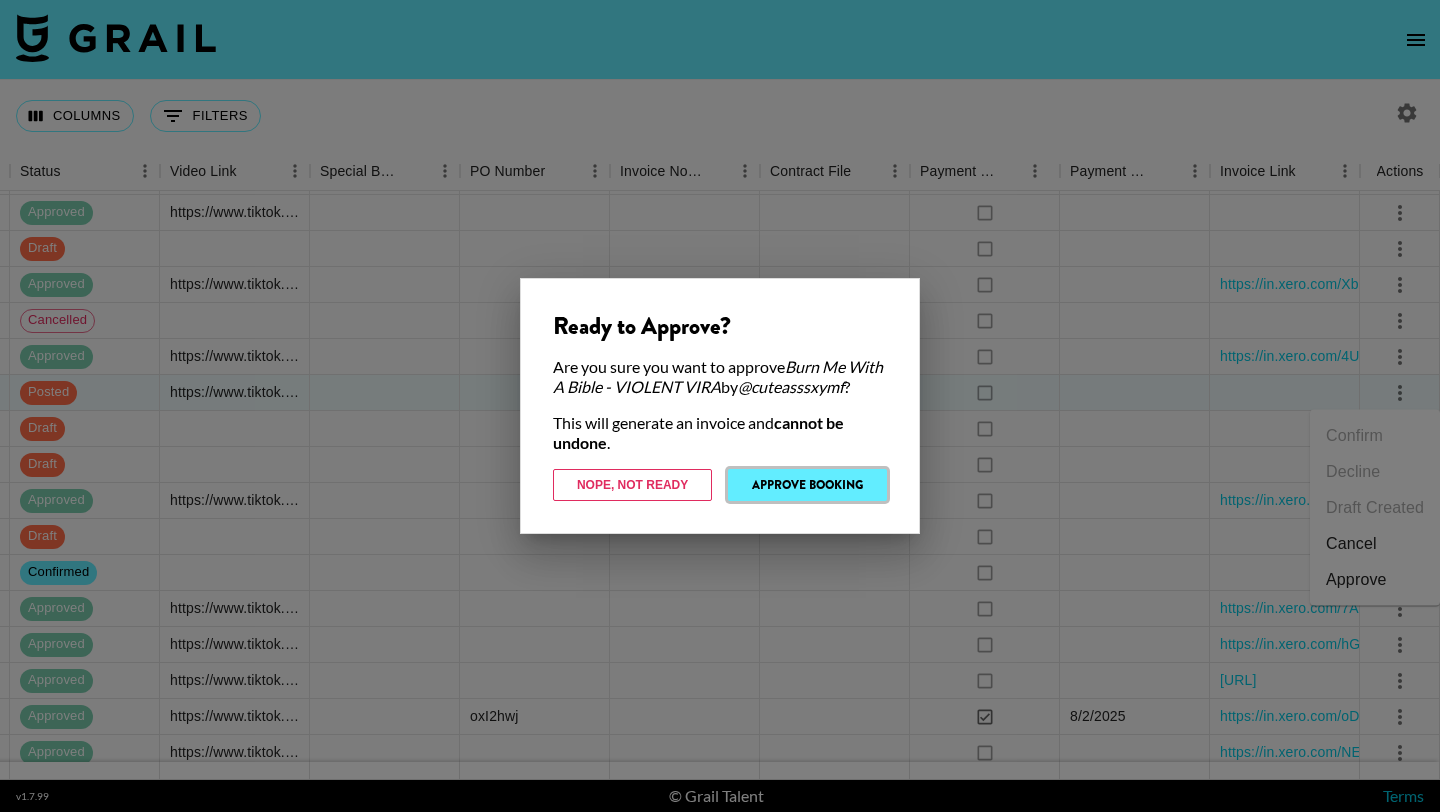 click on "Approve Booking" at bounding box center [807, 485] 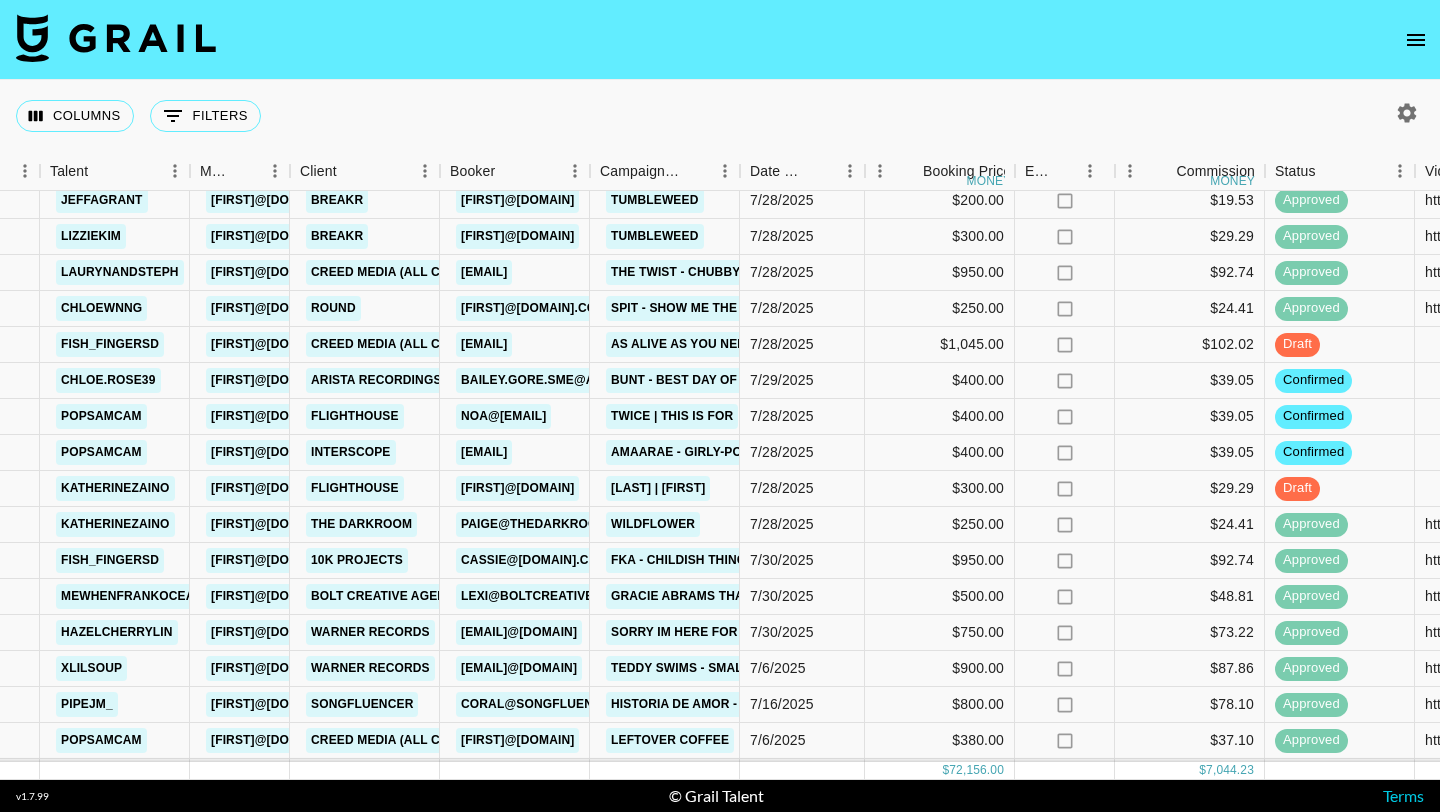 scroll, scrollTop: 2363, scrollLeft: 331, axis: both 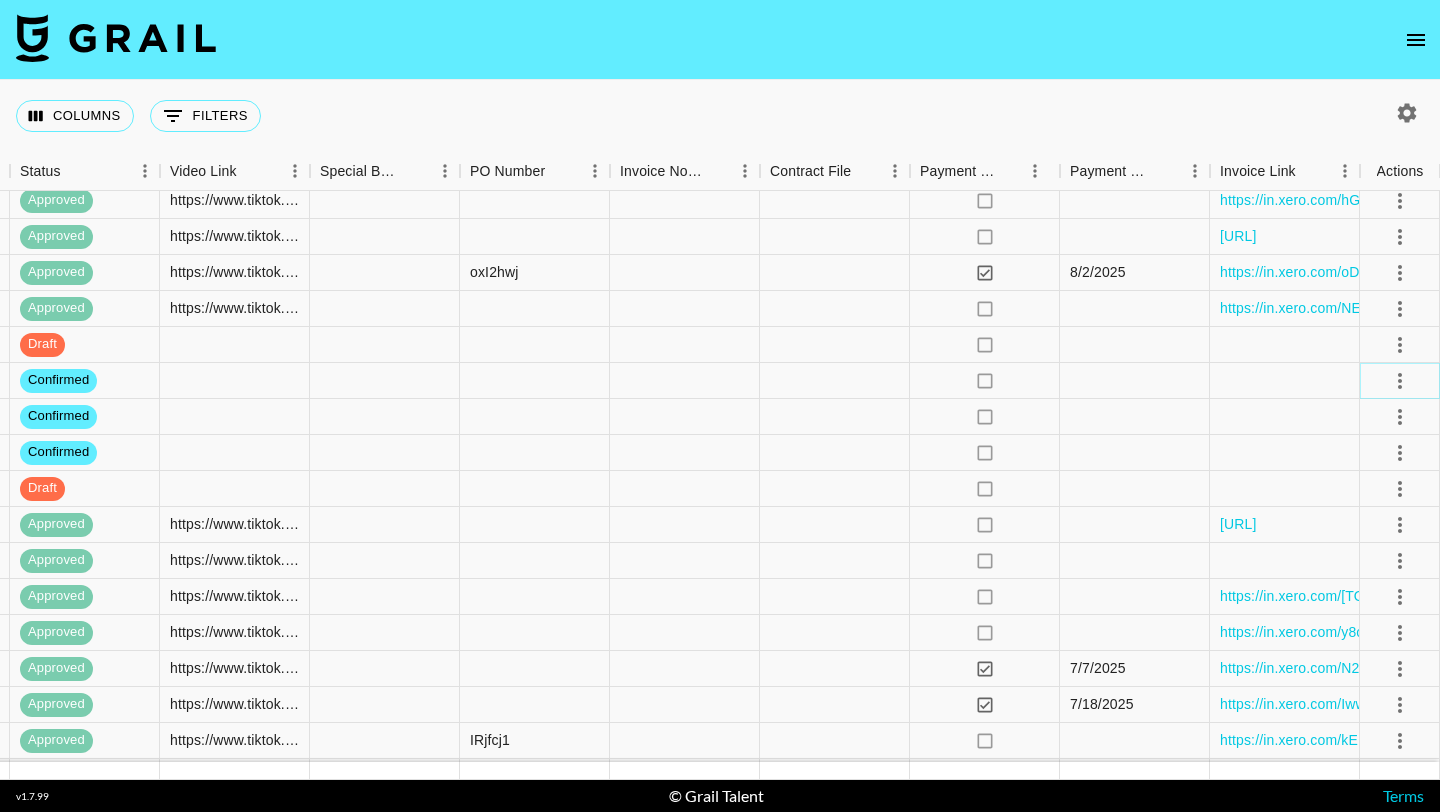 click 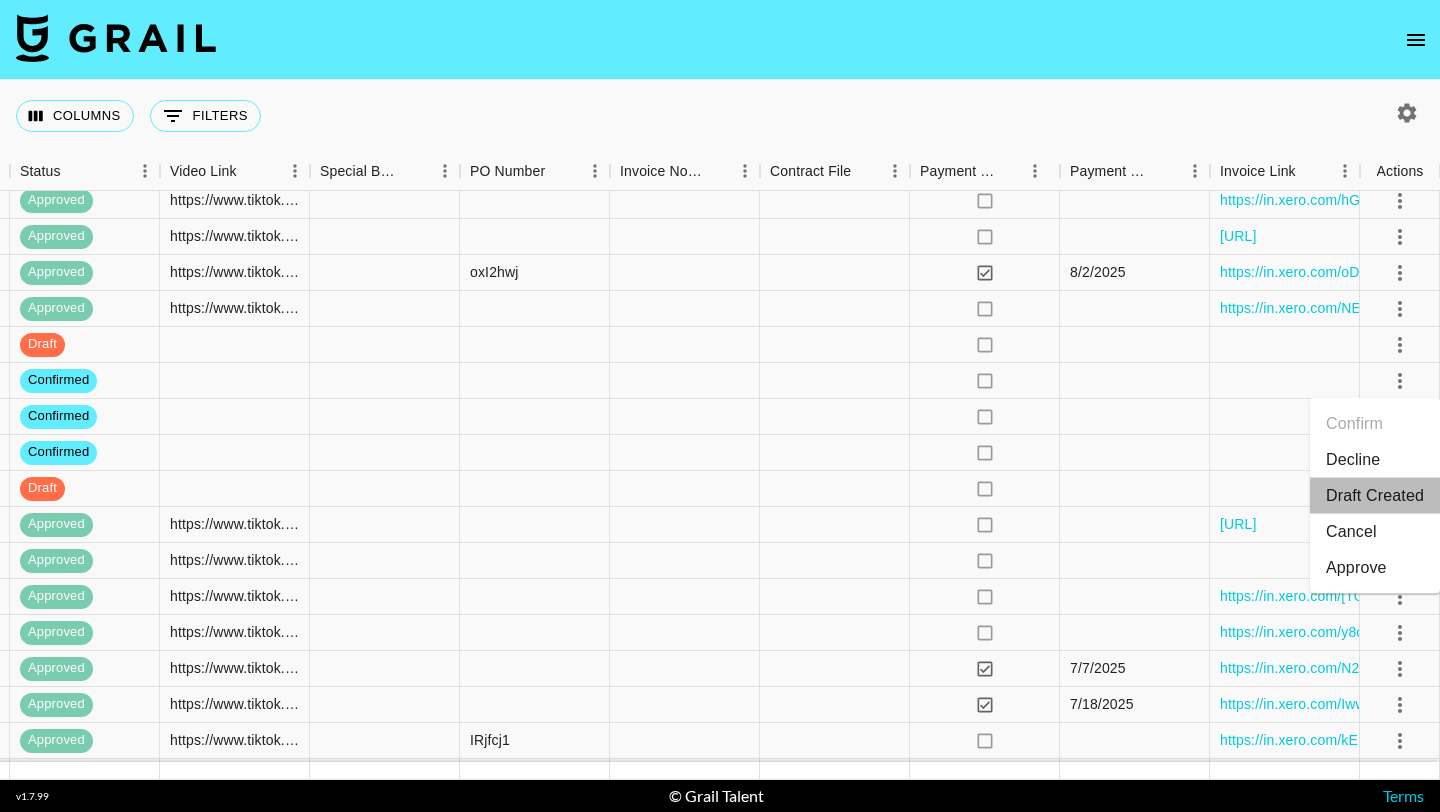click on "Draft Created" at bounding box center [1375, 496] 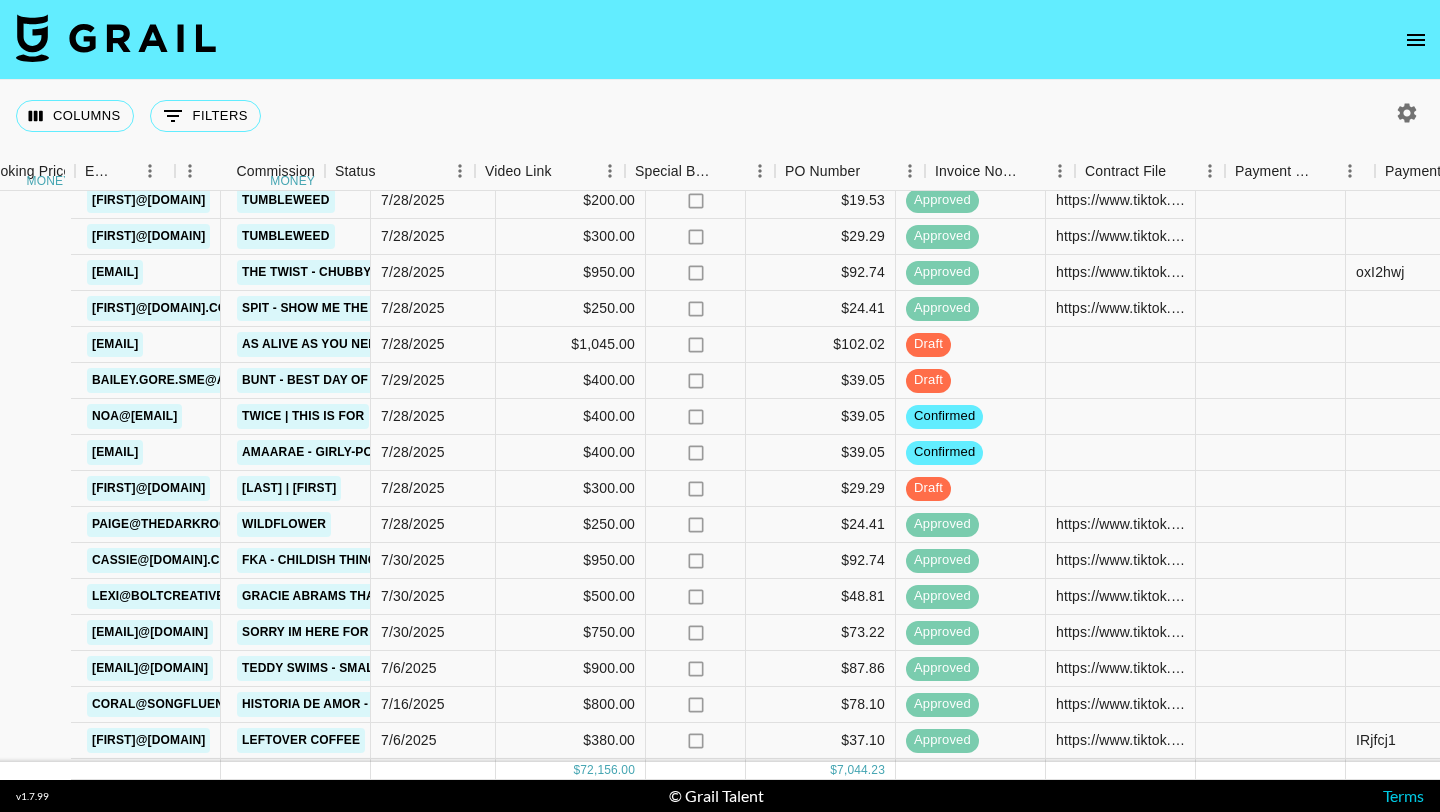 scroll, scrollTop: 2363, scrollLeft: 1630, axis: both 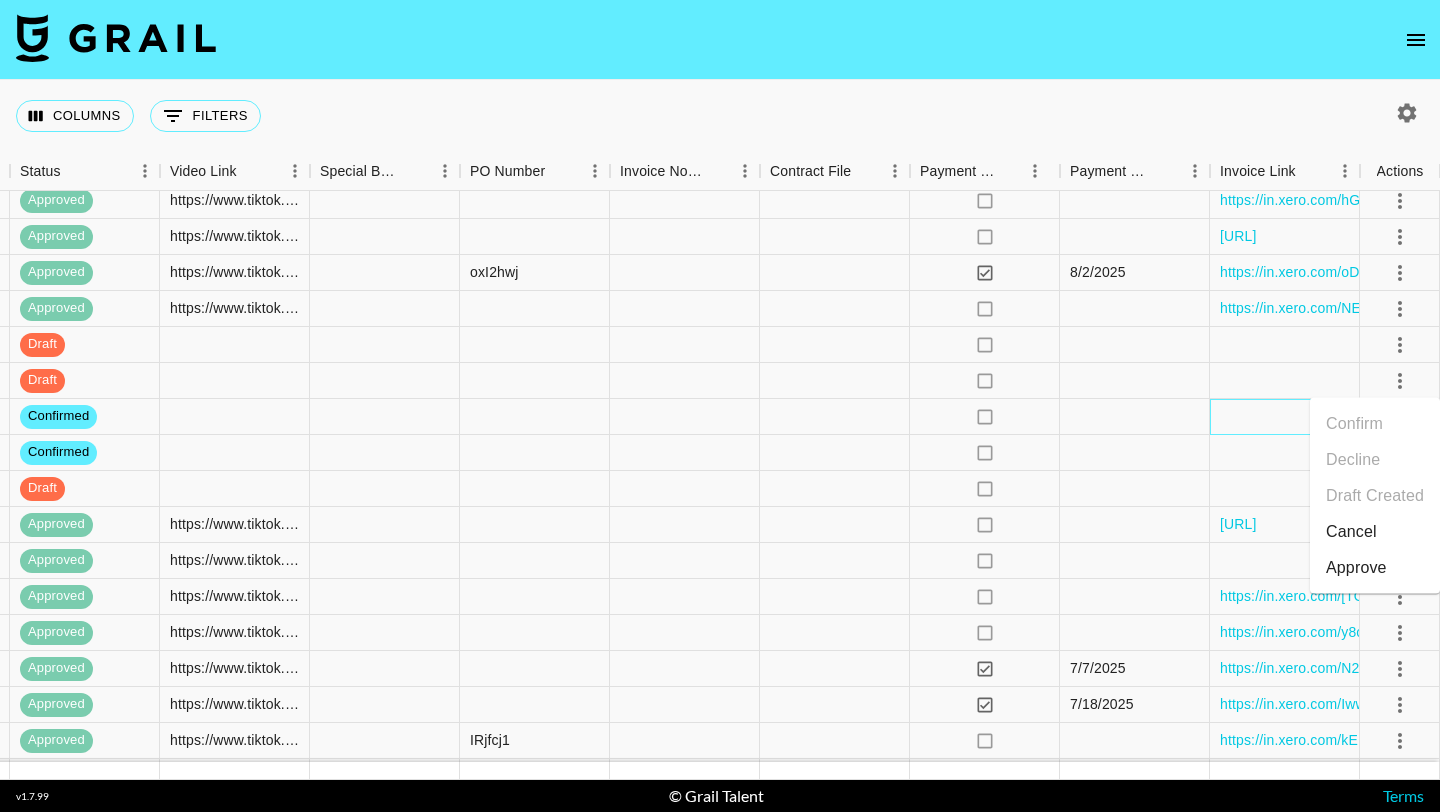 click at bounding box center (1285, 417) 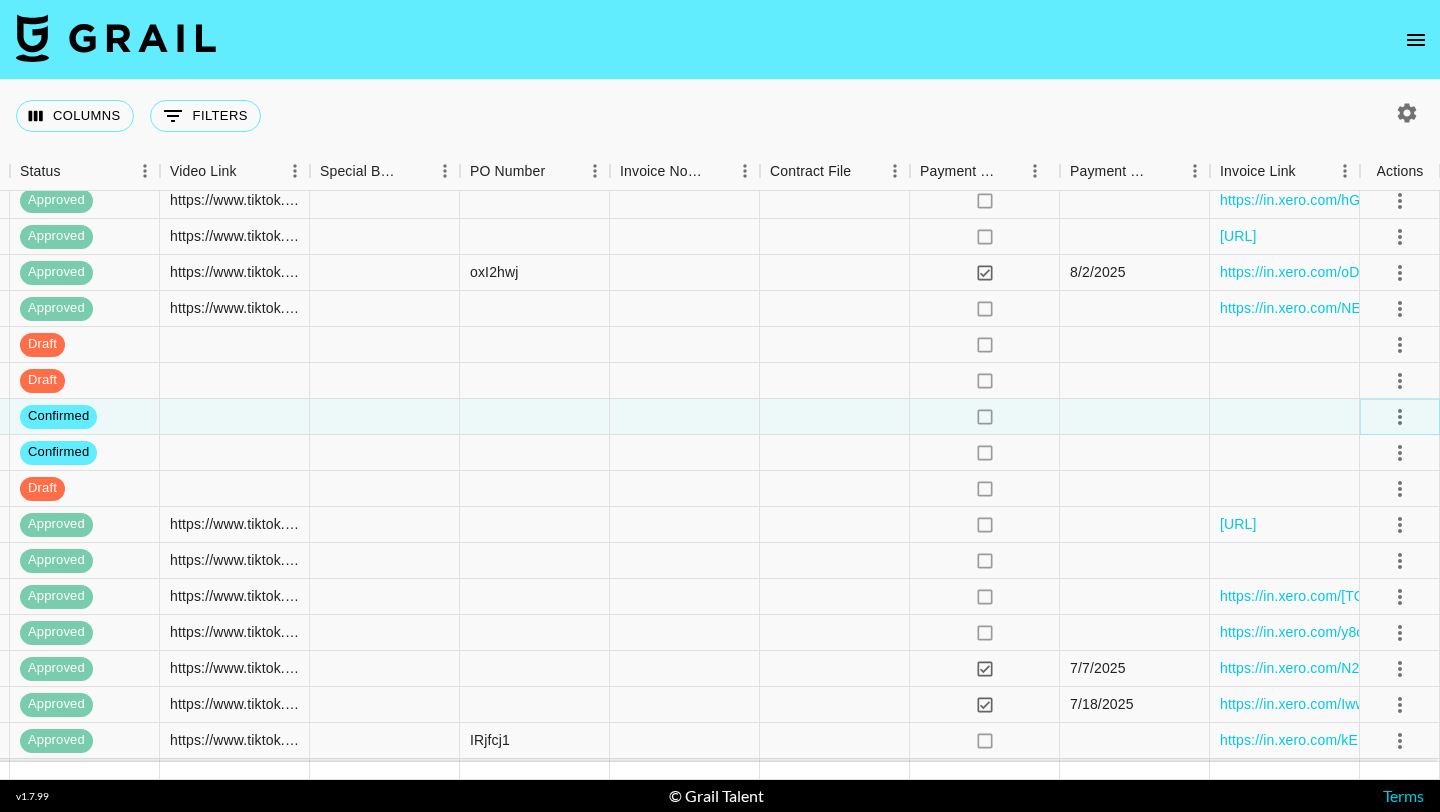 click 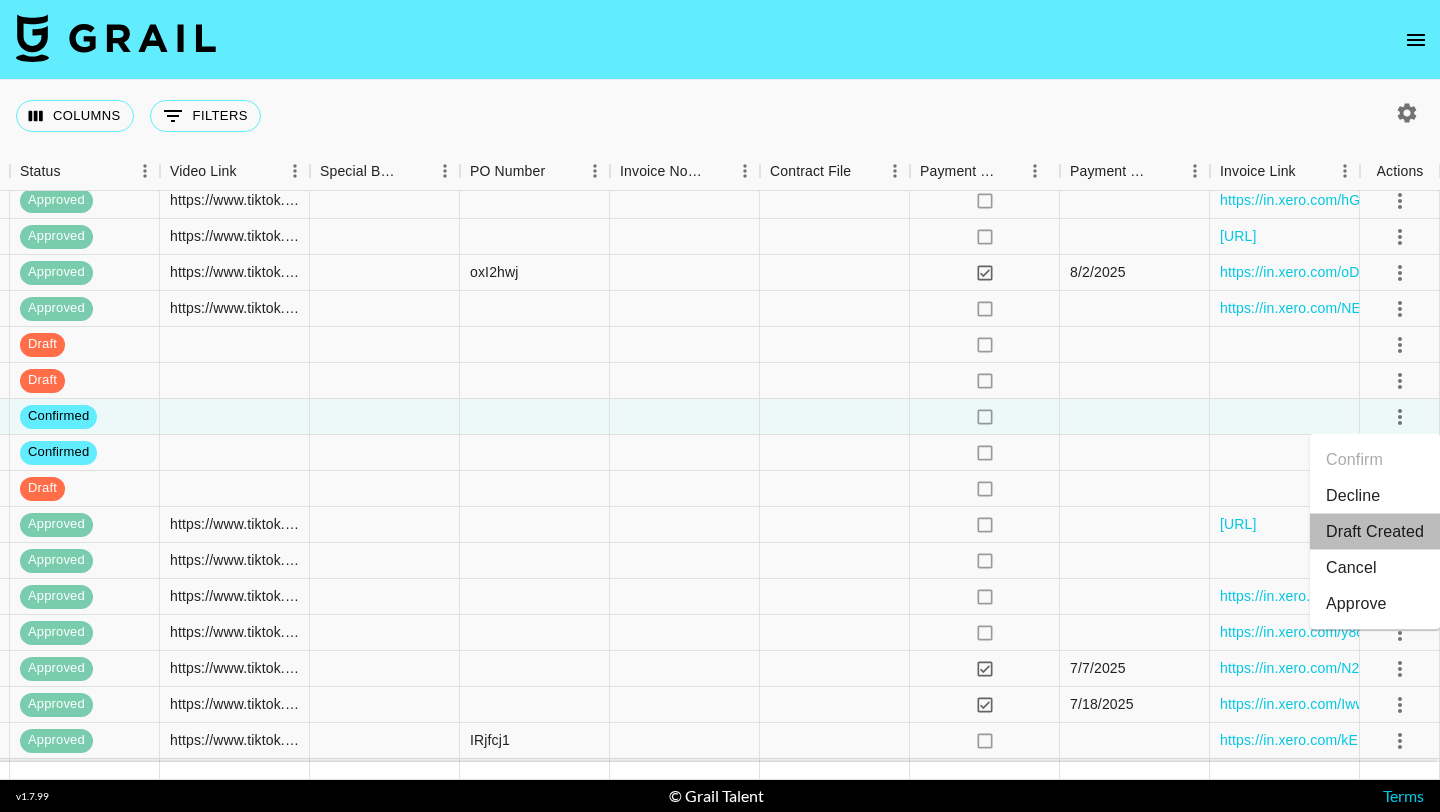 click on "Draft Created" at bounding box center (1375, 532) 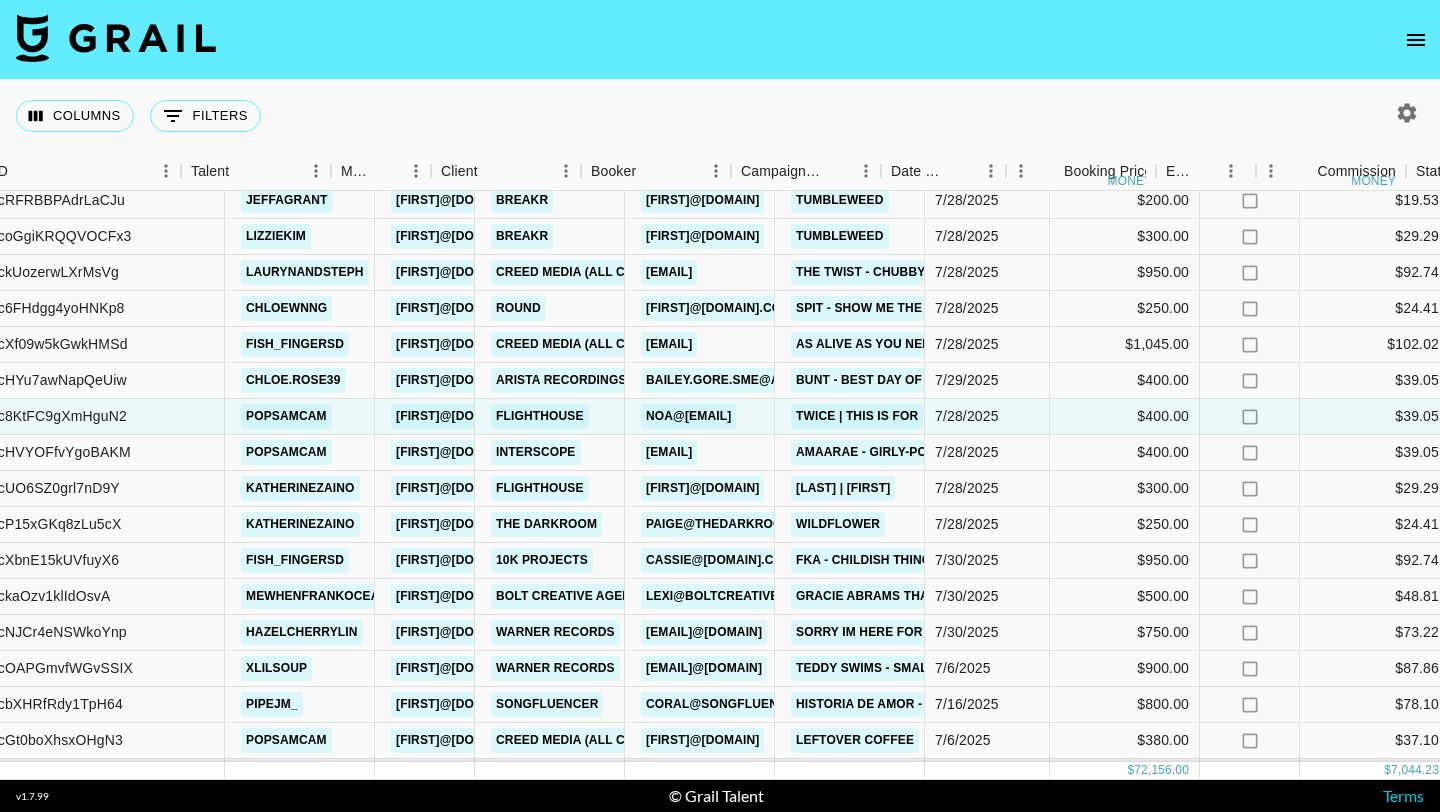 scroll, scrollTop: 2363, scrollLeft: 78, axis: both 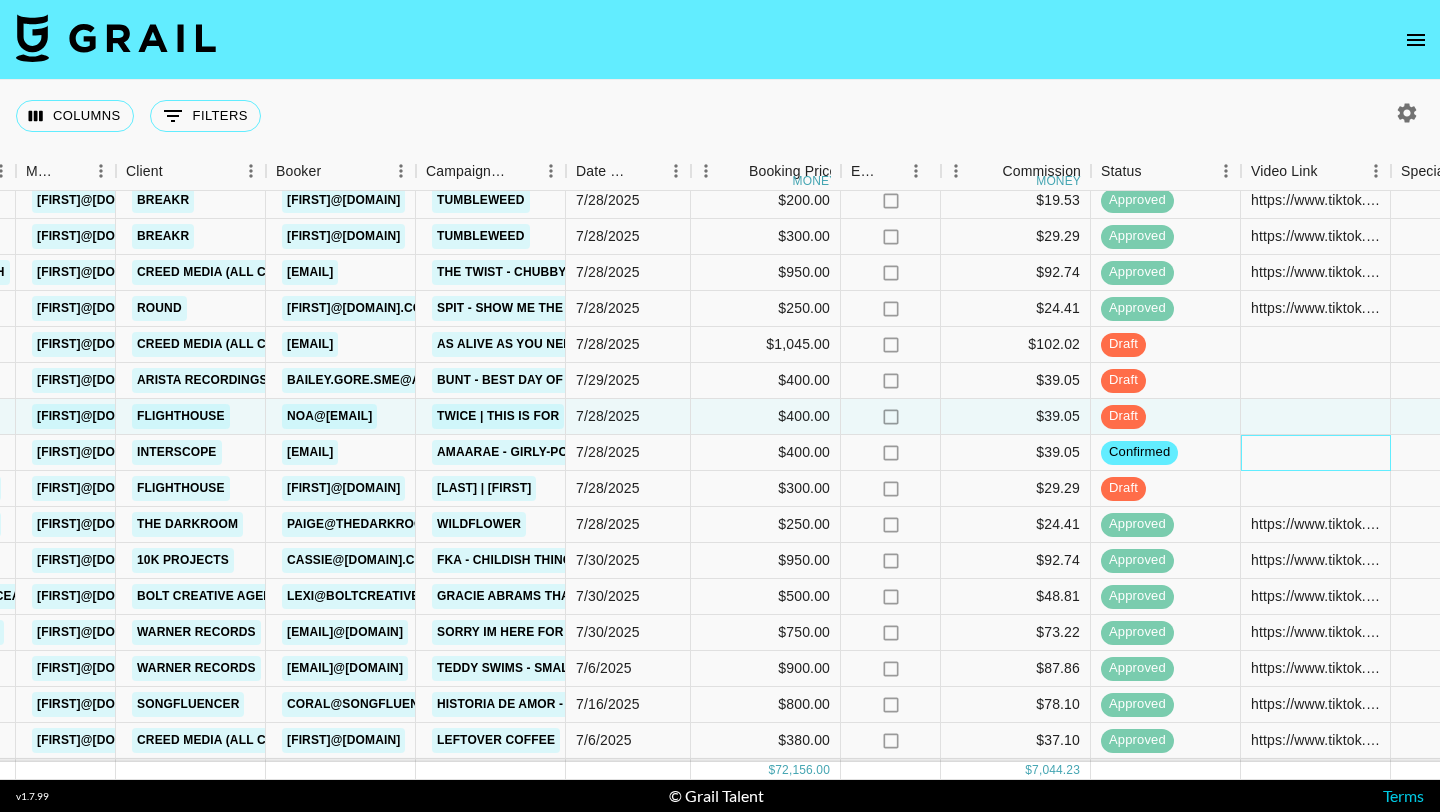 click at bounding box center (1316, 453) 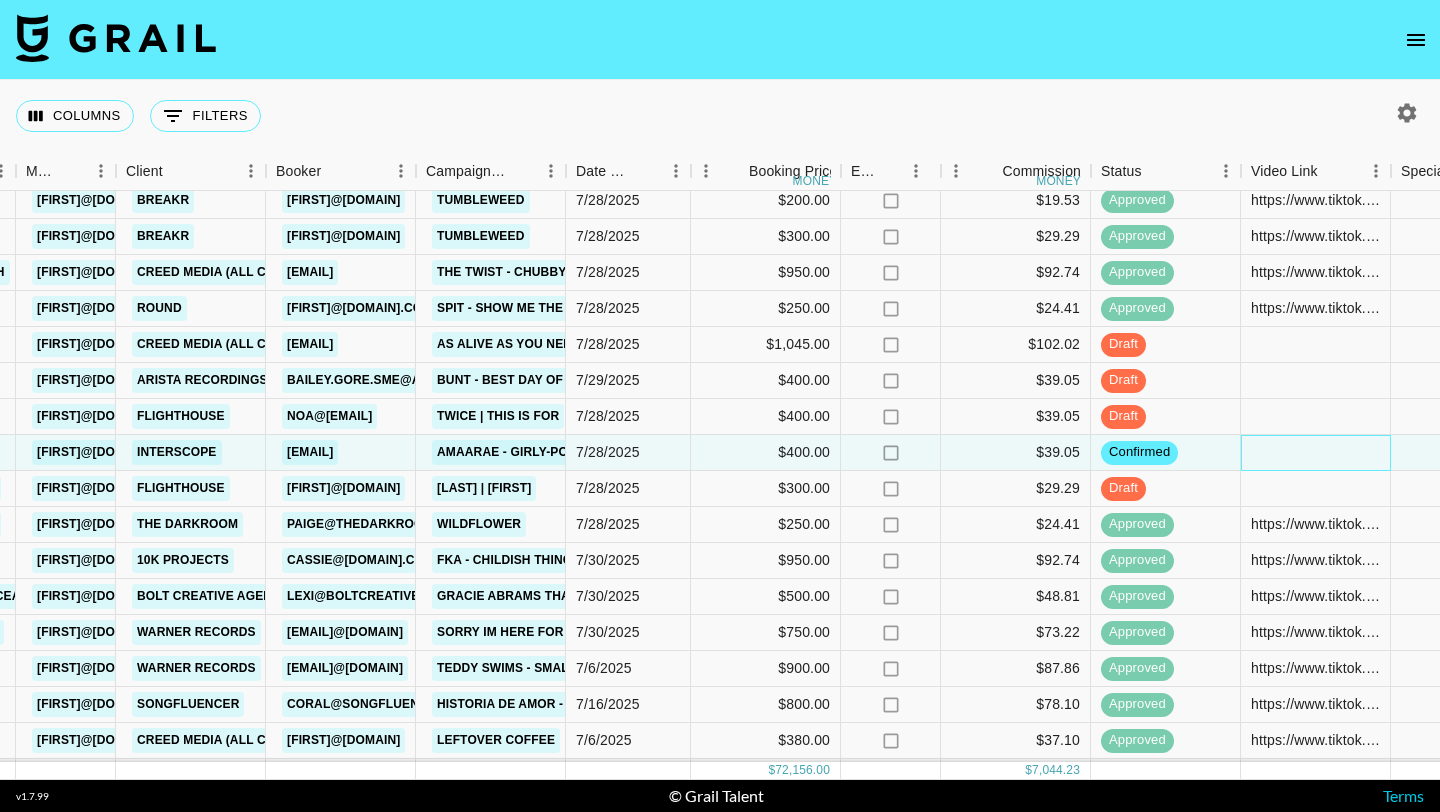 click at bounding box center (1316, 453) 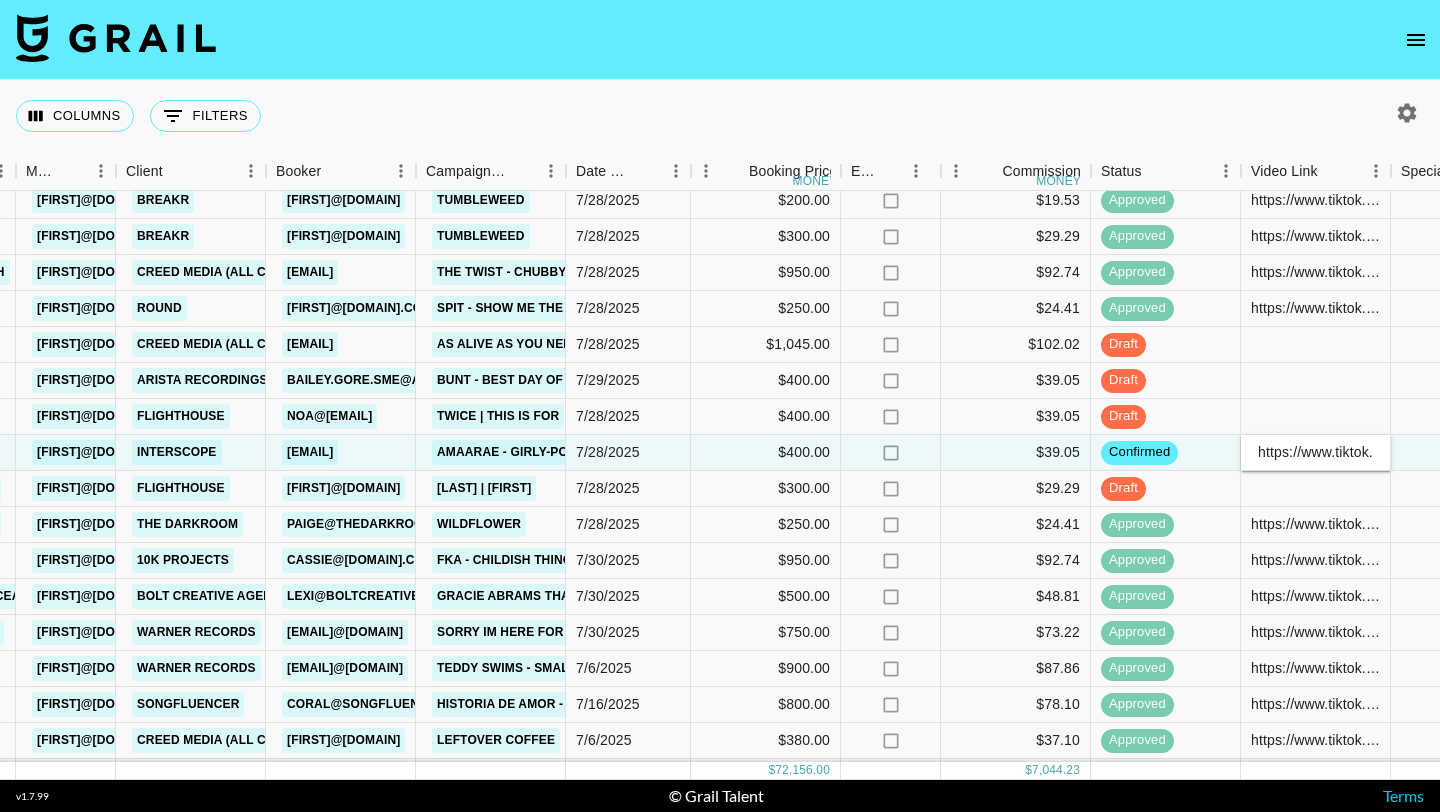 scroll, scrollTop: 0, scrollLeft: 784, axis: horizontal 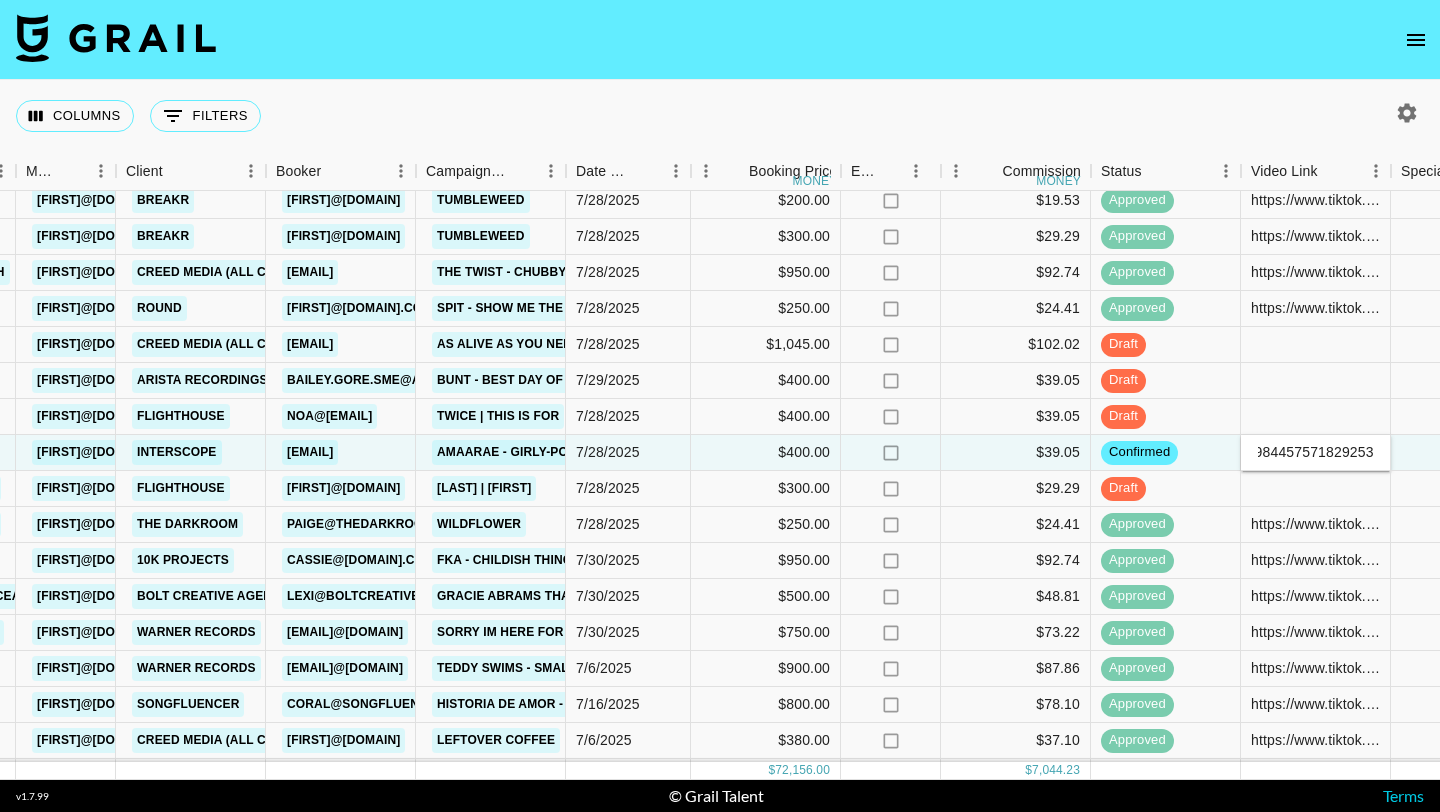 type on "https://www.tiktok.com/@popsamcam/video/7534048917722287391?is_from_webapp=1&sender_device=pc&web_id=7518984457571829253" 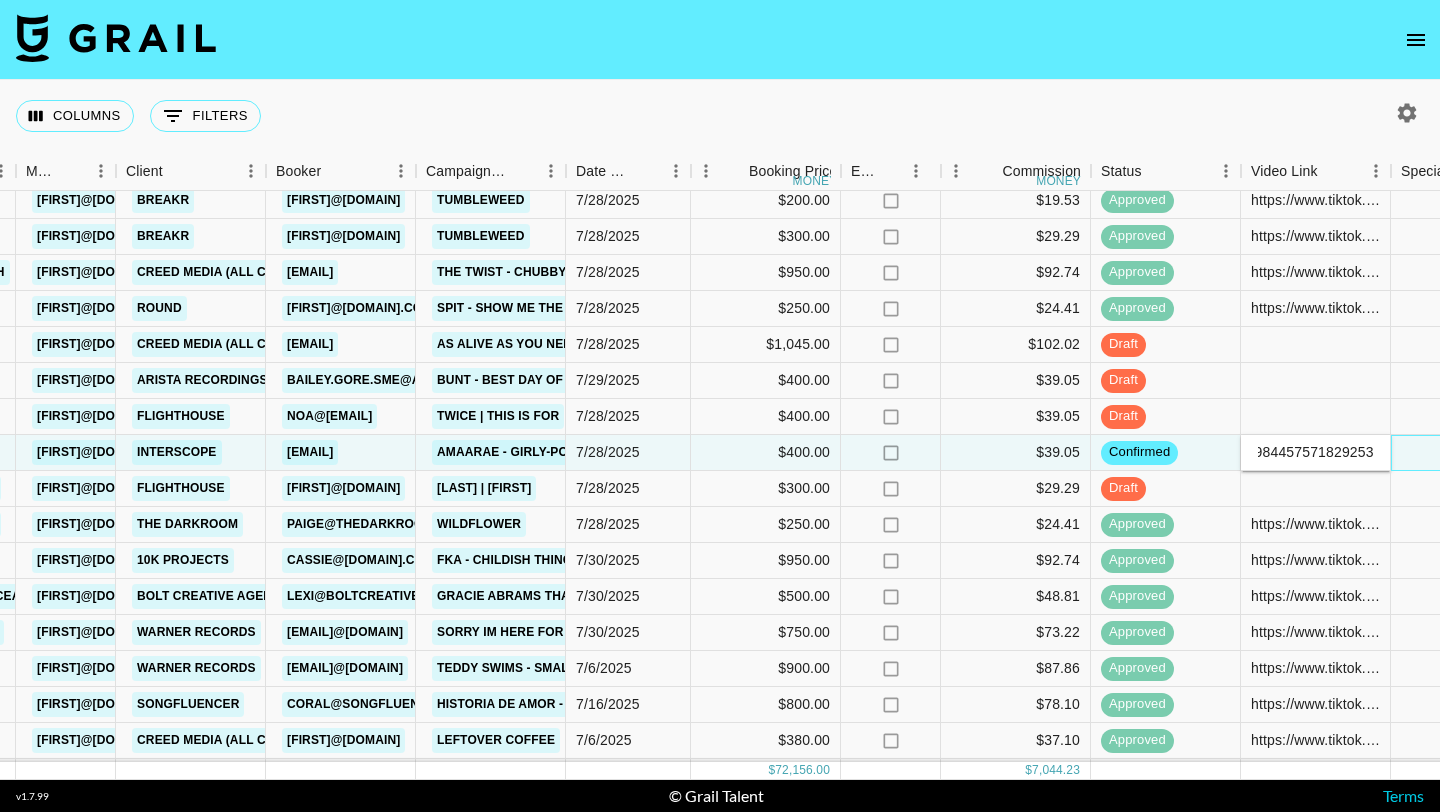 scroll, scrollTop: 0, scrollLeft: 0, axis: both 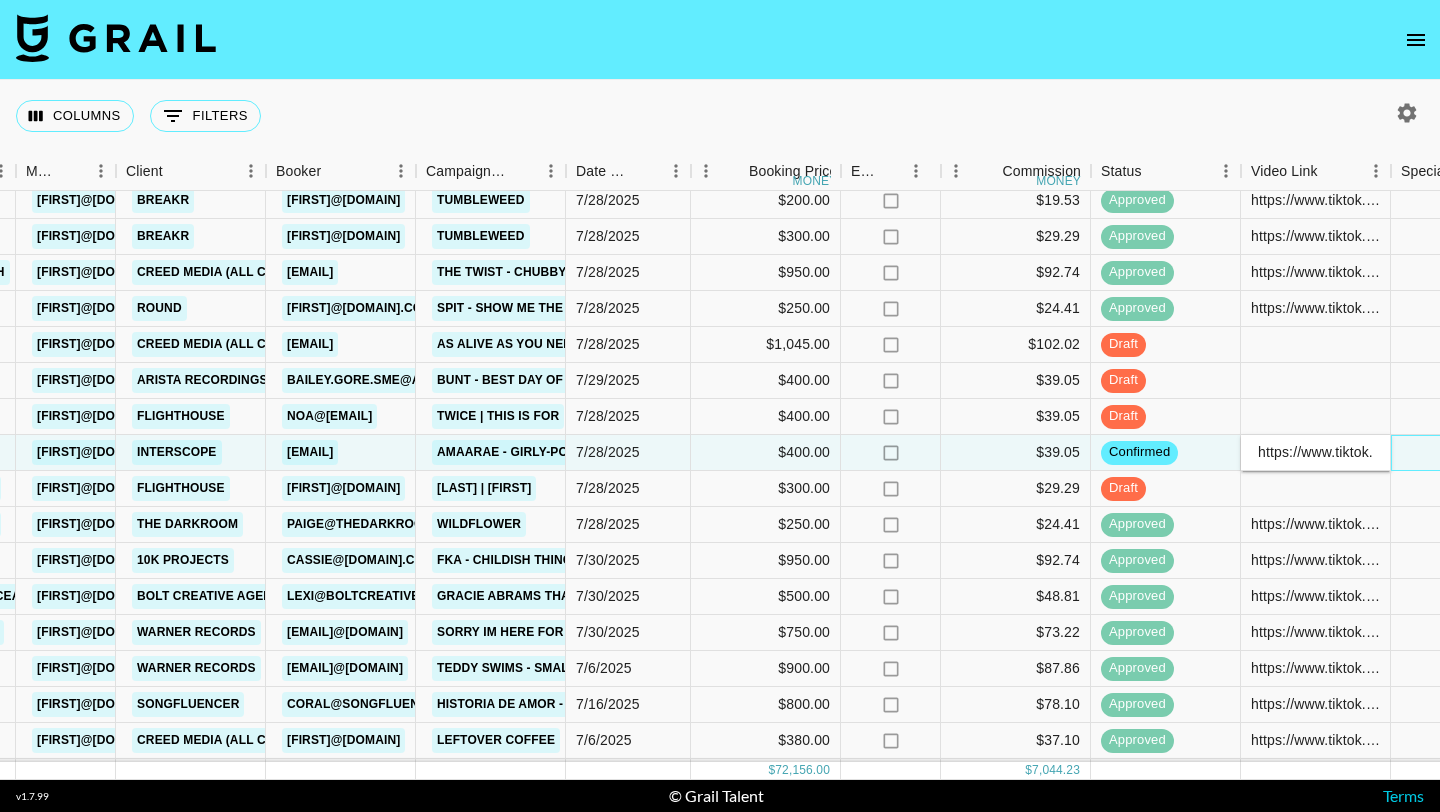 click at bounding box center (1466, 453) 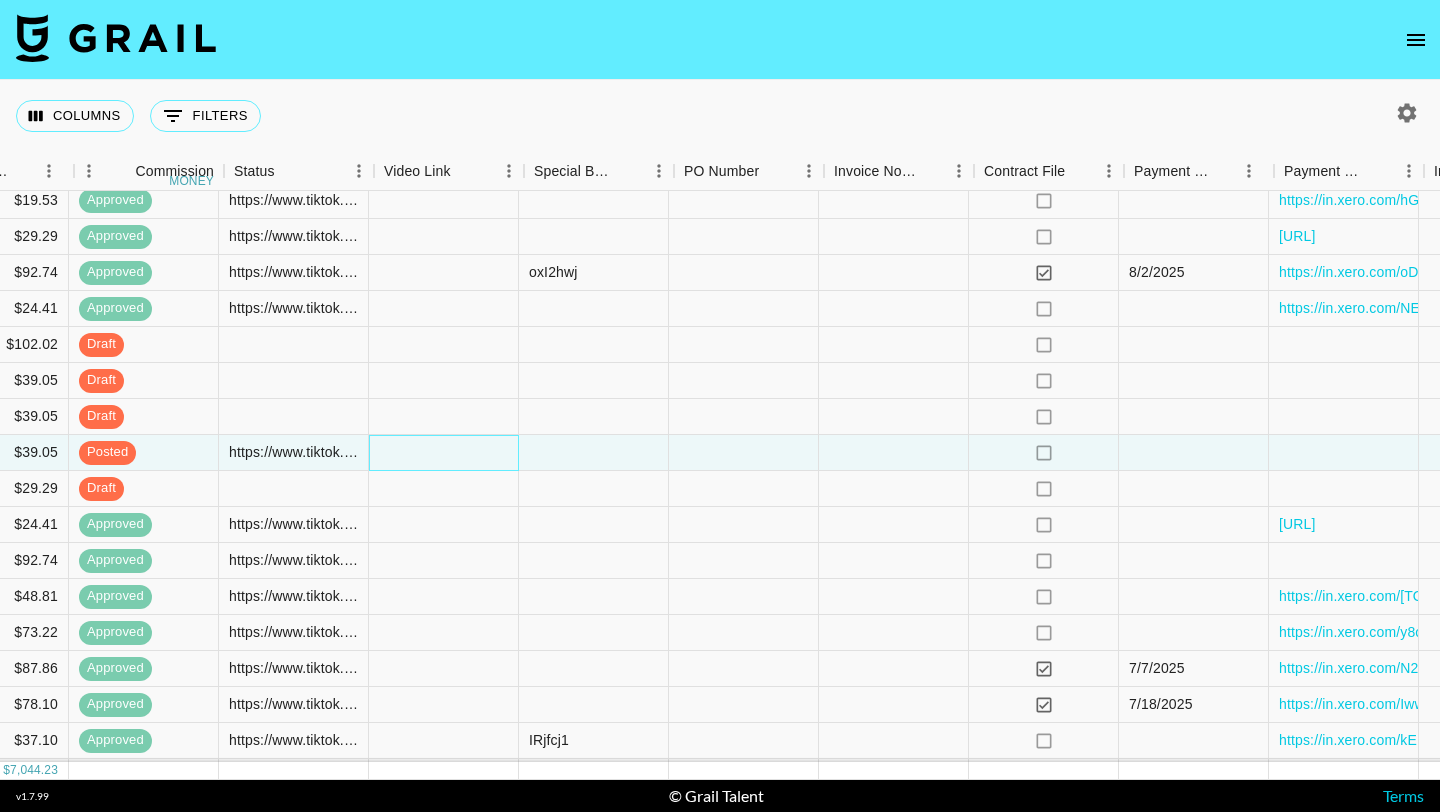 scroll, scrollTop: 2363, scrollLeft: 1630, axis: both 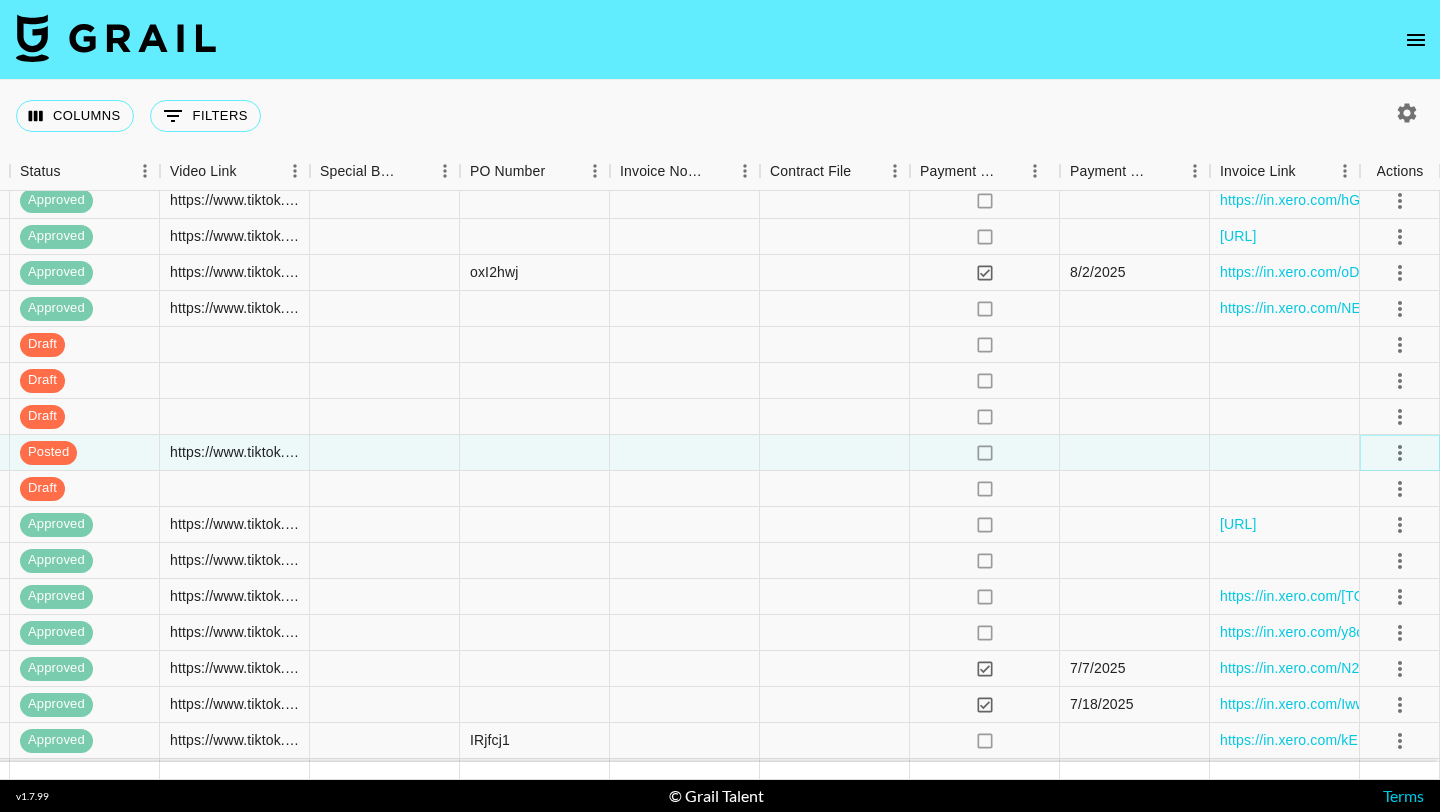 click 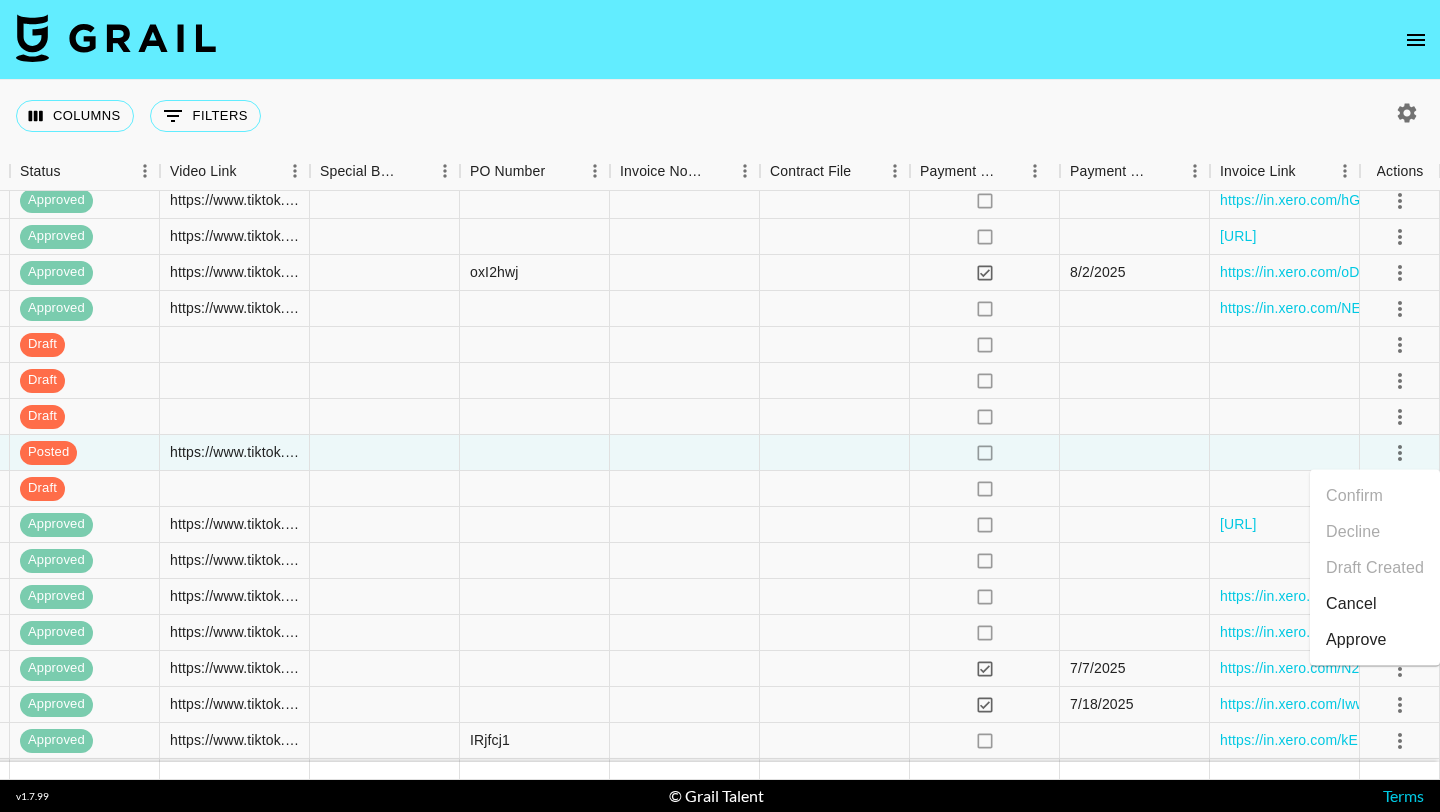 click on "Approve" at bounding box center [1356, 640] 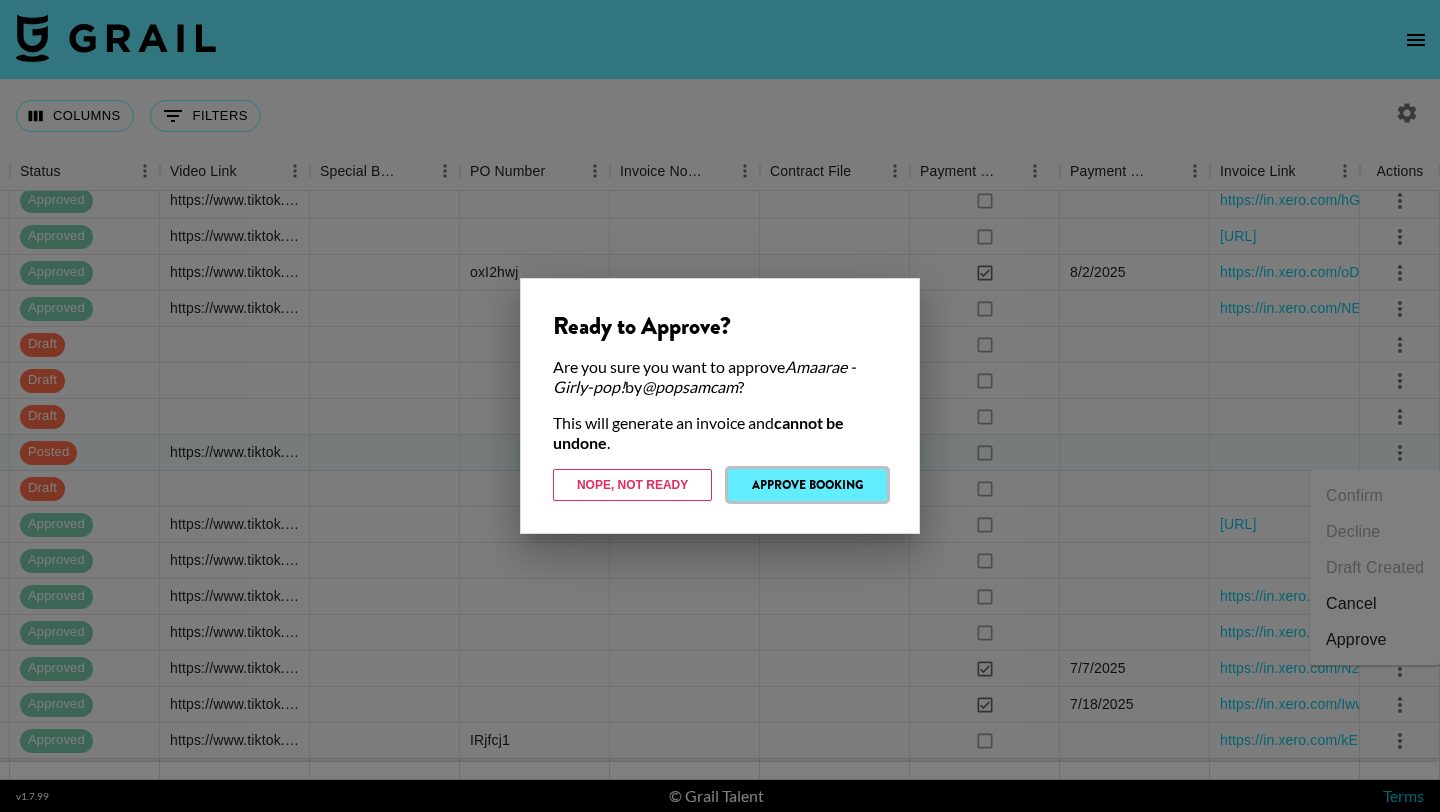 click on "Approve Booking" at bounding box center [807, 485] 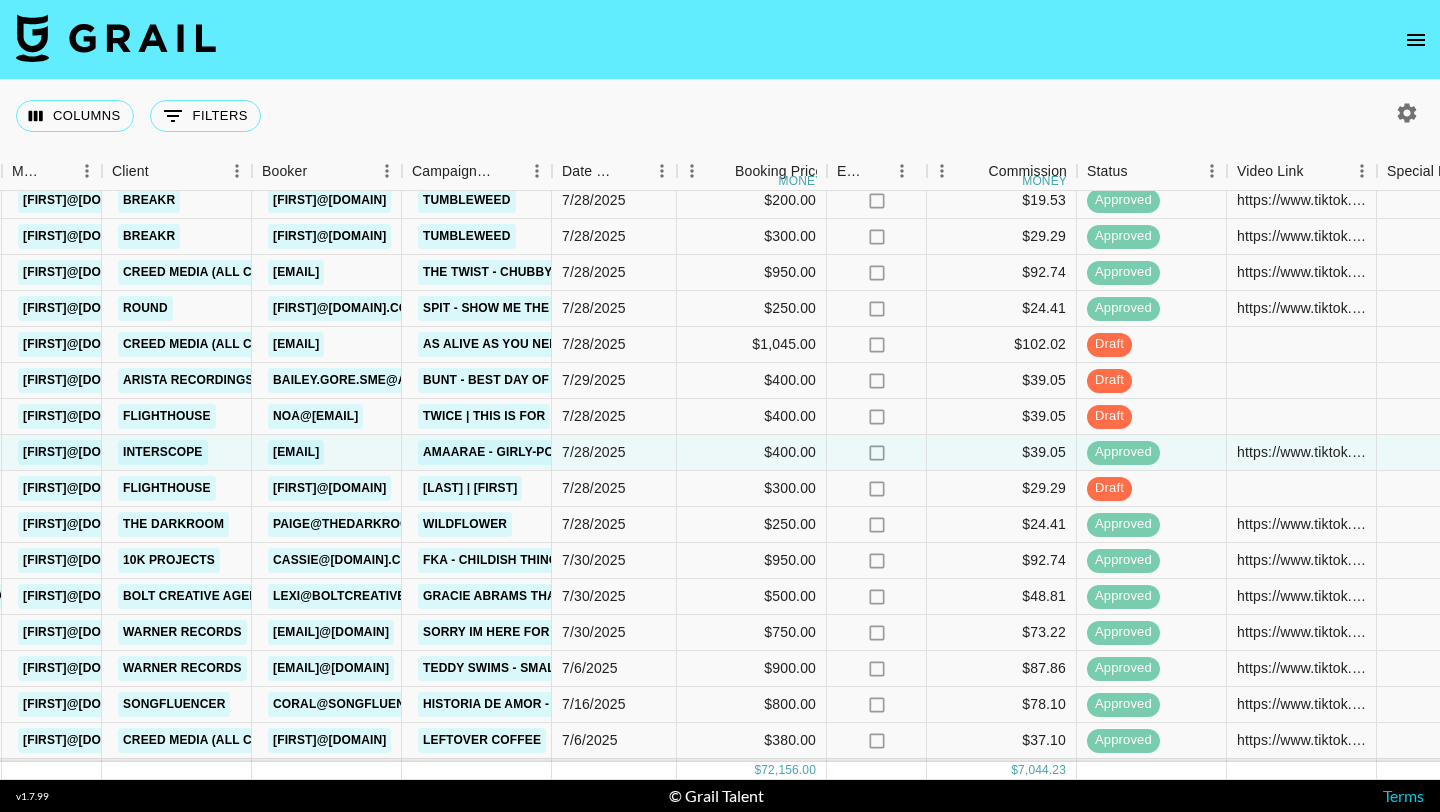 scroll, scrollTop: 2363, scrollLeft: 707, axis: both 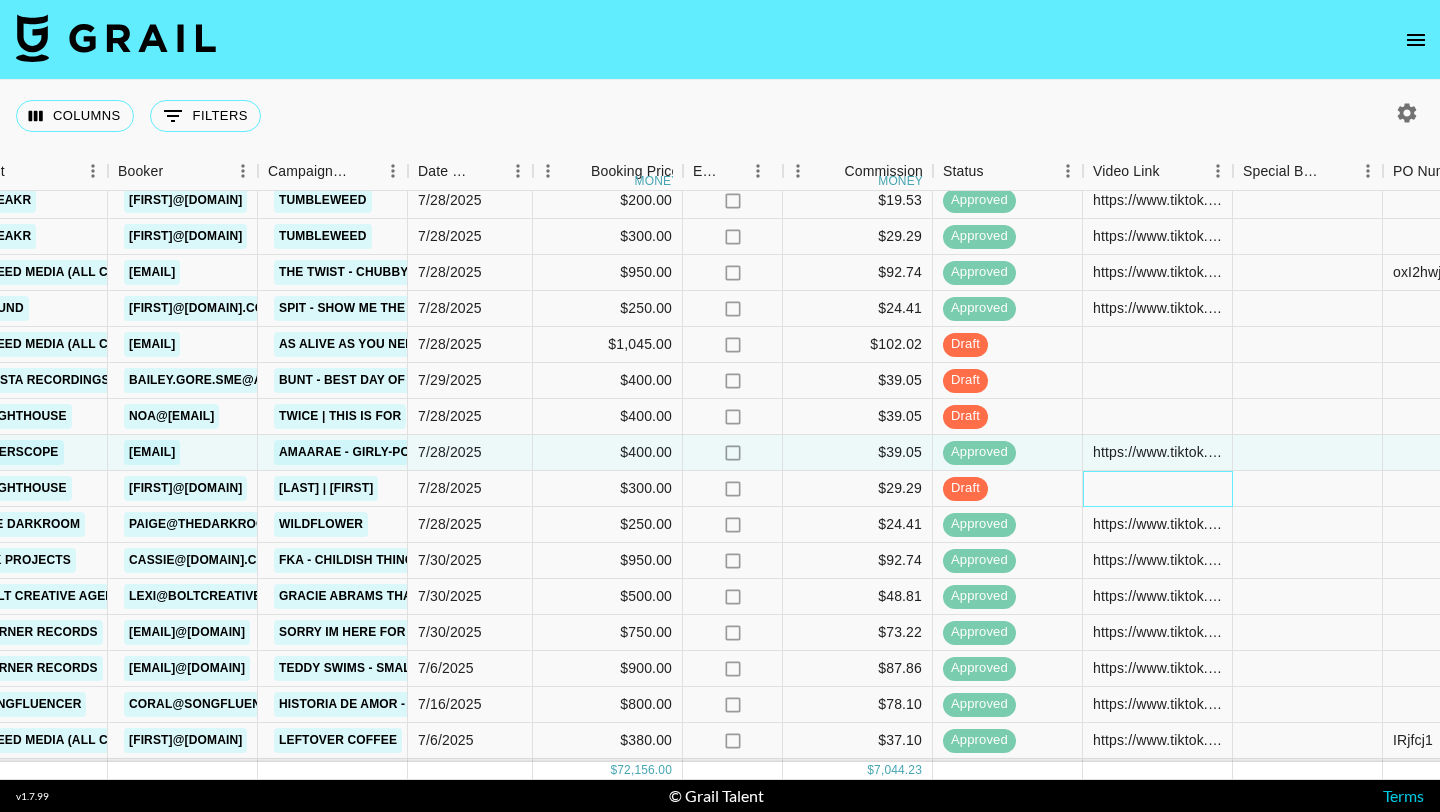 click at bounding box center (1158, 489) 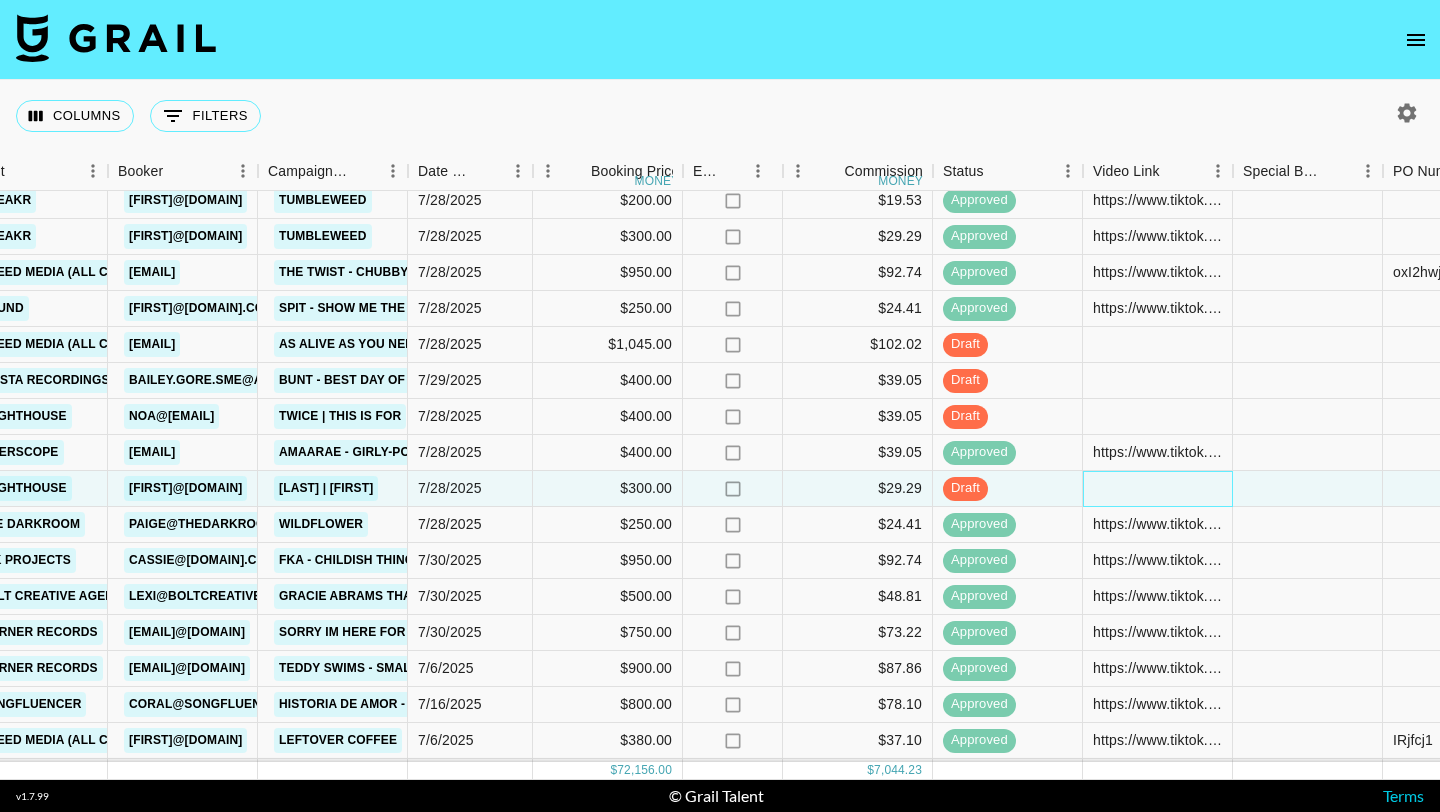 click at bounding box center (1158, 489) 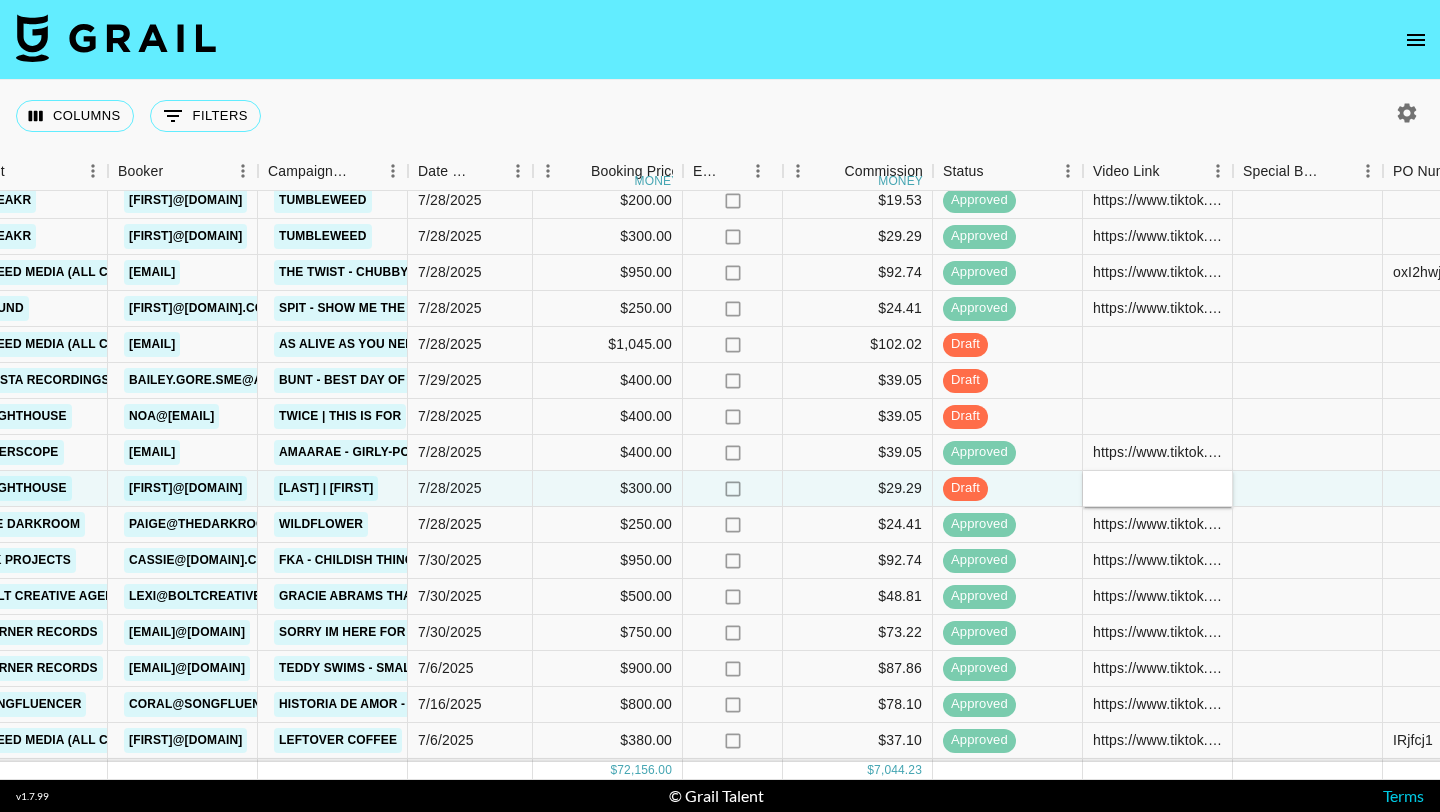 type on "https://www.tiktok.com/@katherinezaino/video/7533307552659033358?is_from_webapp=1&sender_device=pc&web_id=7518984457571829253" 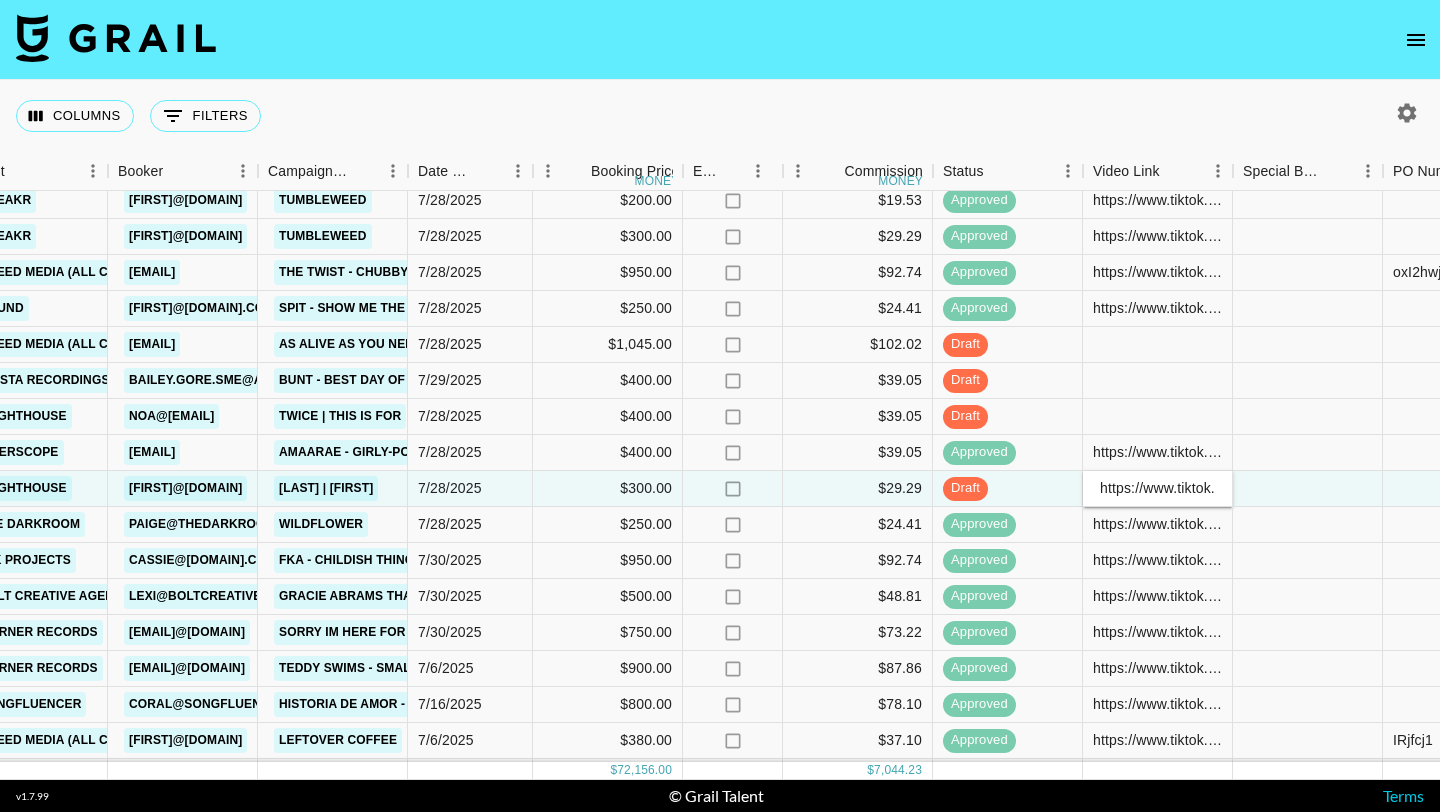scroll, scrollTop: 0, scrollLeft: 800, axis: horizontal 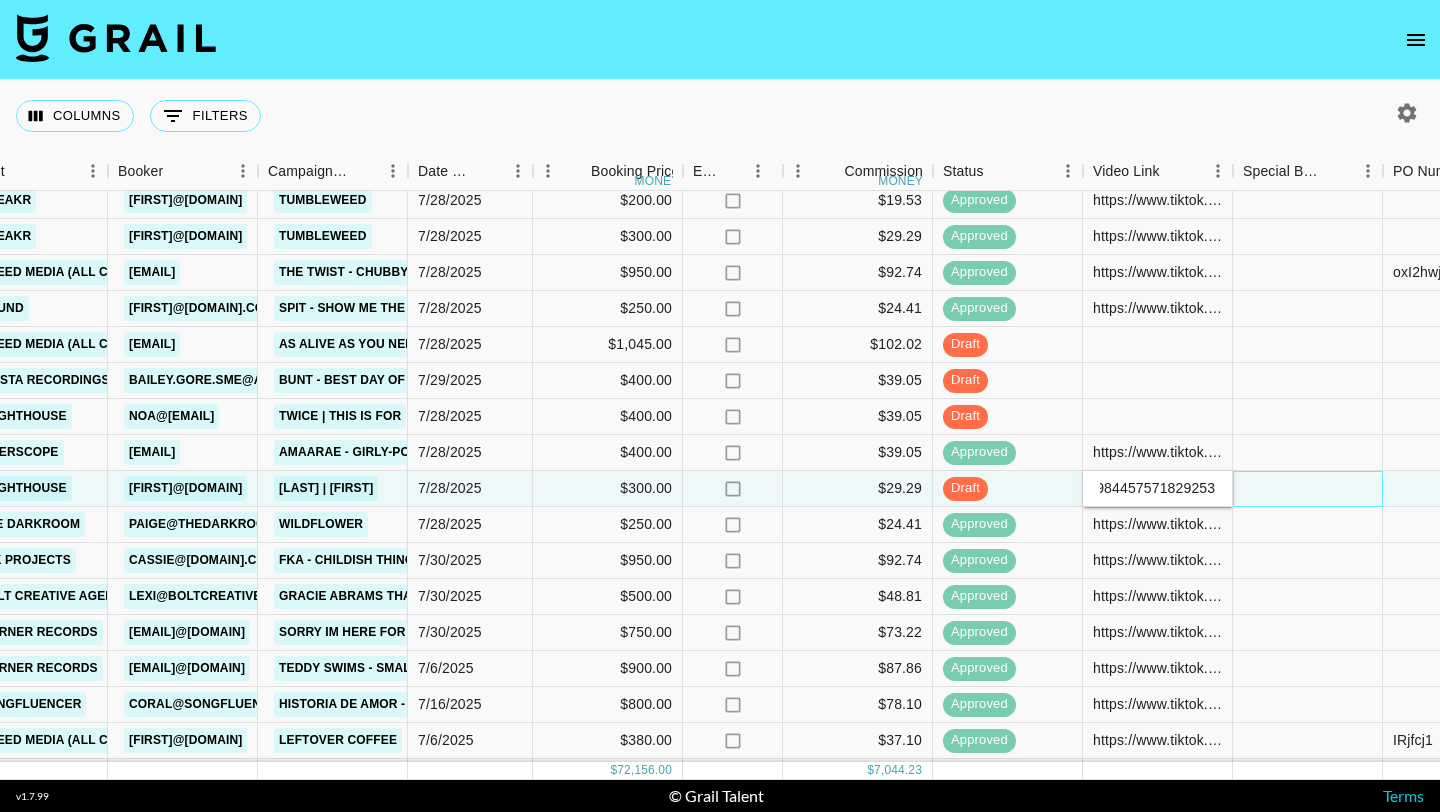 click at bounding box center (1308, 489) 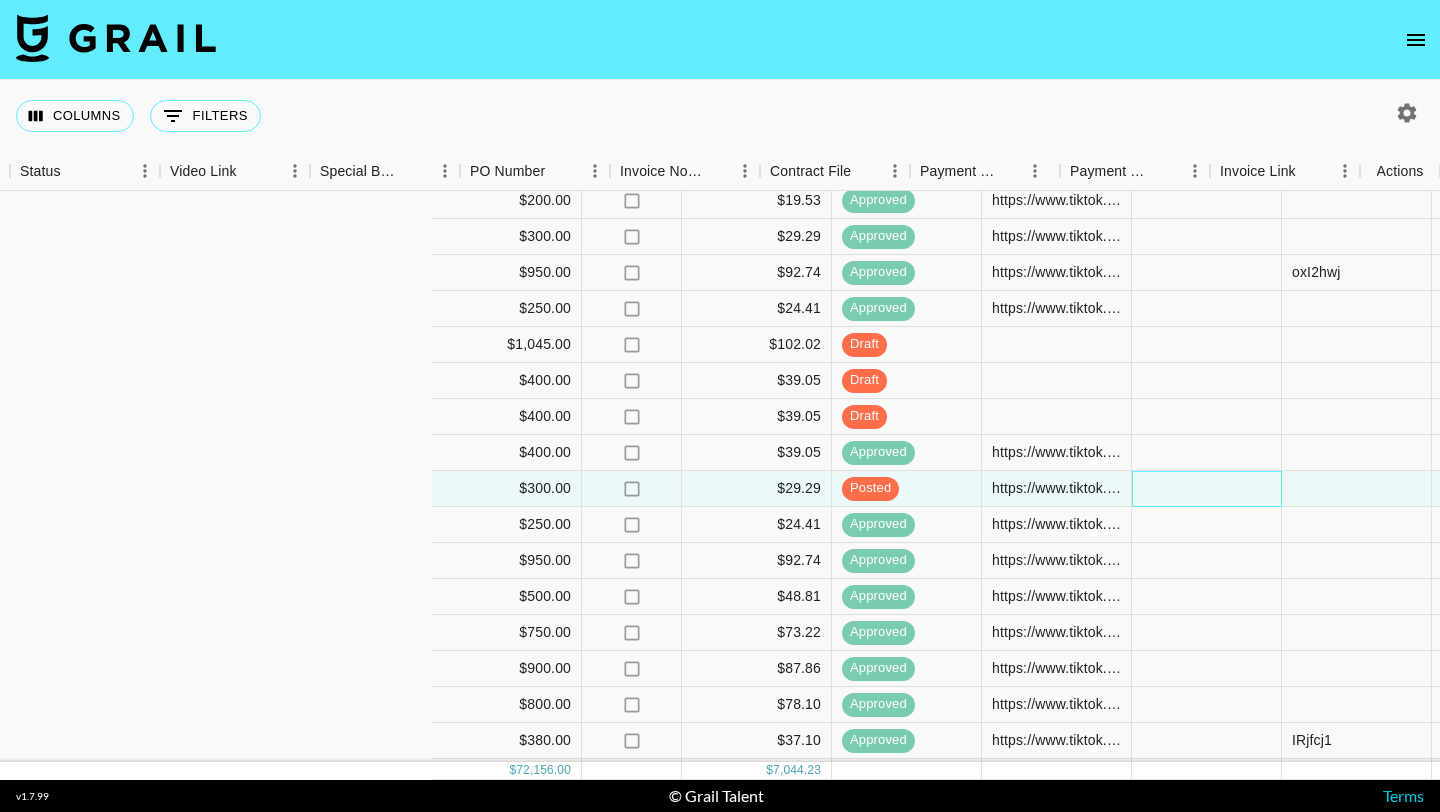scroll, scrollTop: 2363, scrollLeft: 1630, axis: both 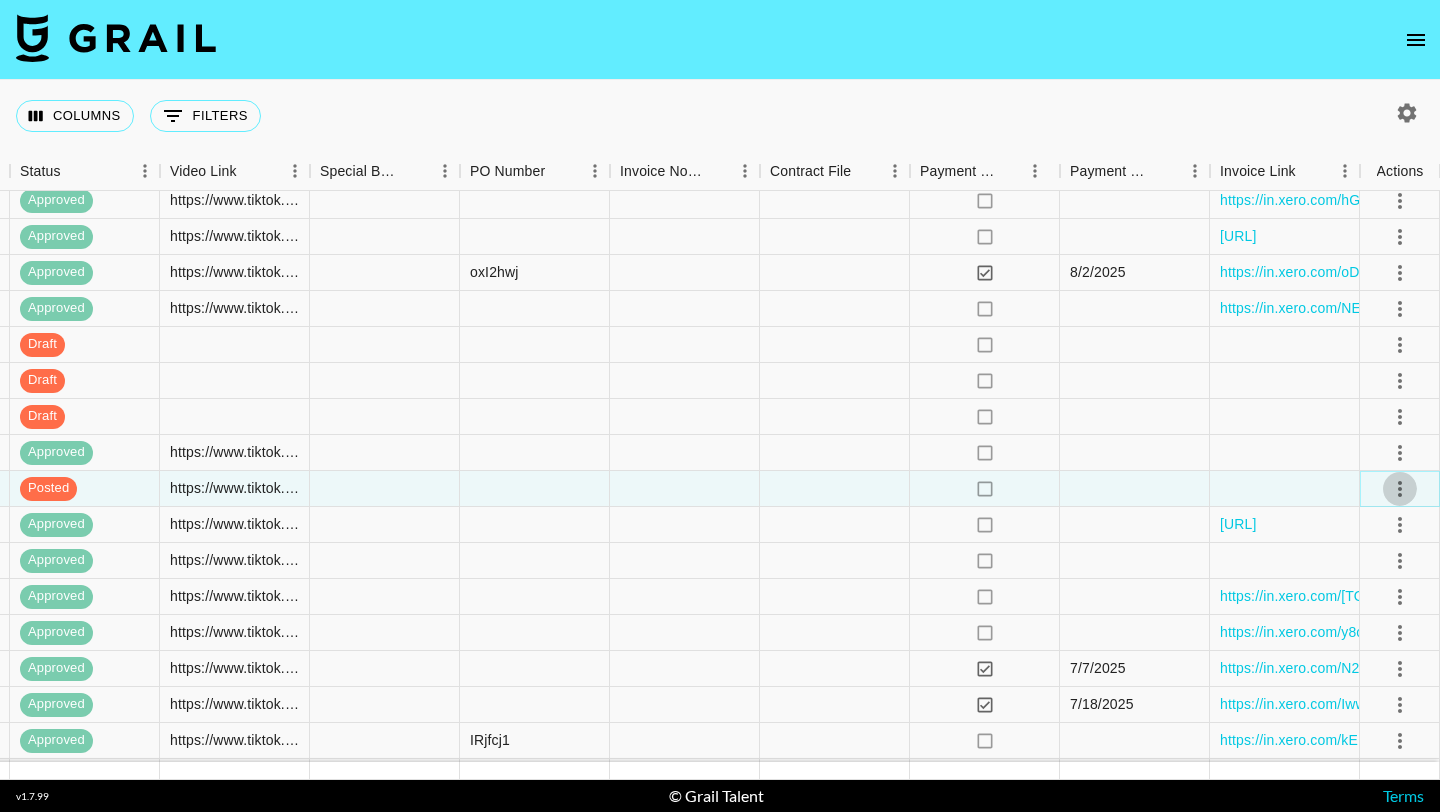 click 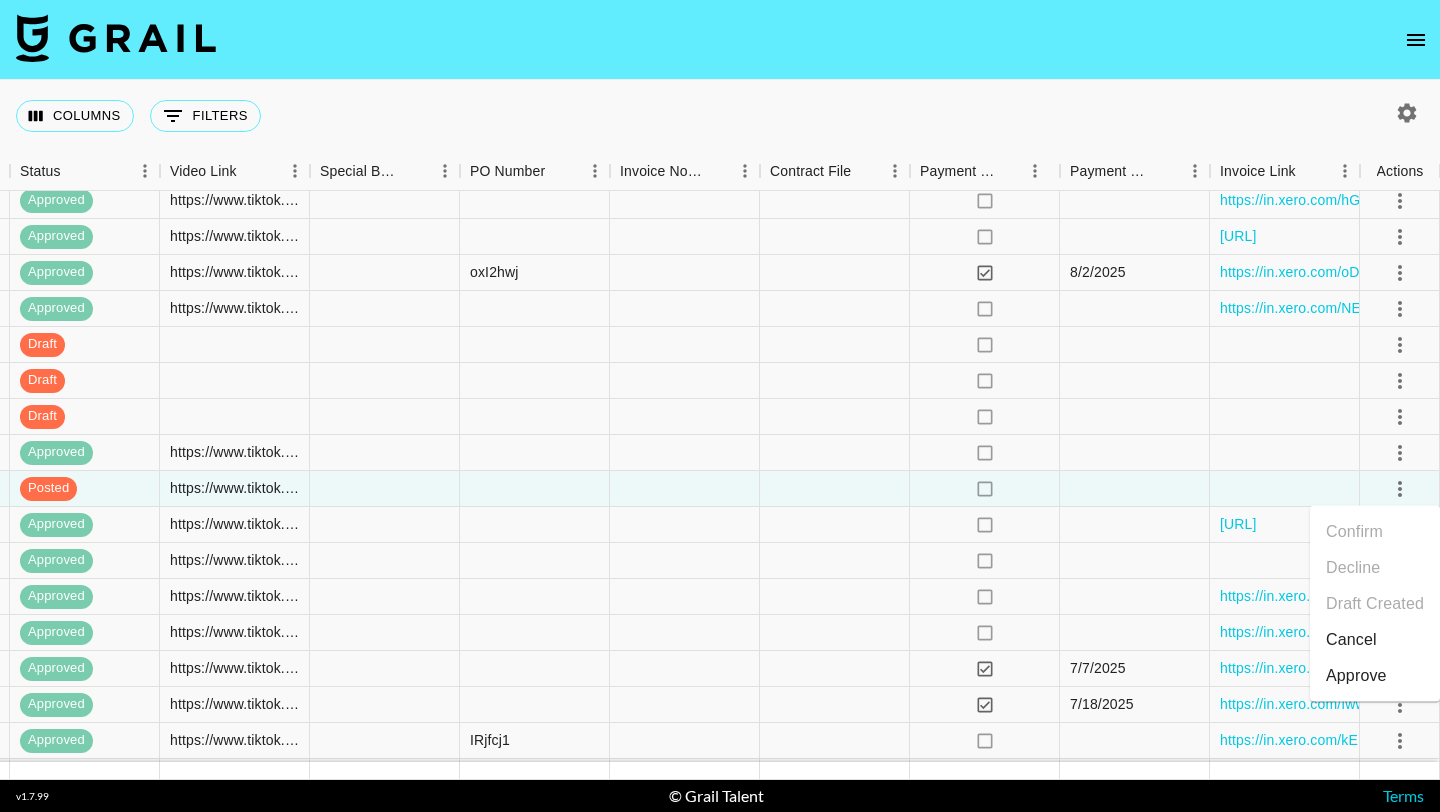 click on "Approve" at bounding box center [1356, 676] 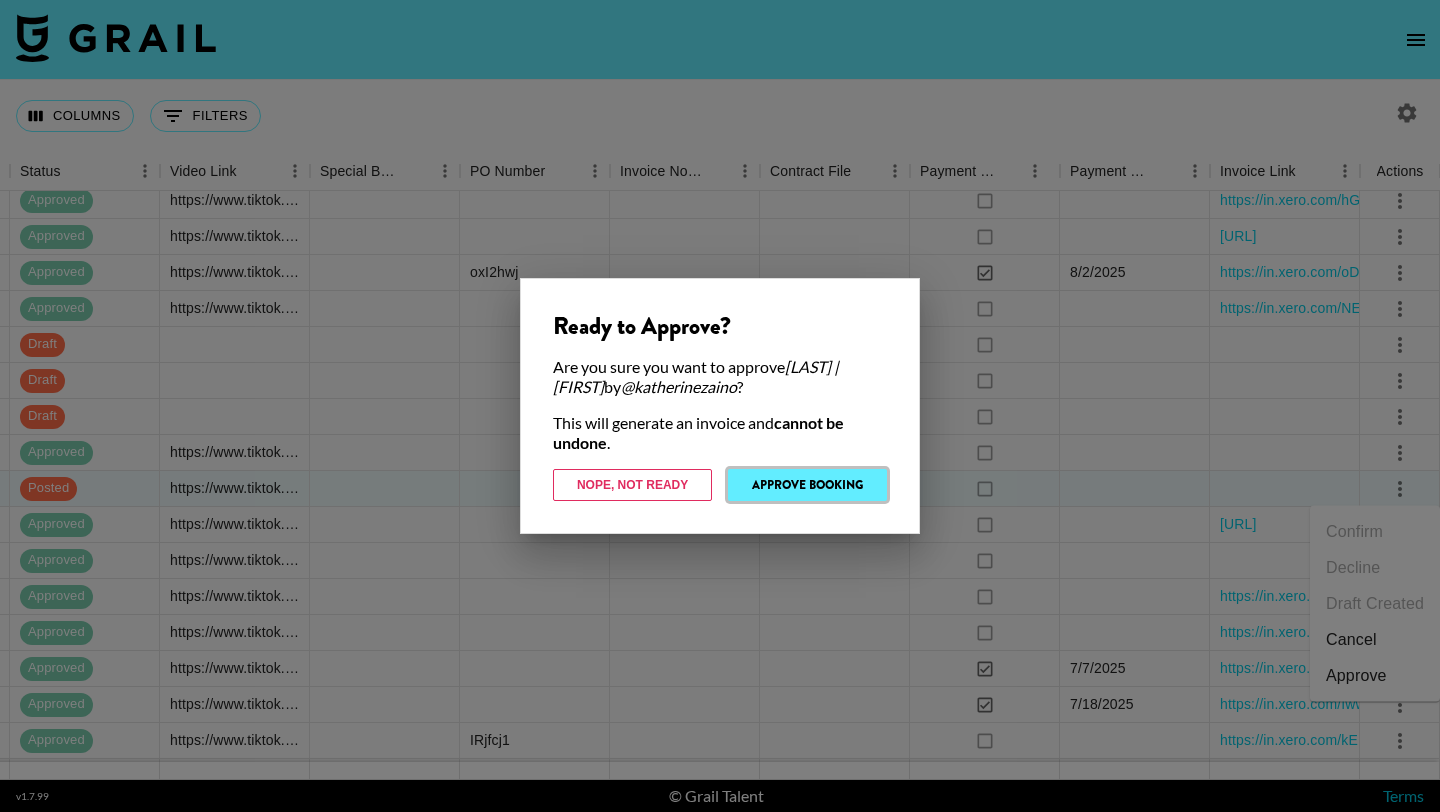 click on "Approve Booking" at bounding box center [807, 485] 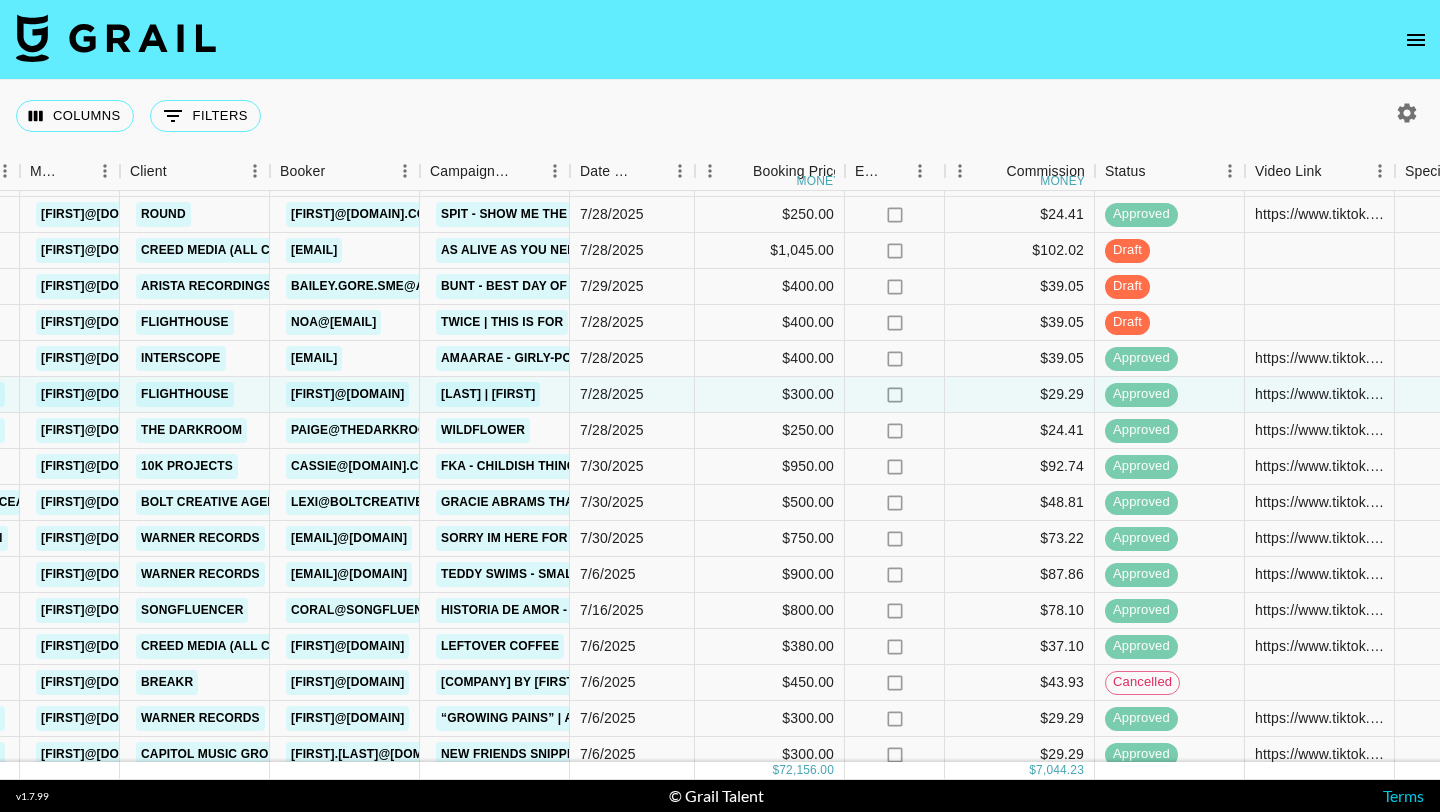 scroll, scrollTop: 2457, scrollLeft: 690, axis: both 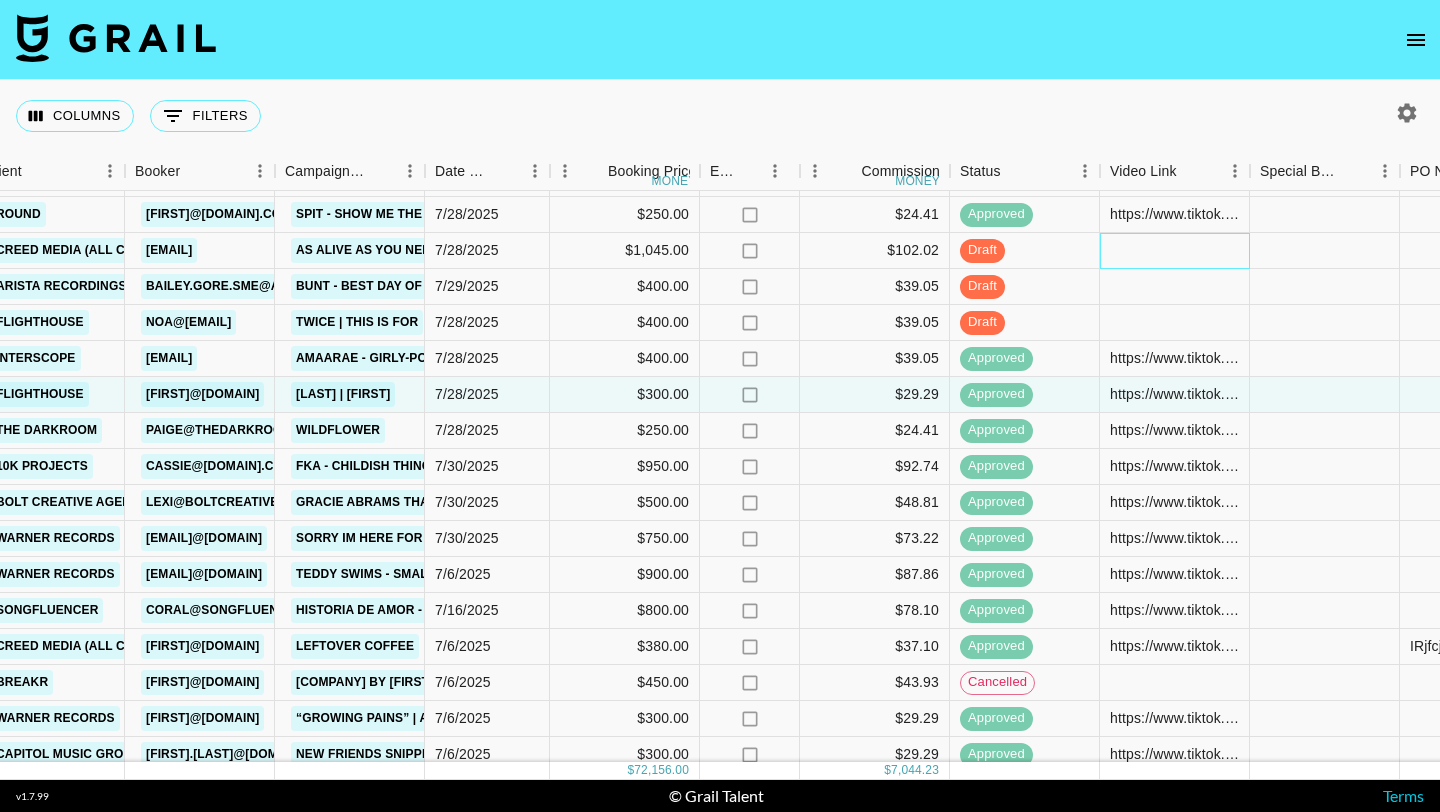 click at bounding box center [1175, 251] 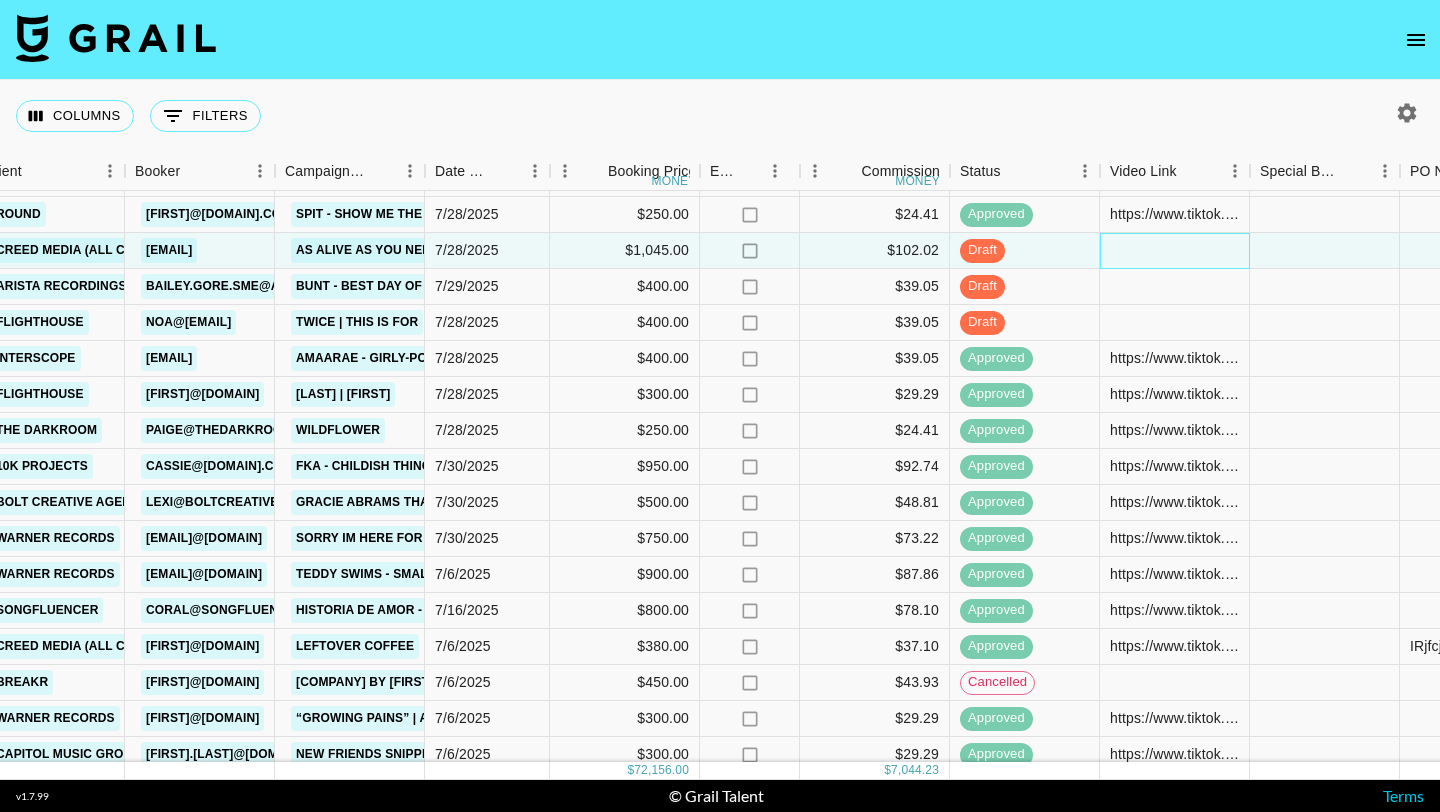 click at bounding box center [1175, 251] 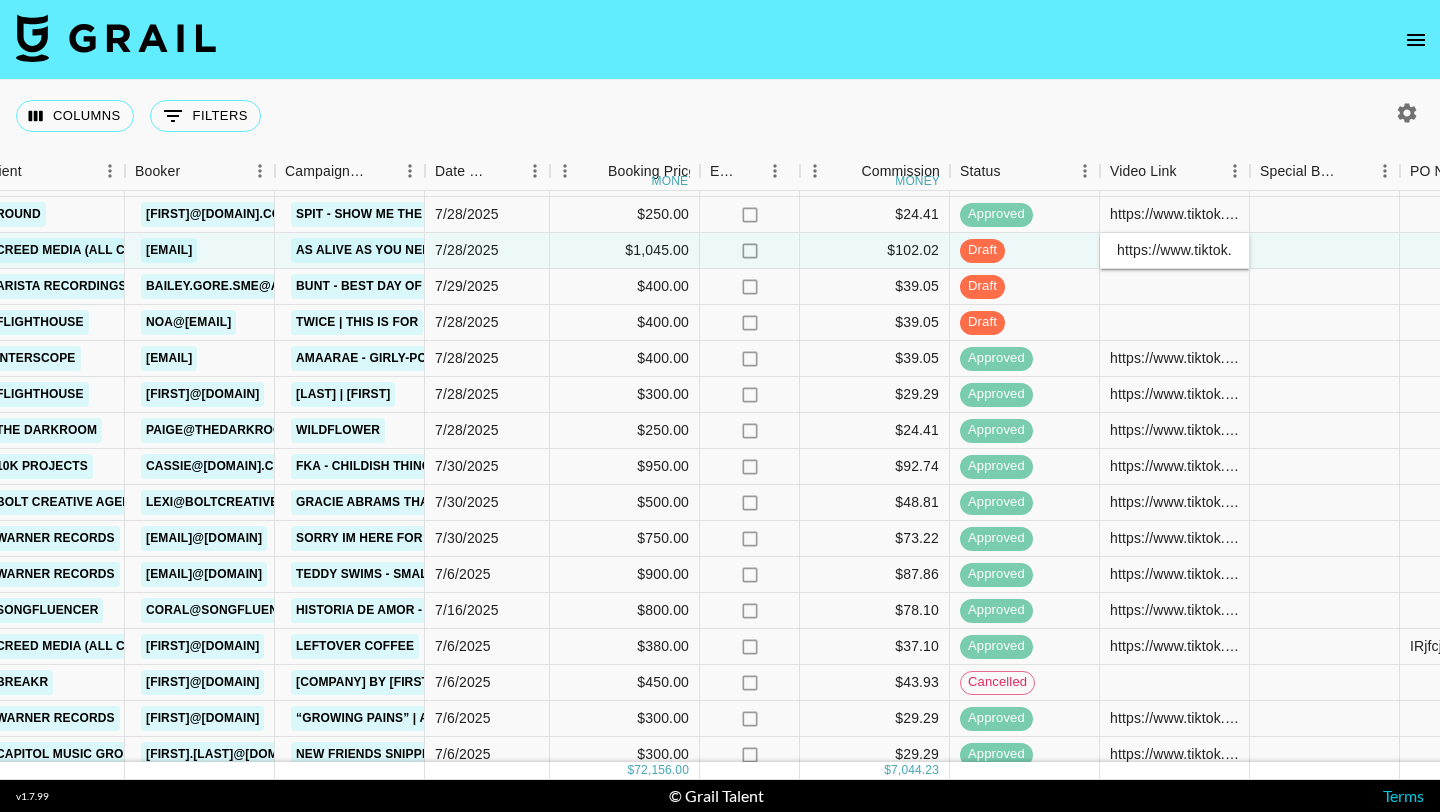 scroll, scrollTop: 0, scrollLeft: 788, axis: horizontal 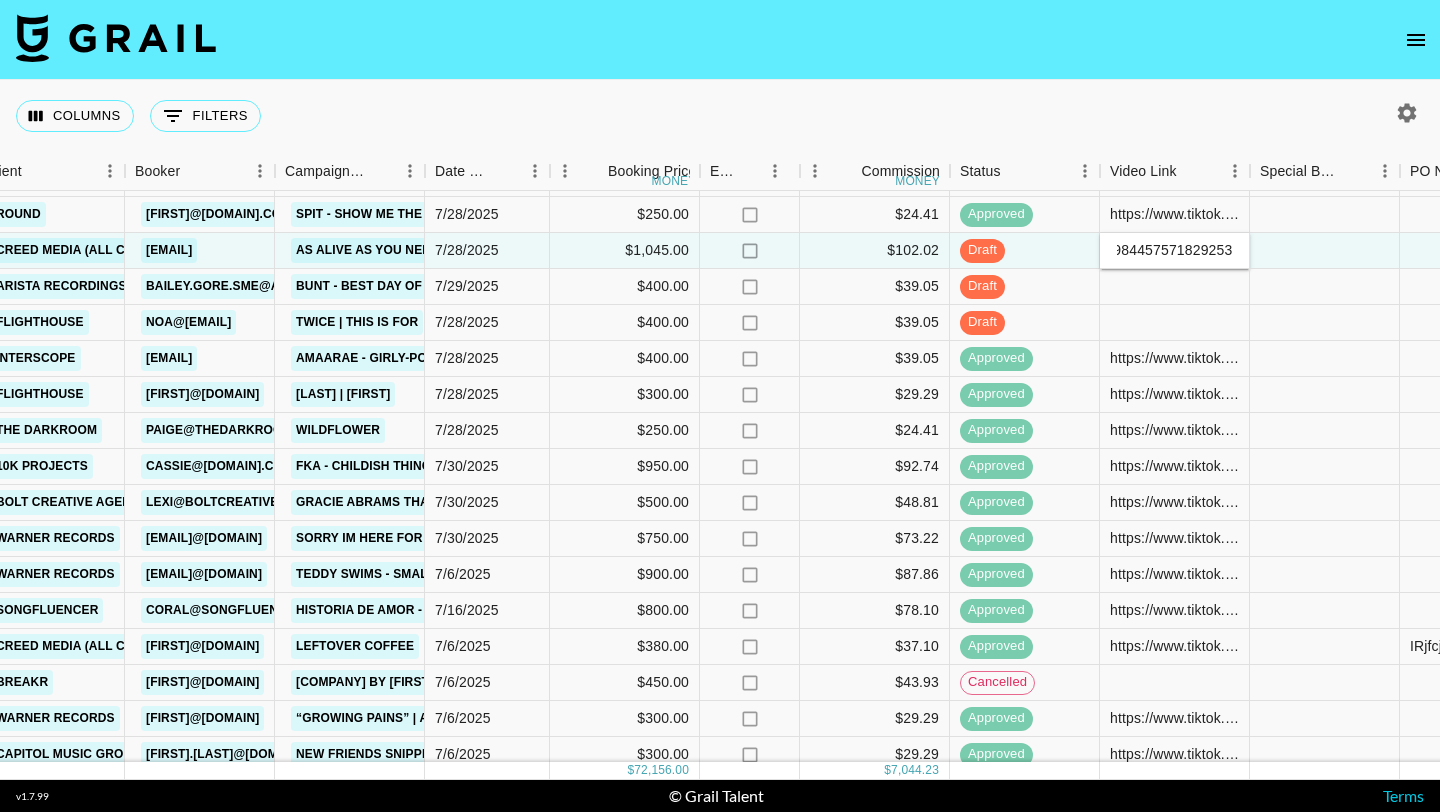 type on "https://www.tiktok.com/@fish_fingersd/video/7533632510463347975?is_from_webapp=1&sender_device=pc&web_id=7518984457571829253" 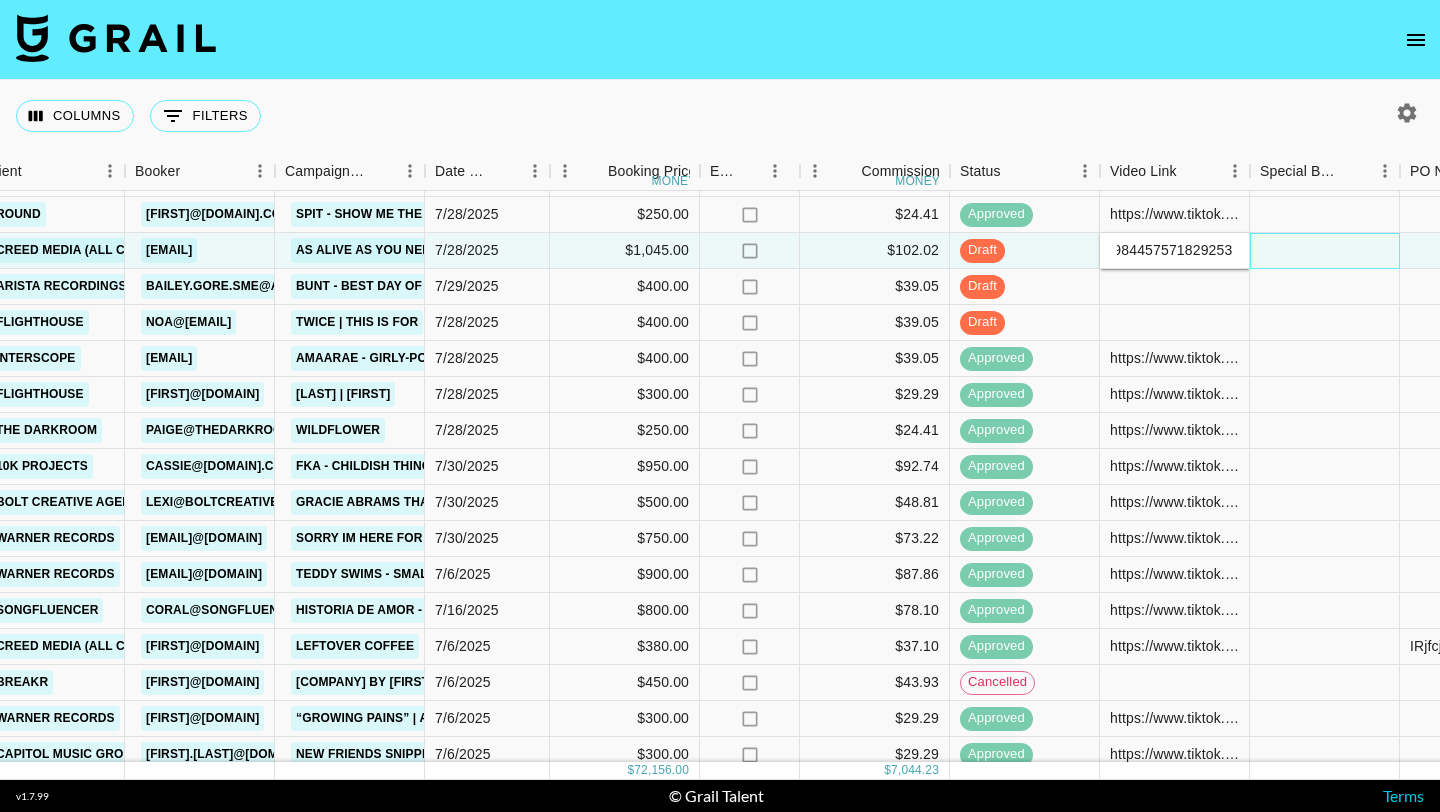scroll, scrollTop: 0, scrollLeft: 0, axis: both 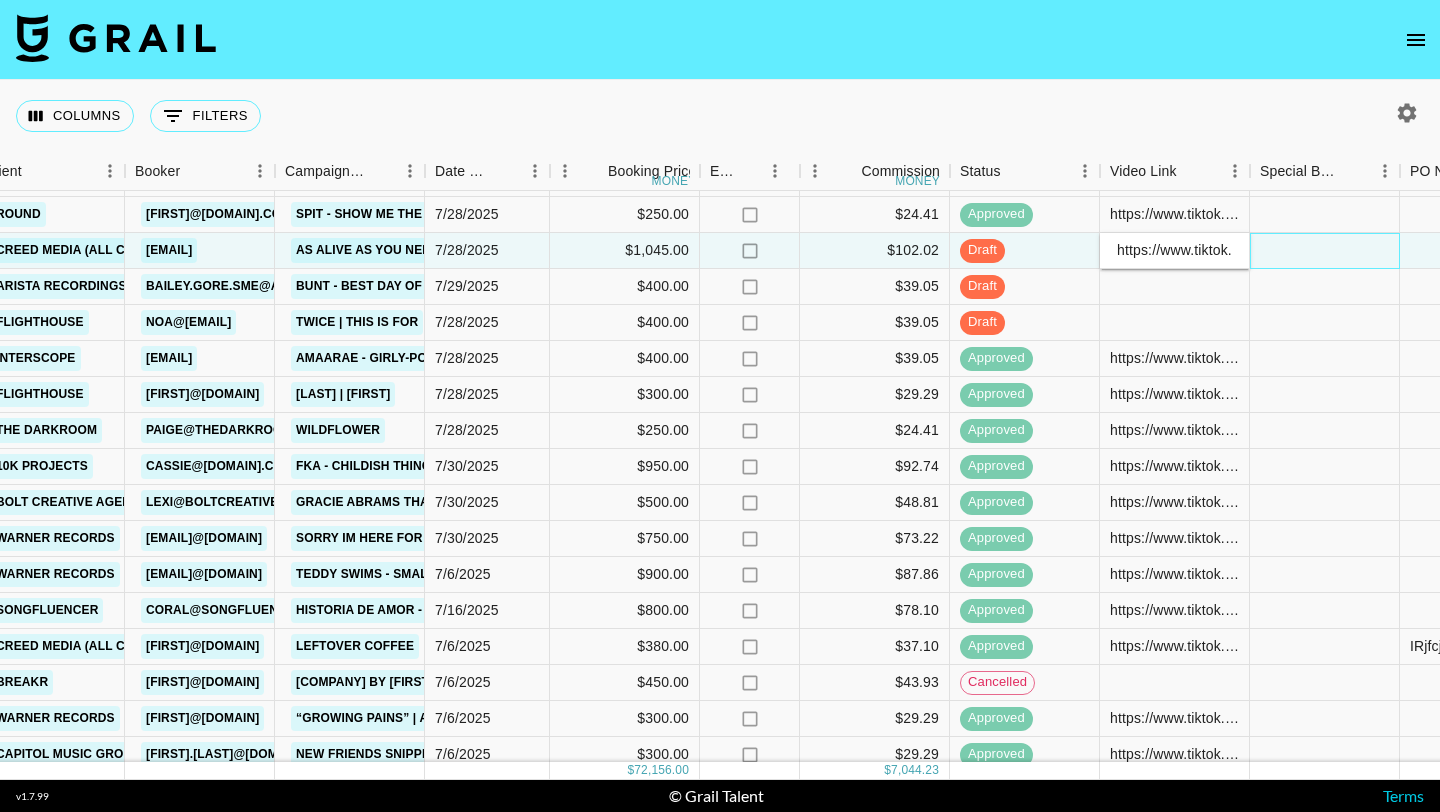 click at bounding box center [1325, 251] 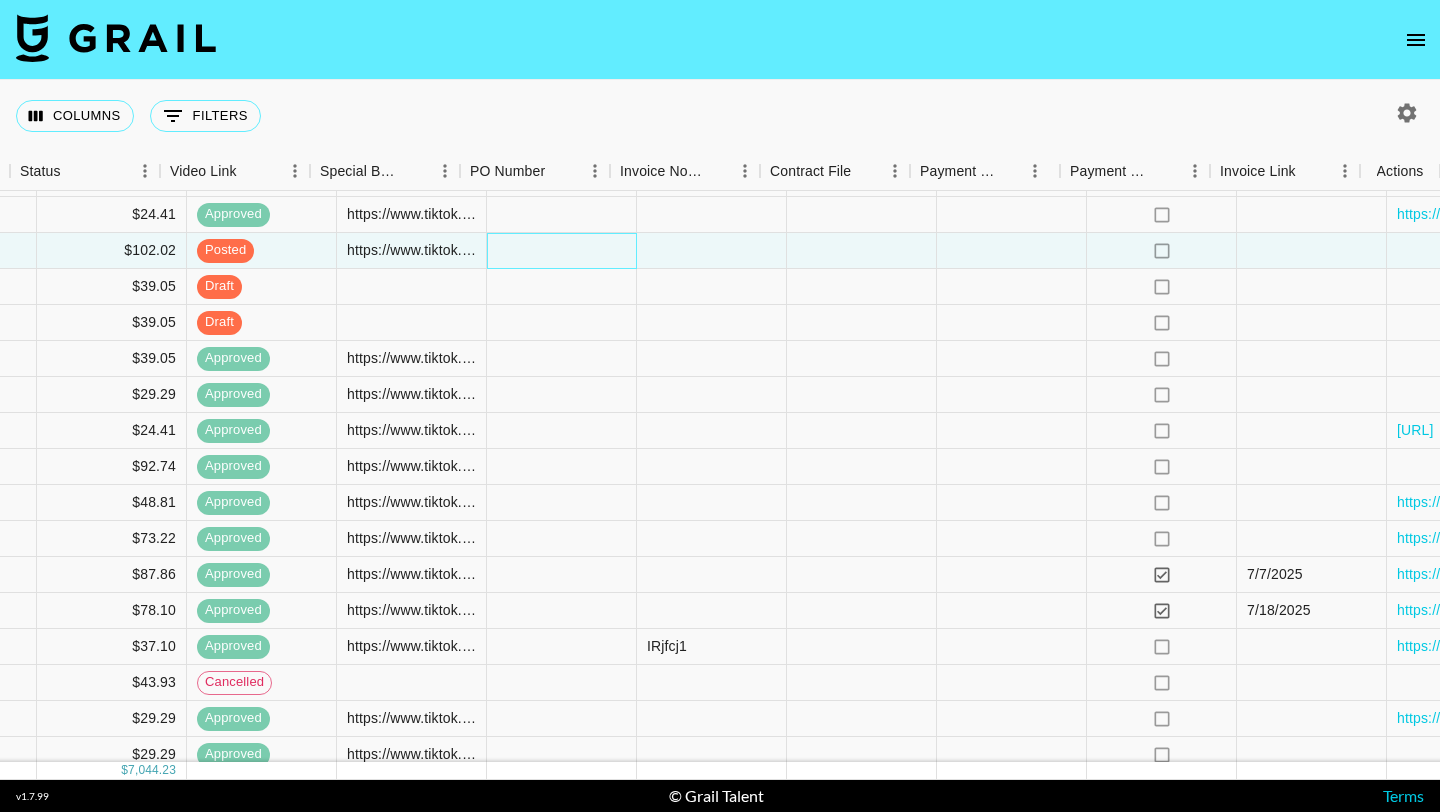 scroll, scrollTop: 2457, scrollLeft: 1630, axis: both 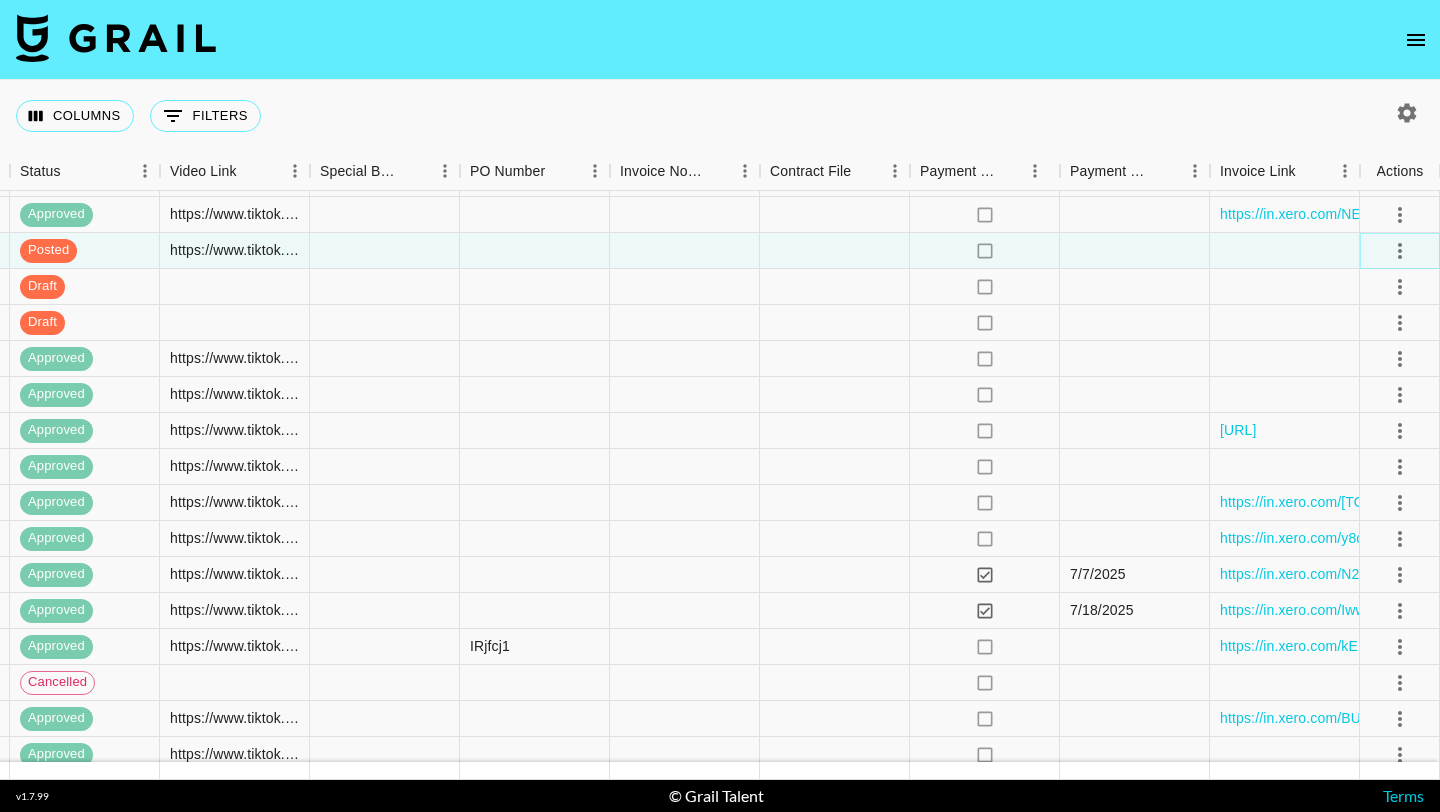 click 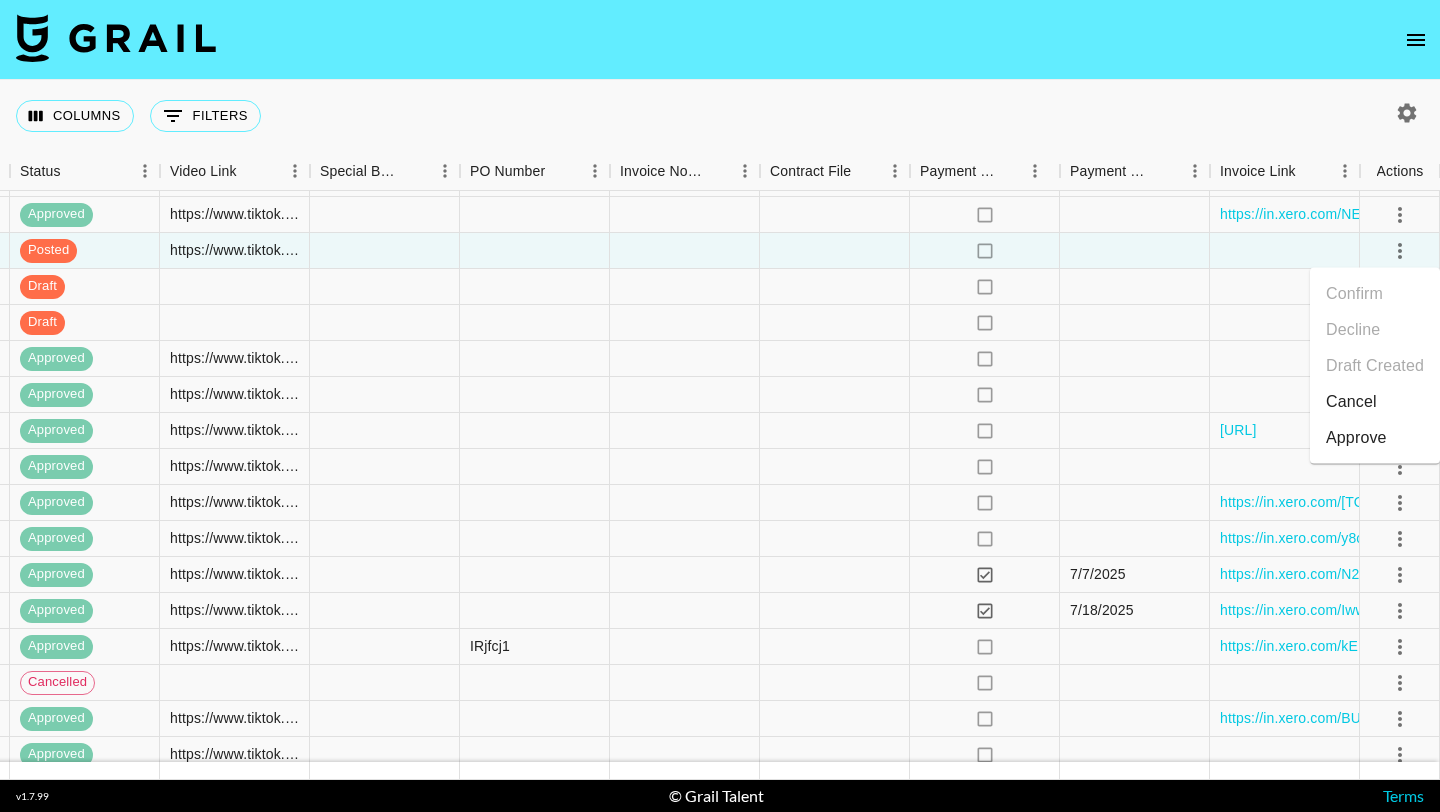 click on "Approve" at bounding box center (1375, 438) 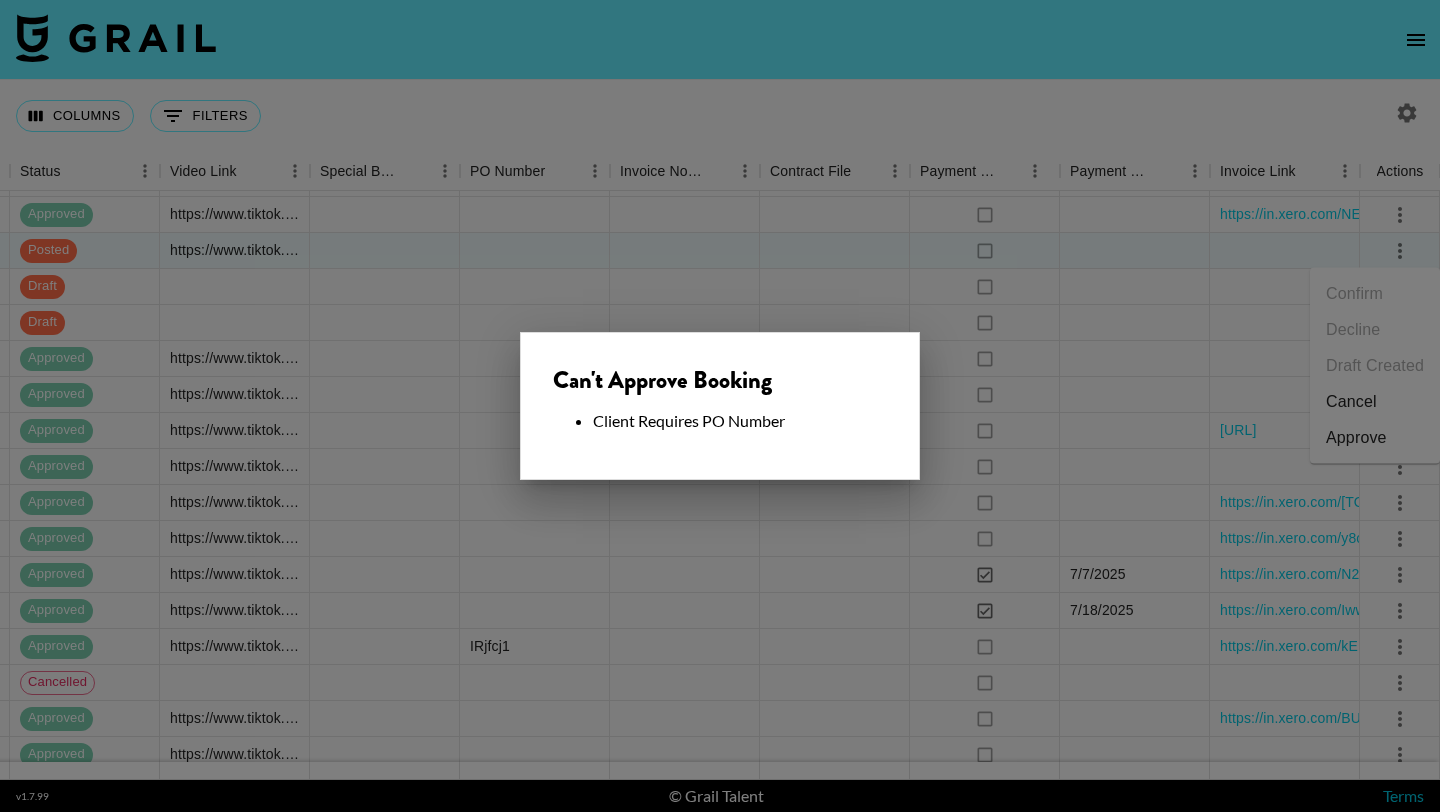 click at bounding box center (720, 406) 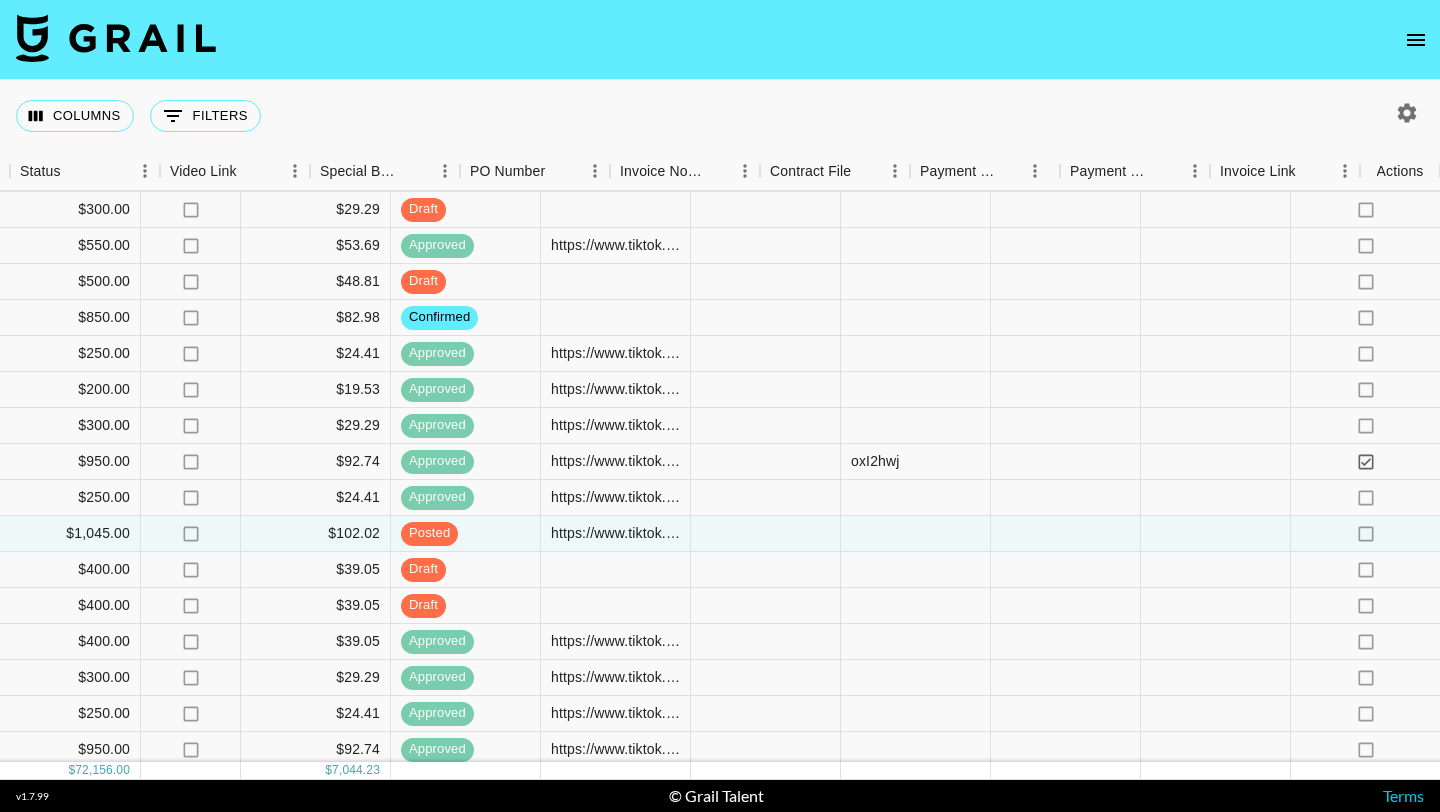 scroll, scrollTop: 2174, scrollLeft: 1630, axis: both 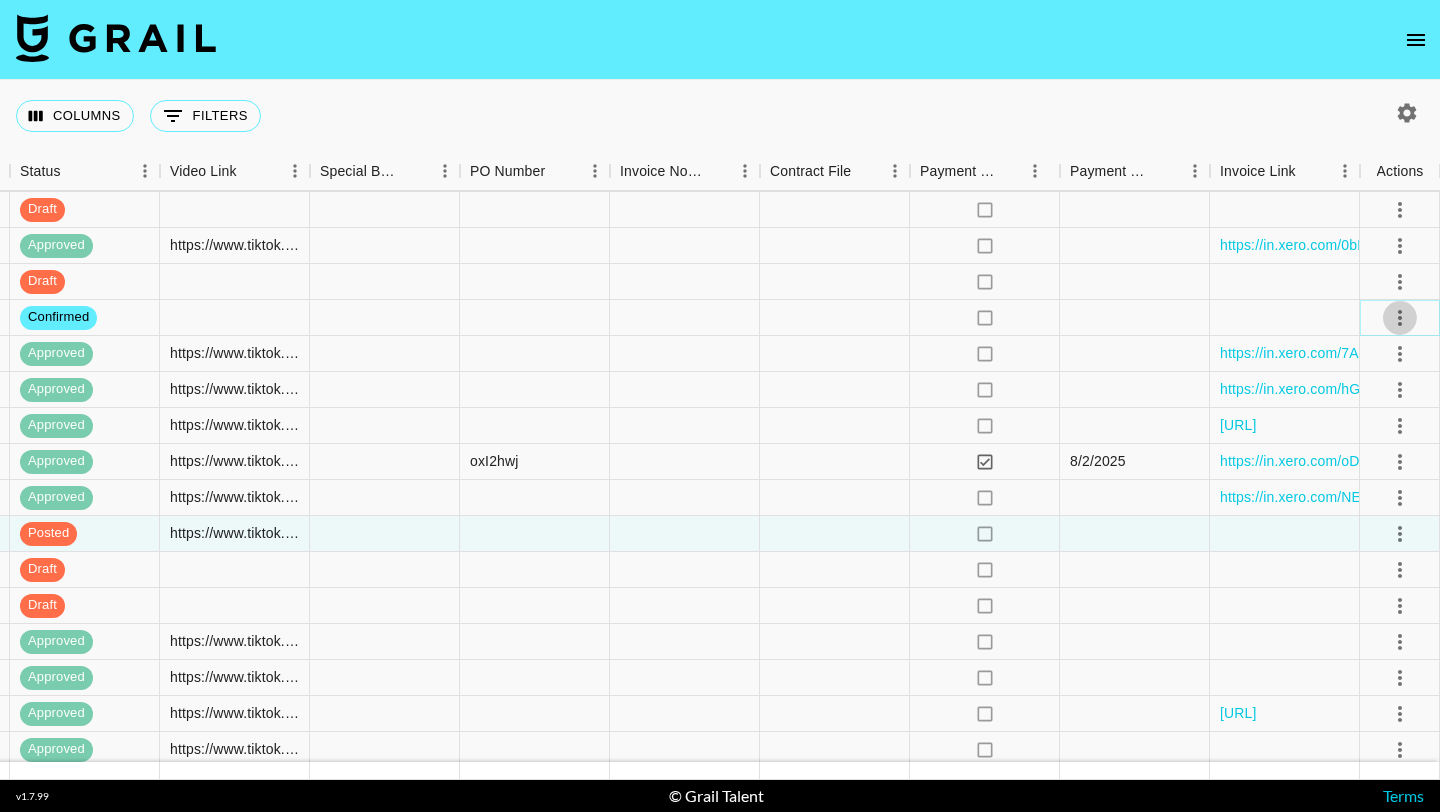 click 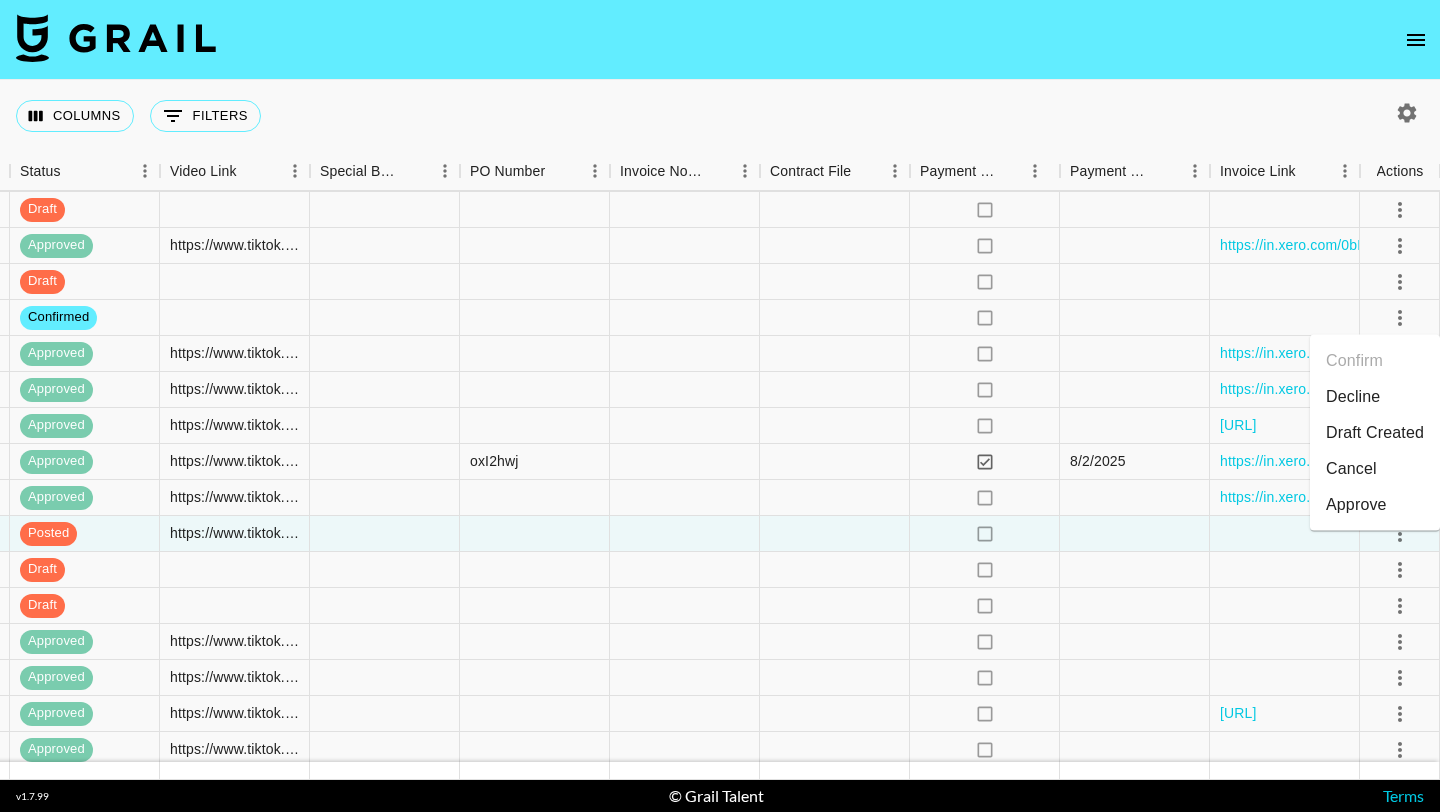 click on "Cancel" at bounding box center (1375, 469) 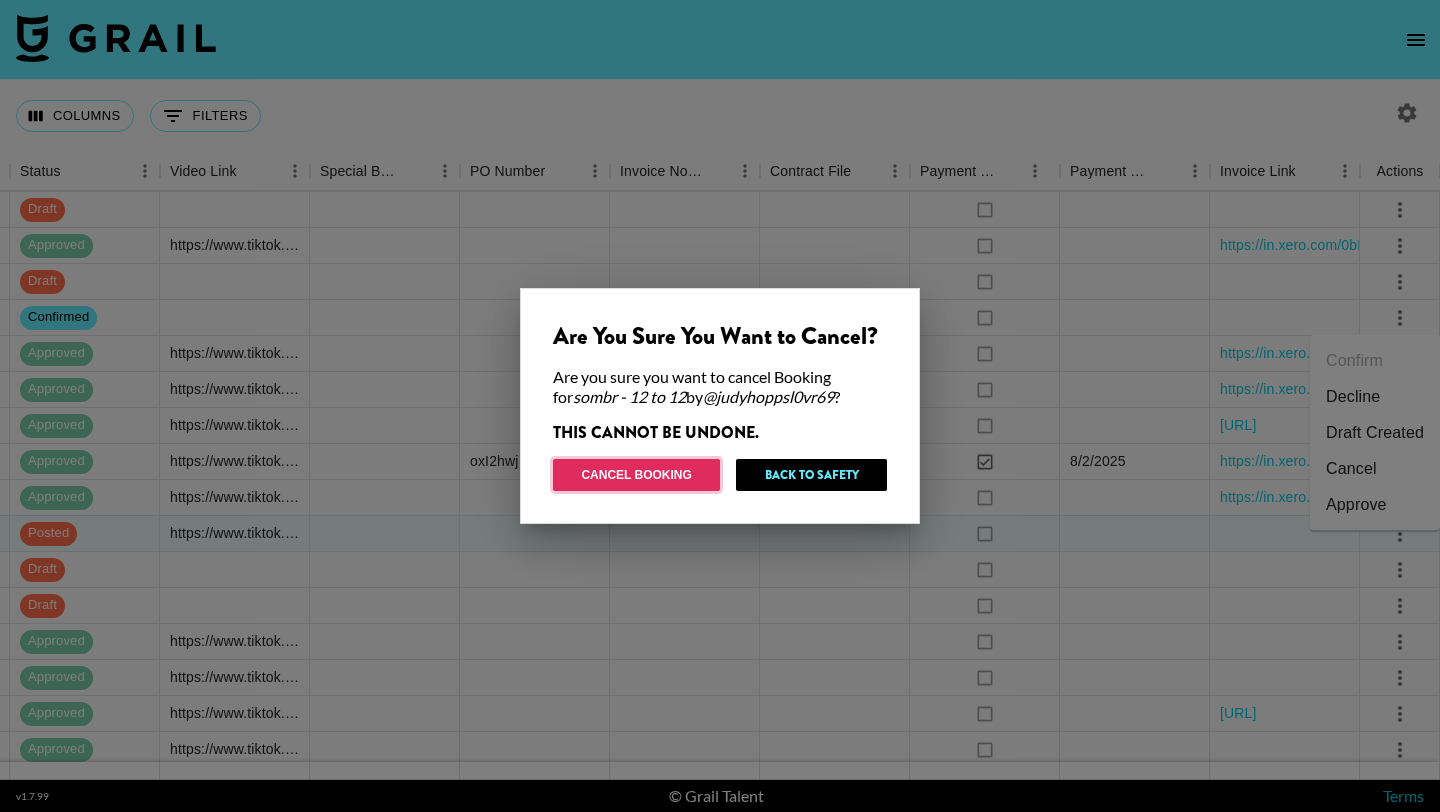 click on "Cancel Booking" at bounding box center [636, 475] 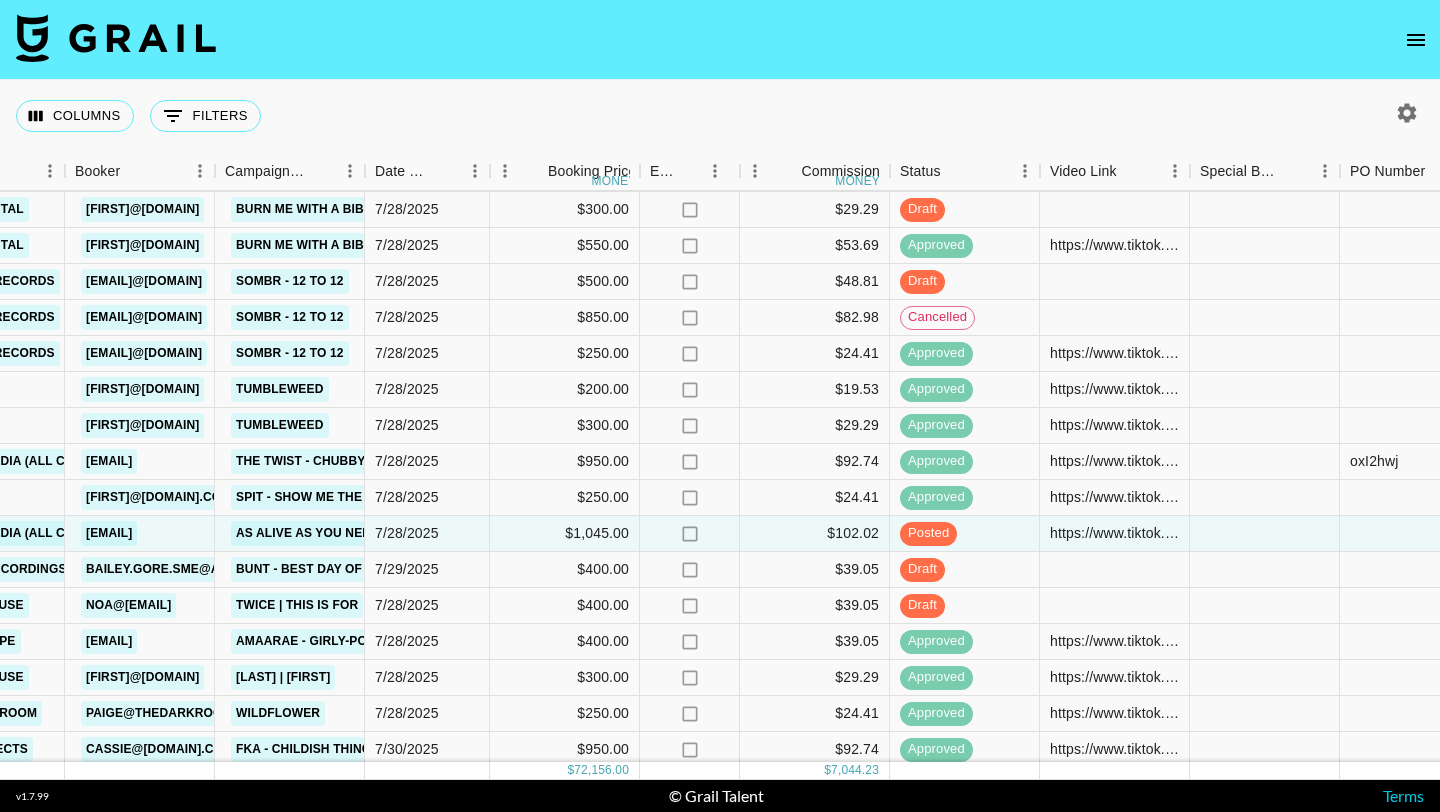 scroll, scrollTop: 2174, scrollLeft: 802, axis: both 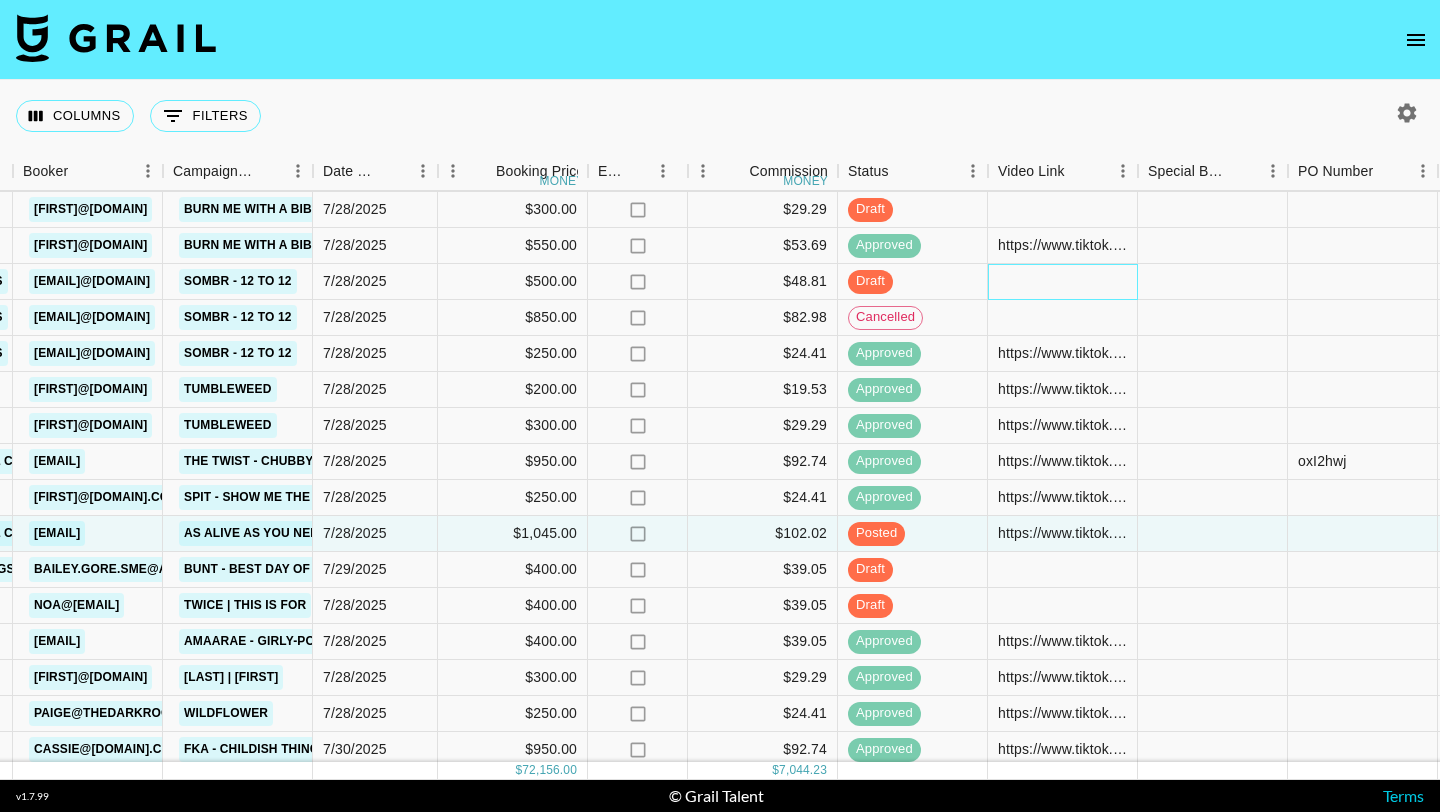 click at bounding box center [1063, 282] 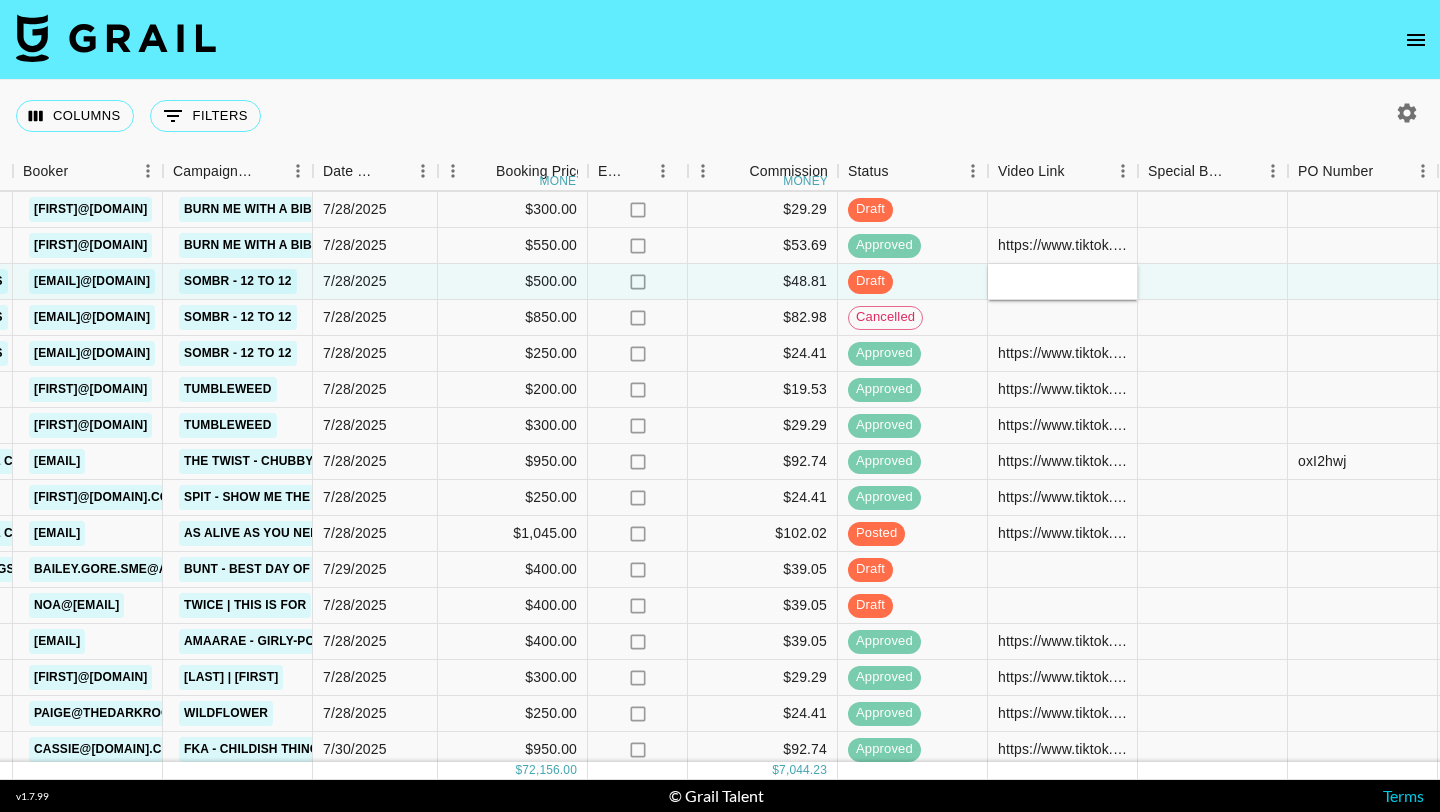 type on "https://www.tiktok.com/@mewhenfrankocean/video/7532582242233617677?is_from_webapp=1&sender_device=pc&web_id=7518984457571829253" 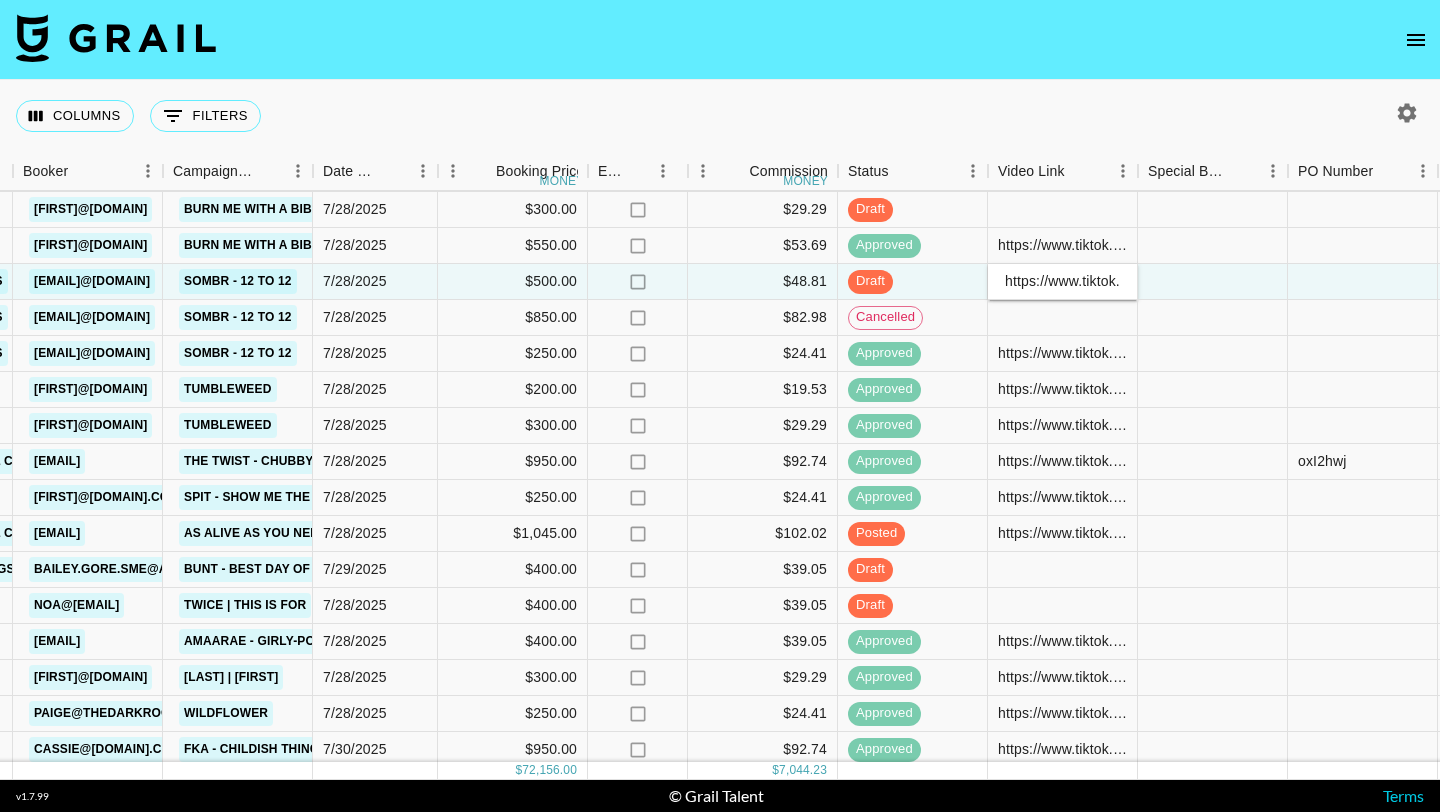 scroll, scrollTop: 0, scrollLeft: 831, axis: horizontal 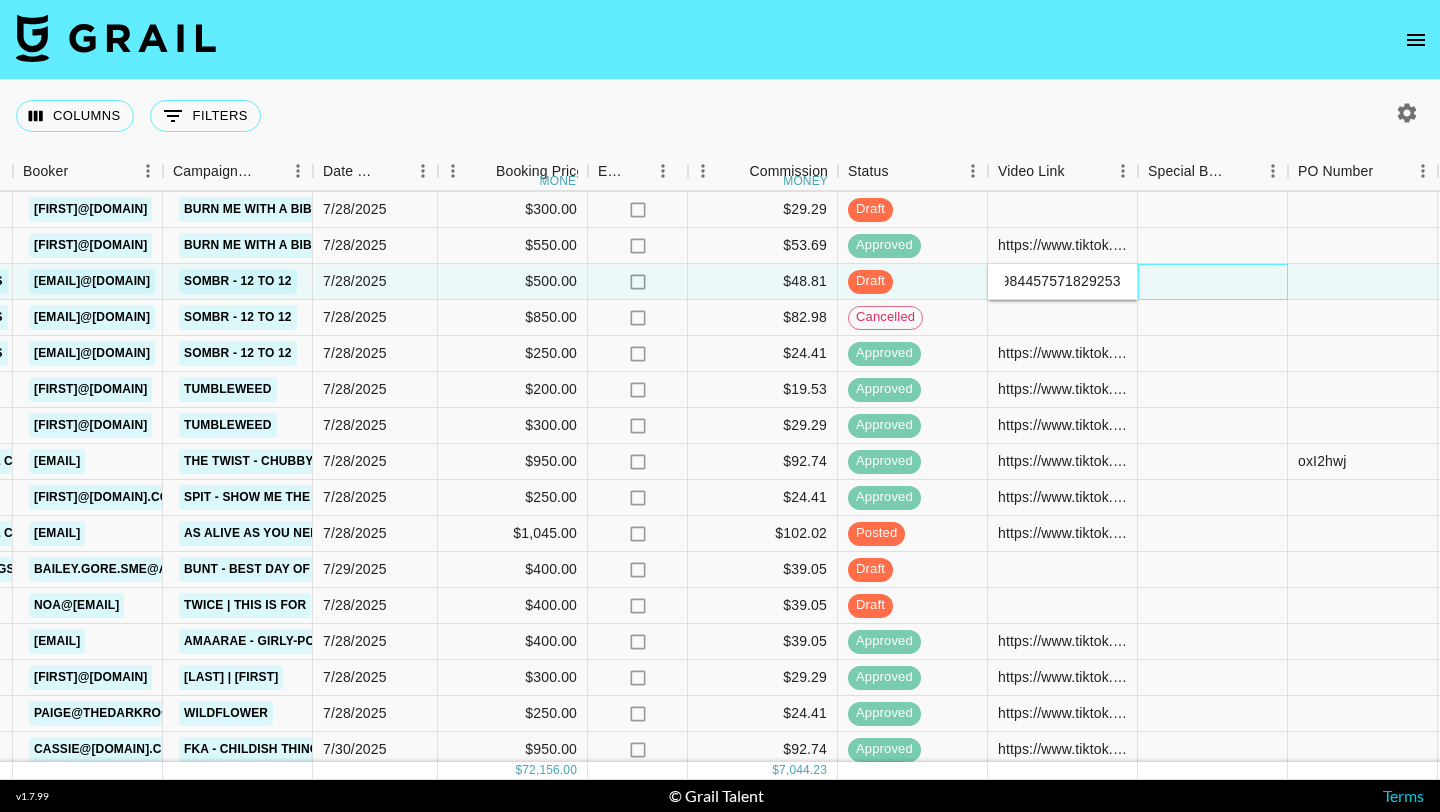 click at bounding box center (1213, 282) 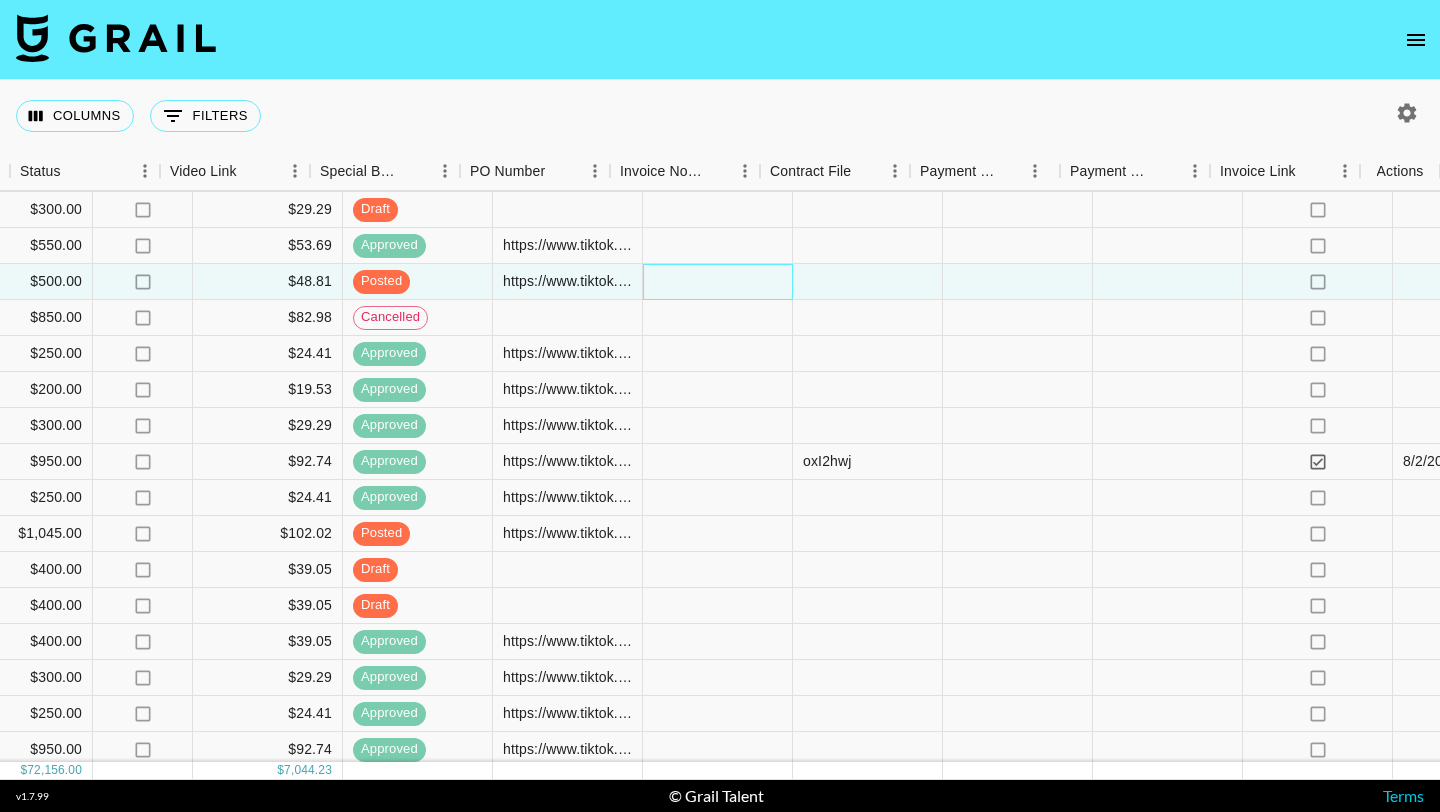 scroll, scrollTop: 2174, scrollLeft: 1630, axis: both 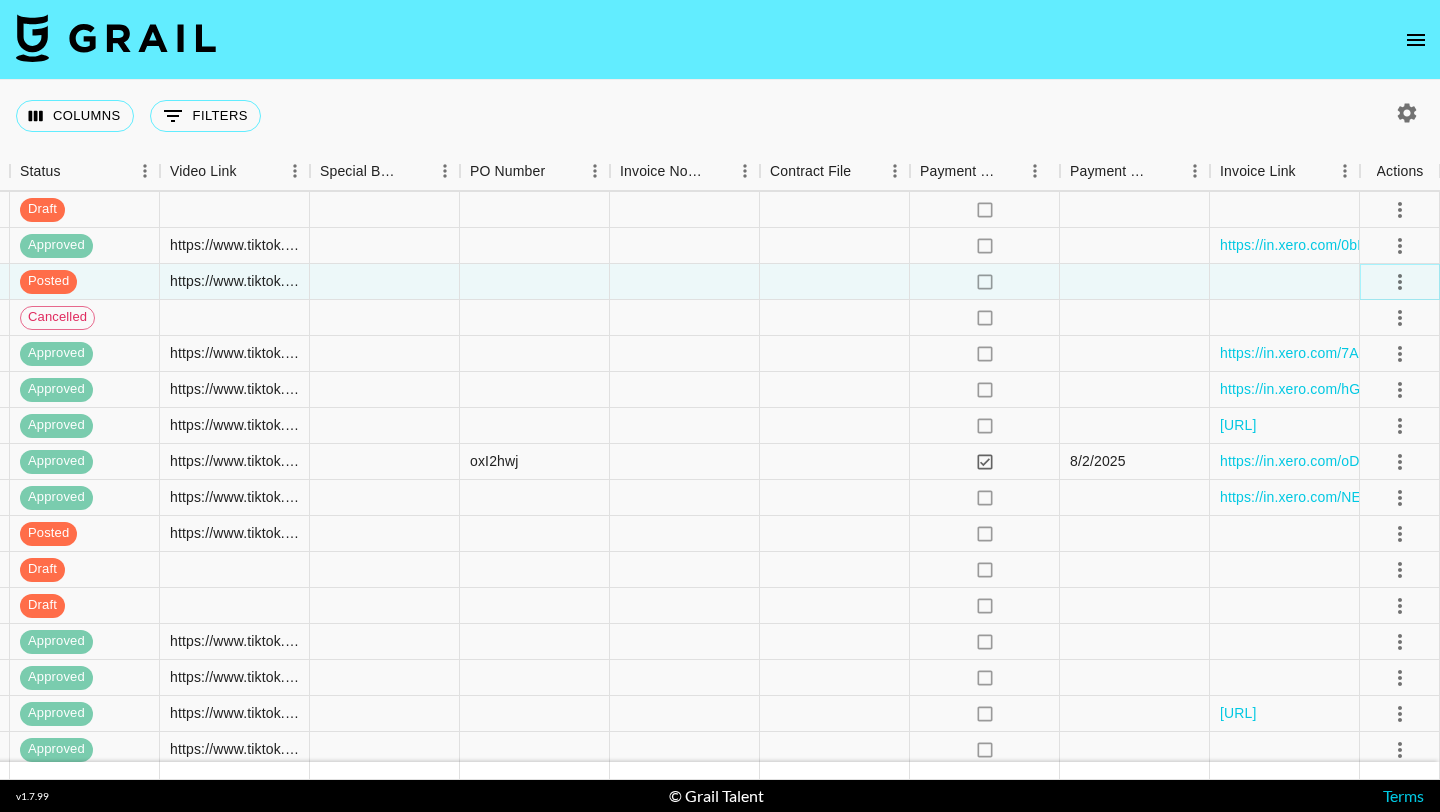 click 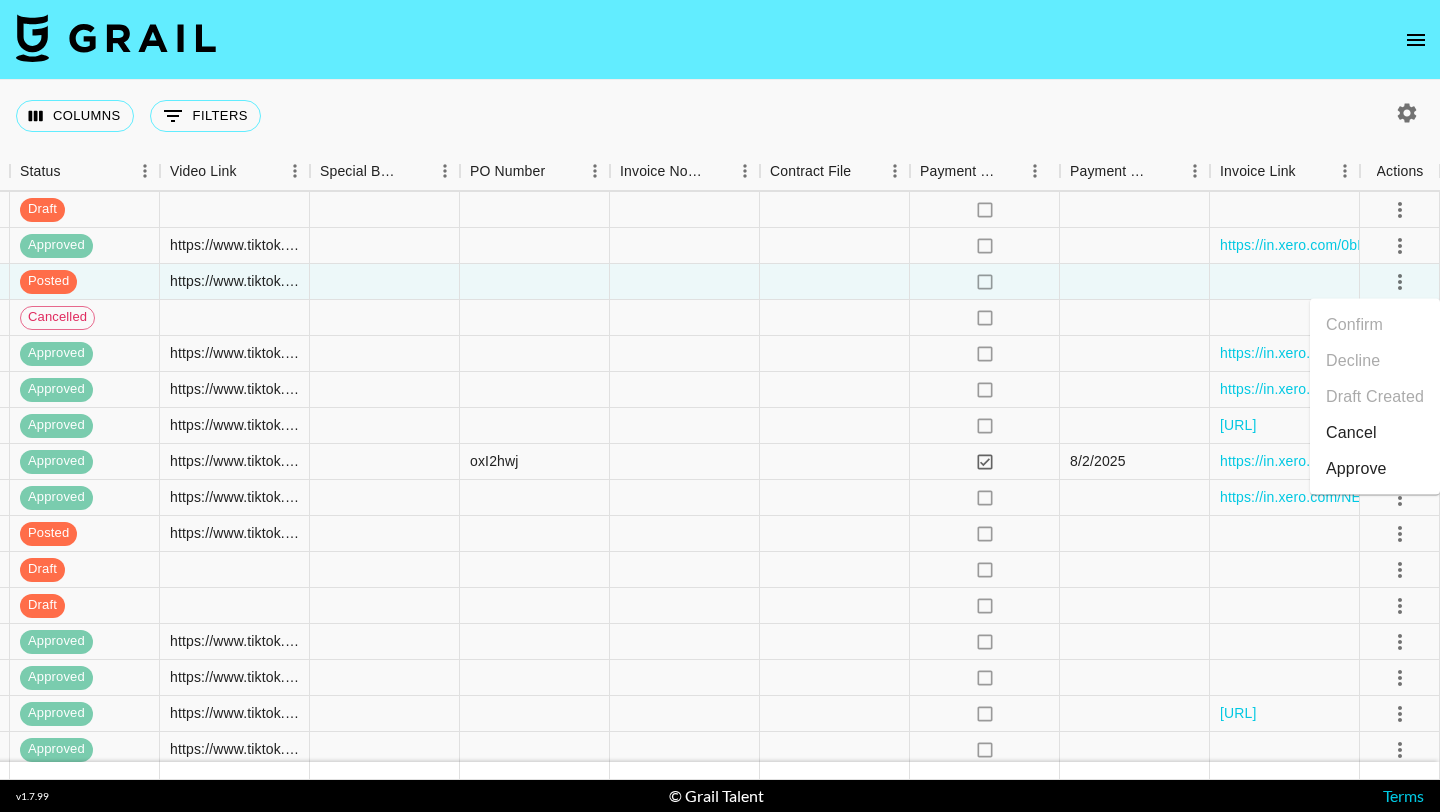 click on "Approve" at bounding box center (1356, 469) 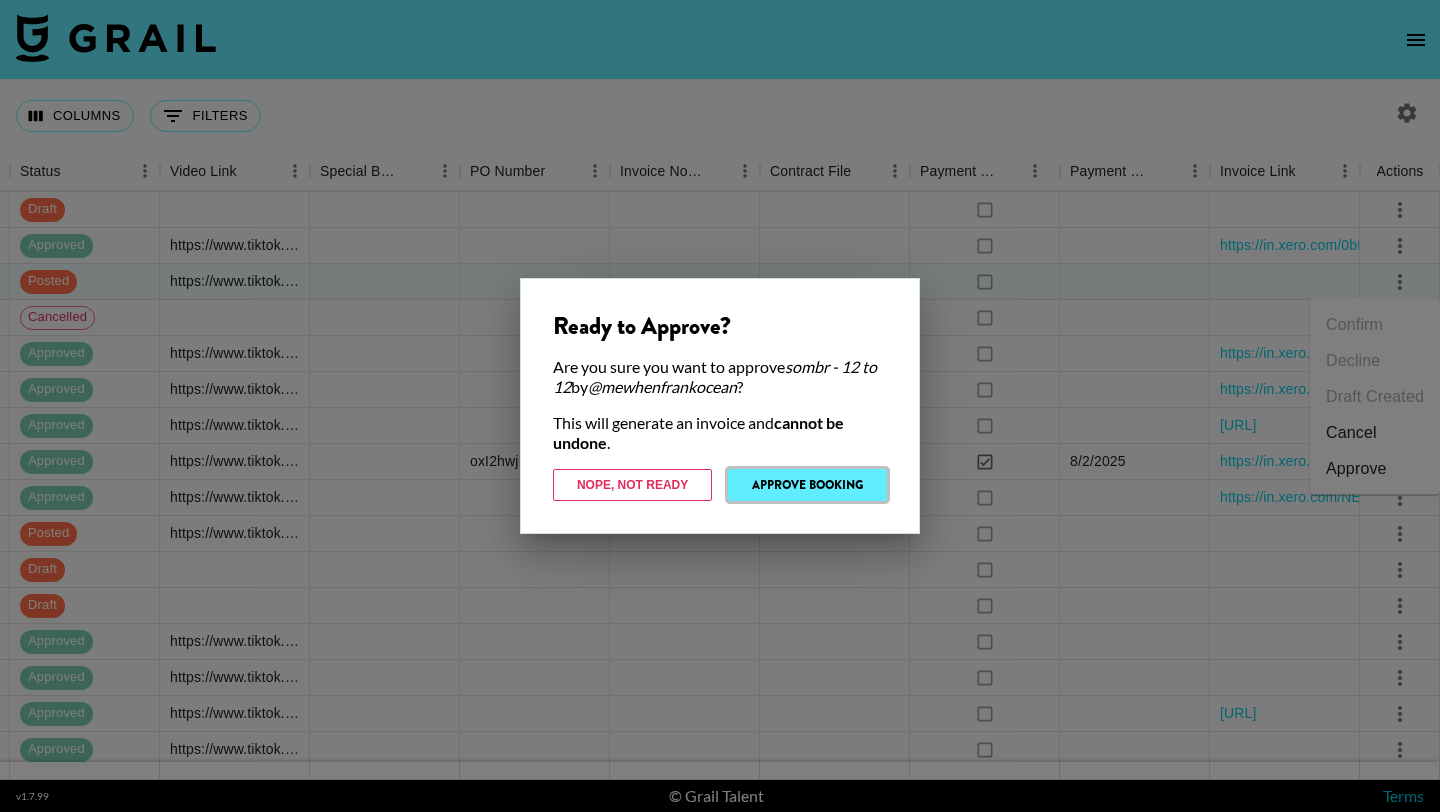 click on "Approve Booking" at bounding box center (807, 485) 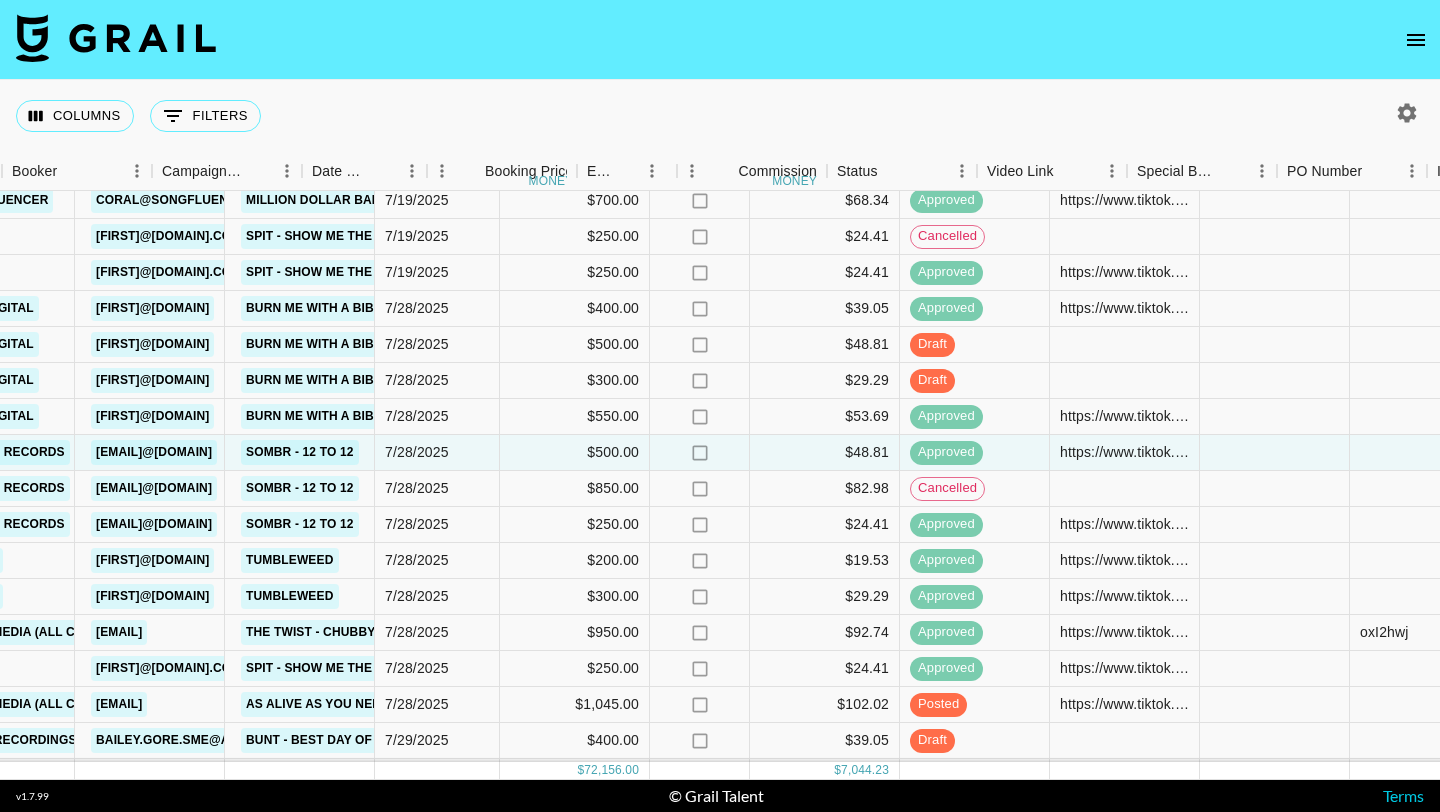 scroll, scrollTop: 2003, scrollLeft: 827, axis: both 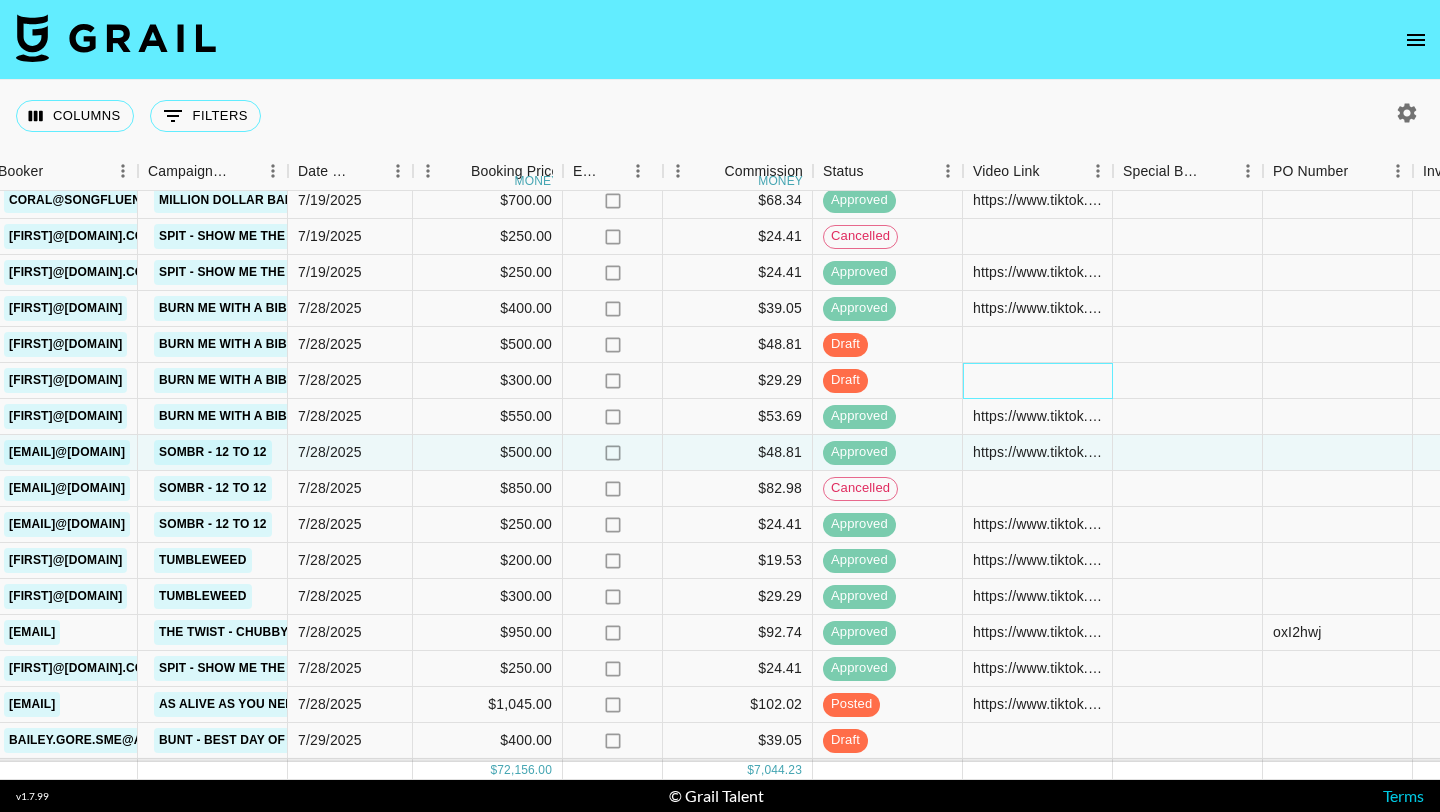 click at bounding box center (1038, 381) 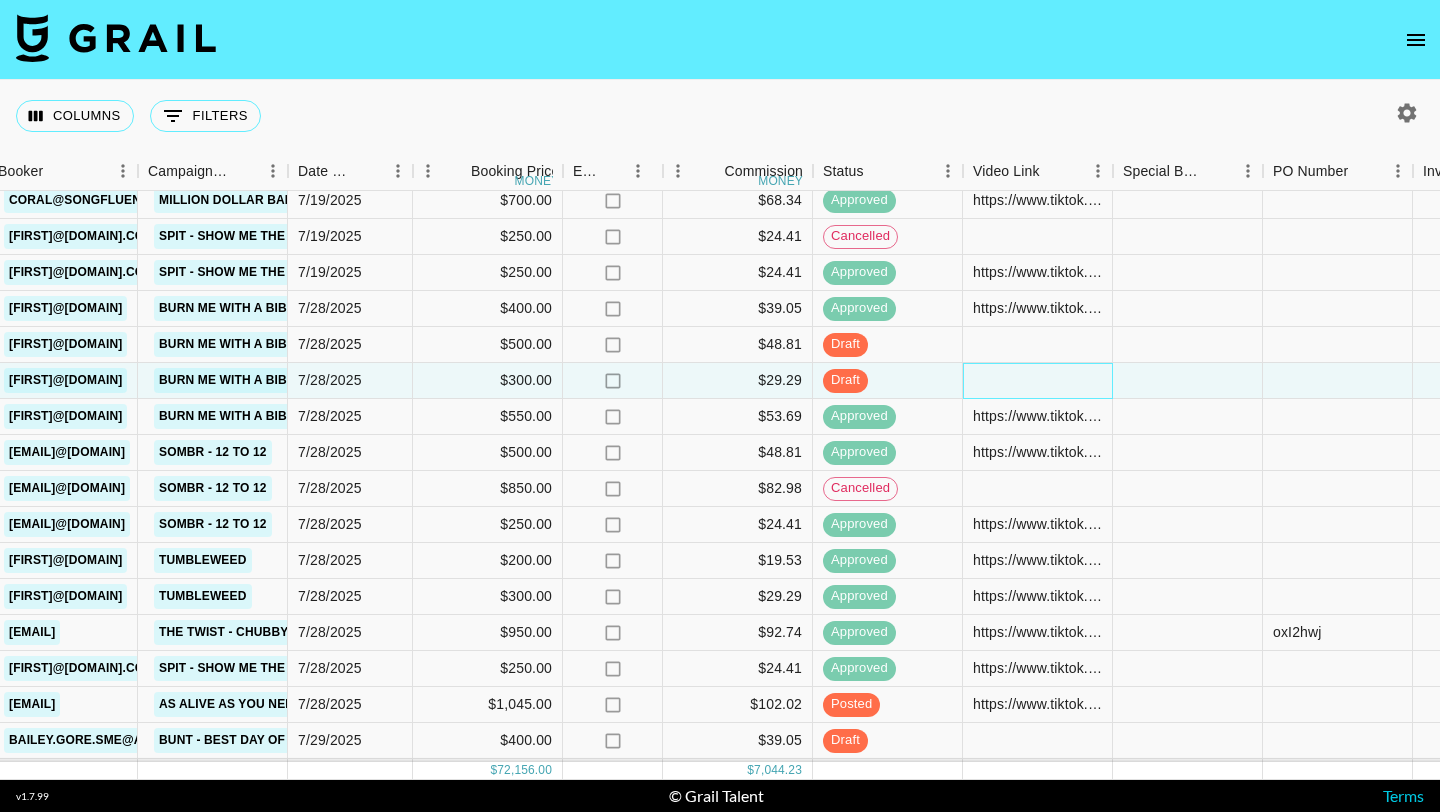 click at bounding box center [1038, 381] 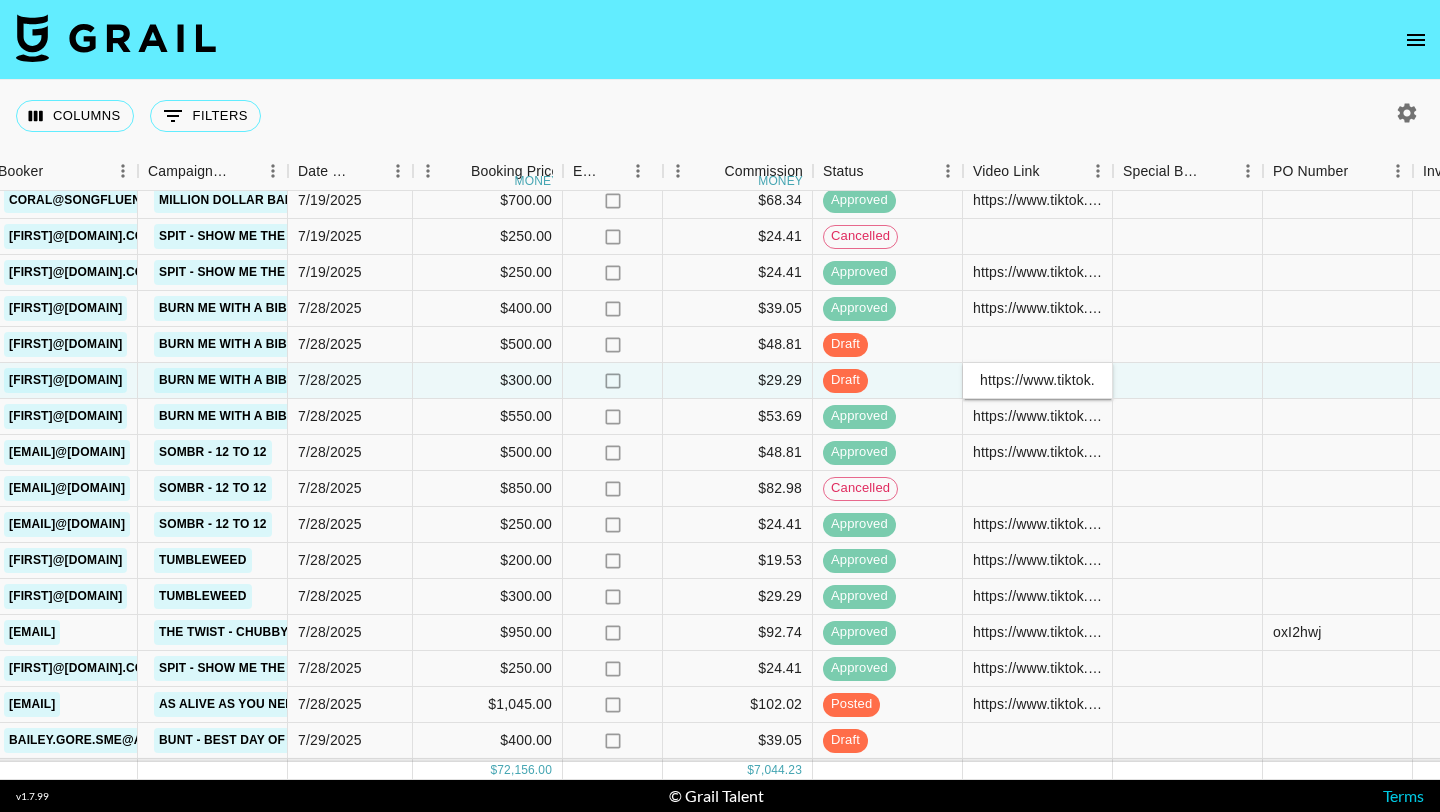 scroll, scrollTop: 0, scrollLeft: 761, axis: horizontal 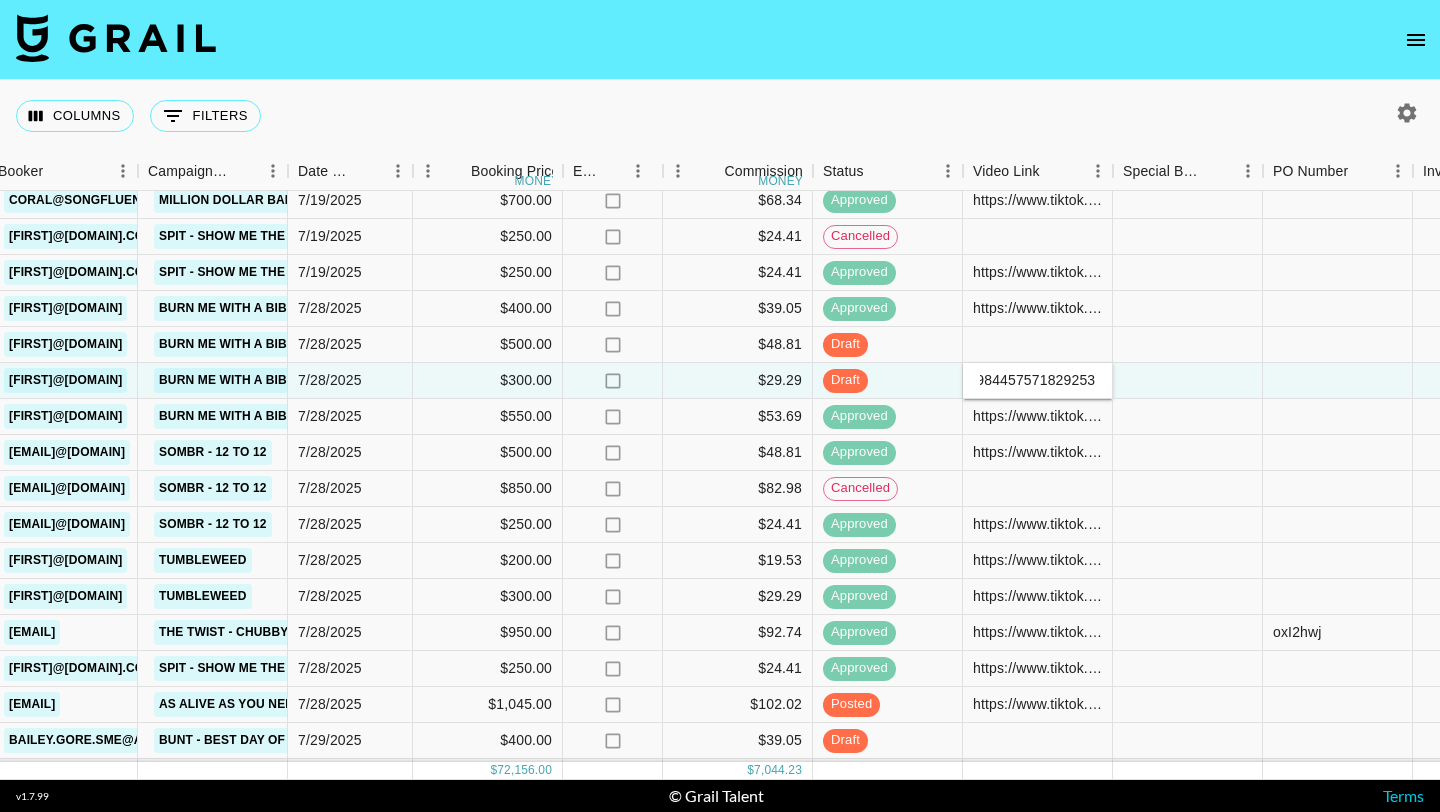 type on "https://www.tiktok.com/@lizziekim/video/7532638082462469389?is_from_webapp=1&sender_device=pc&web_id=7518984457571829253" 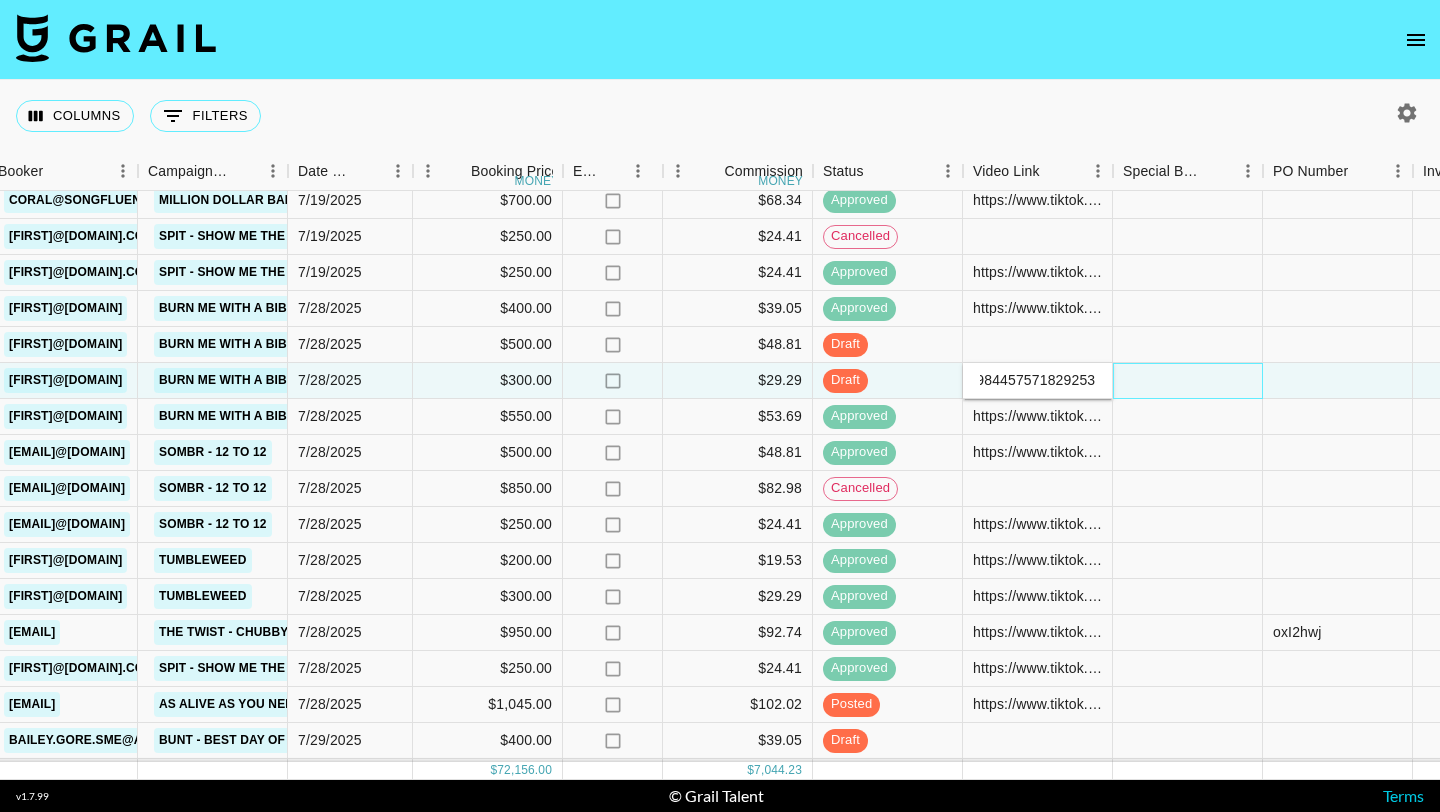 scroll, scrollTop: 0, scrollLeft: 0, axis: both 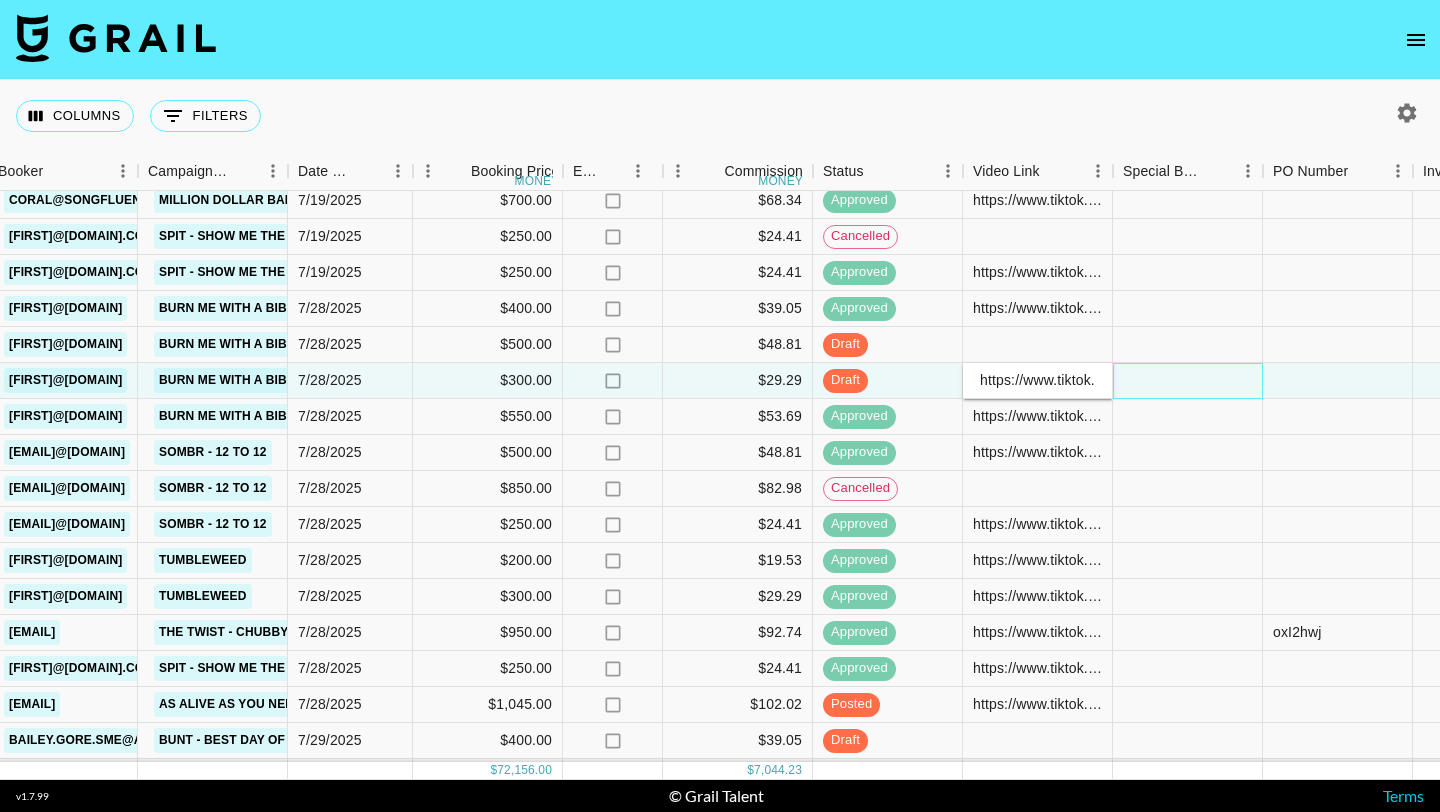 click at bounding box center [1188, 381] 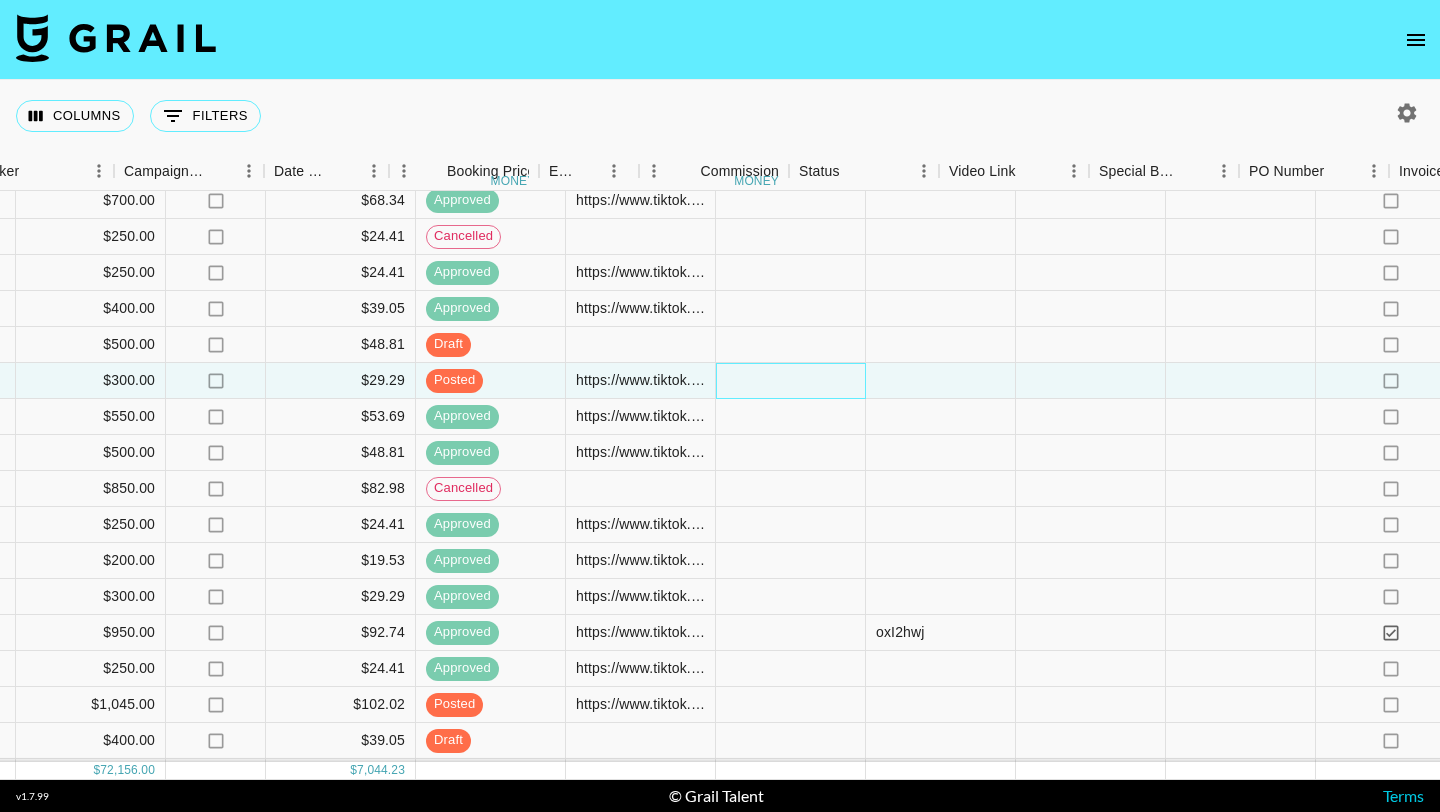 scroll, scrollTop: 2003, scrollLeft: 1630, axis: both 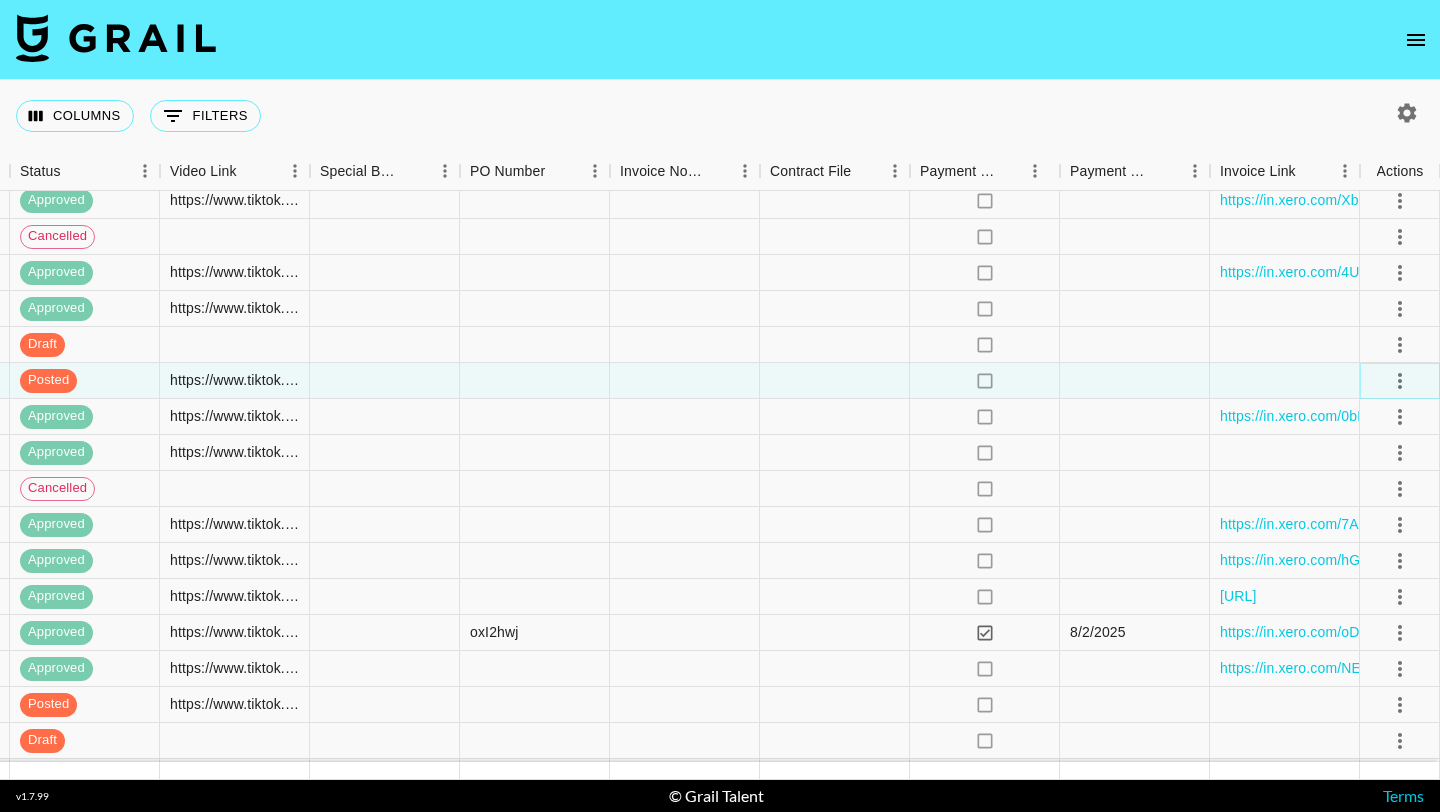click 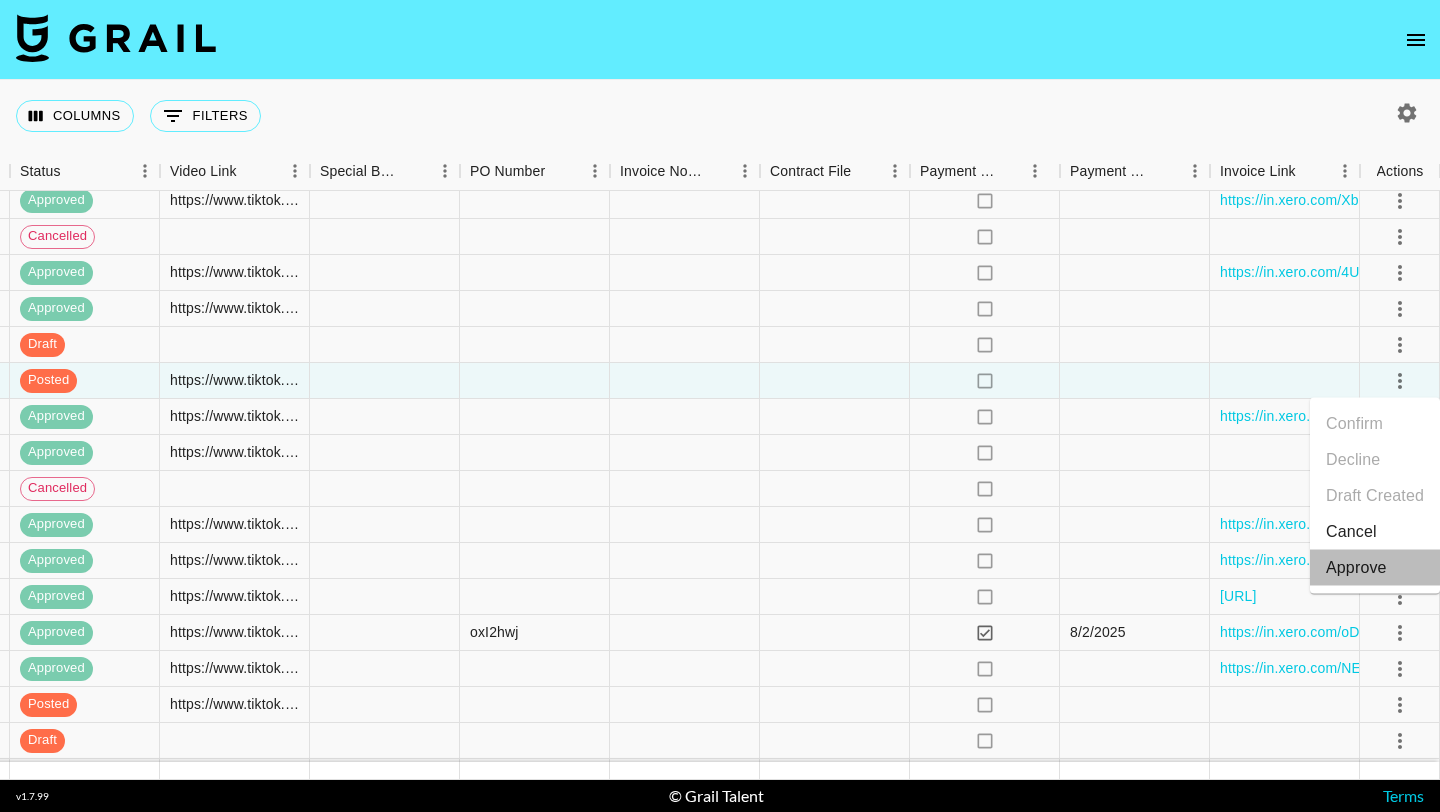 click on "Approve" at bounding box center (1356, 568) 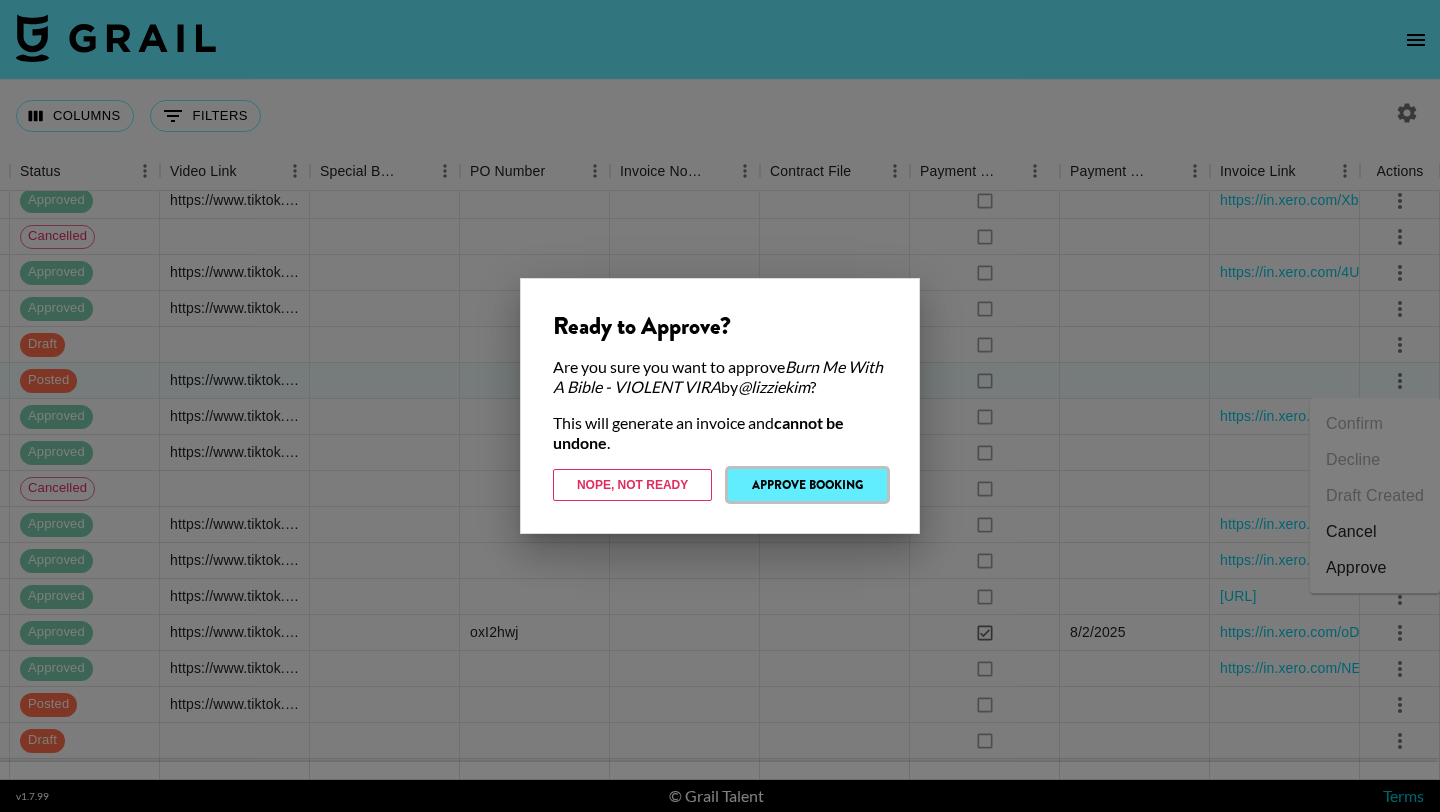 click on "Approve Booking" at bounding box center (807, 485) 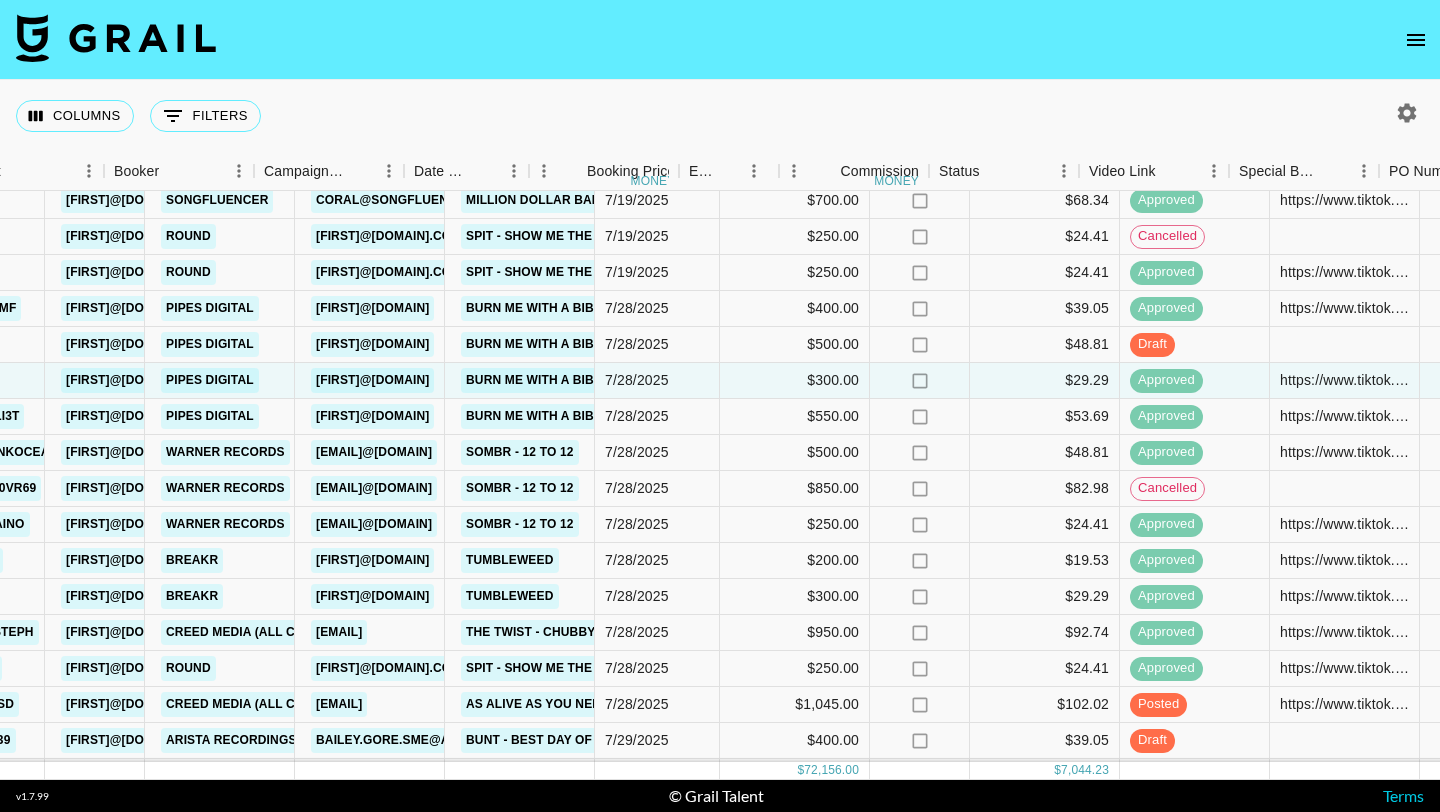 scroll, scrollTop: 2003, scrollLeft: 738, axis: both 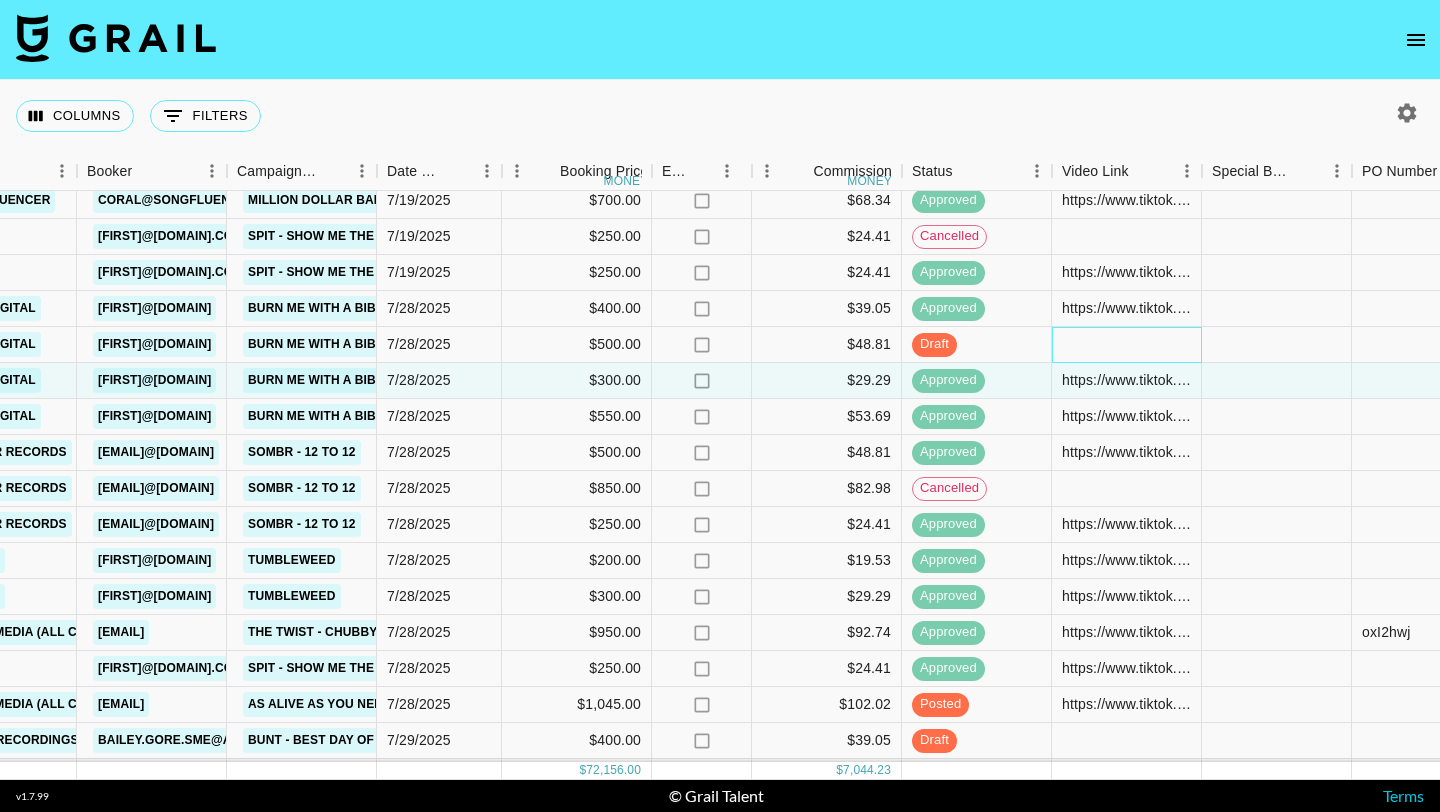 click at bounding box center (1127, 345) 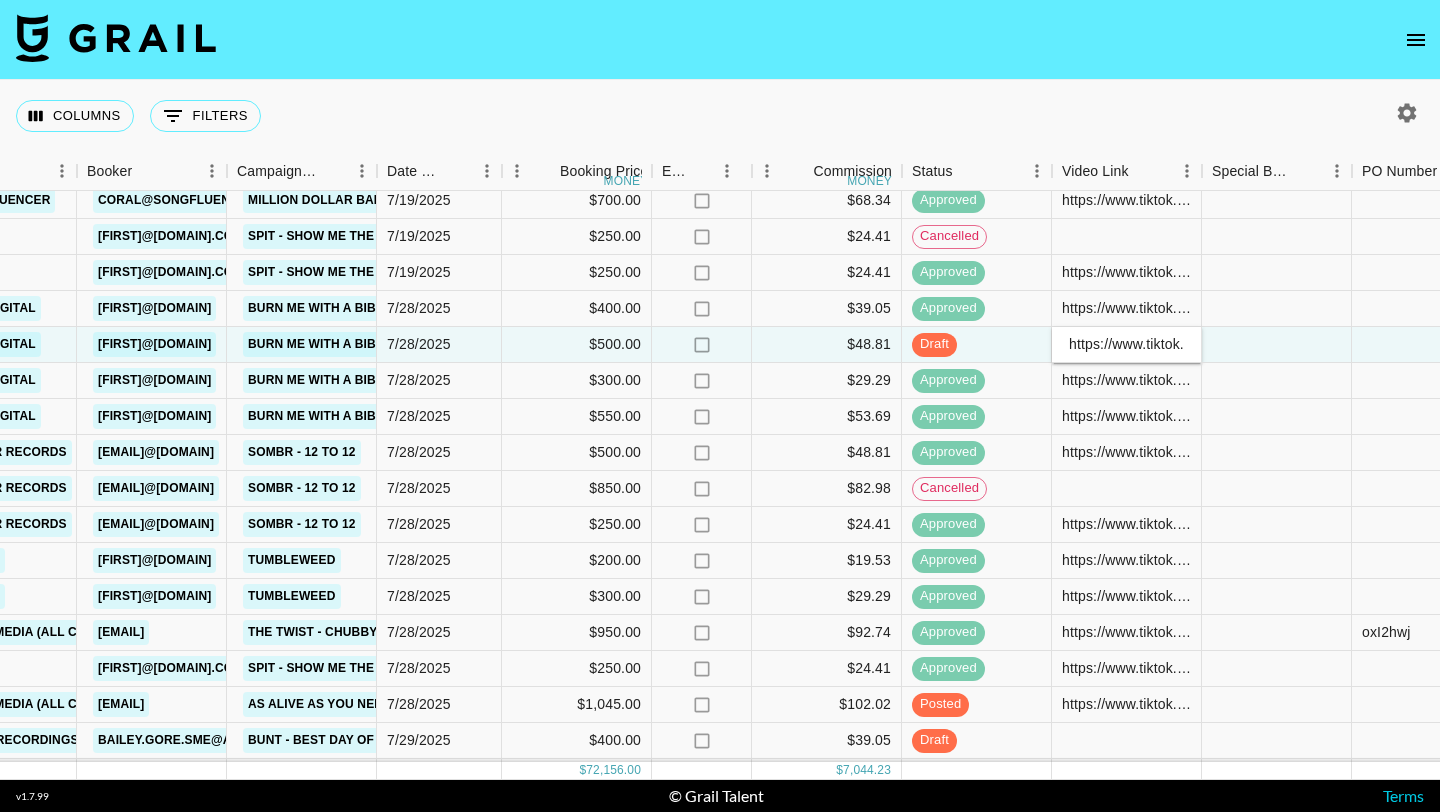 scroll, scrollTop: 0, scrollLeft: 769, axis: horizontal 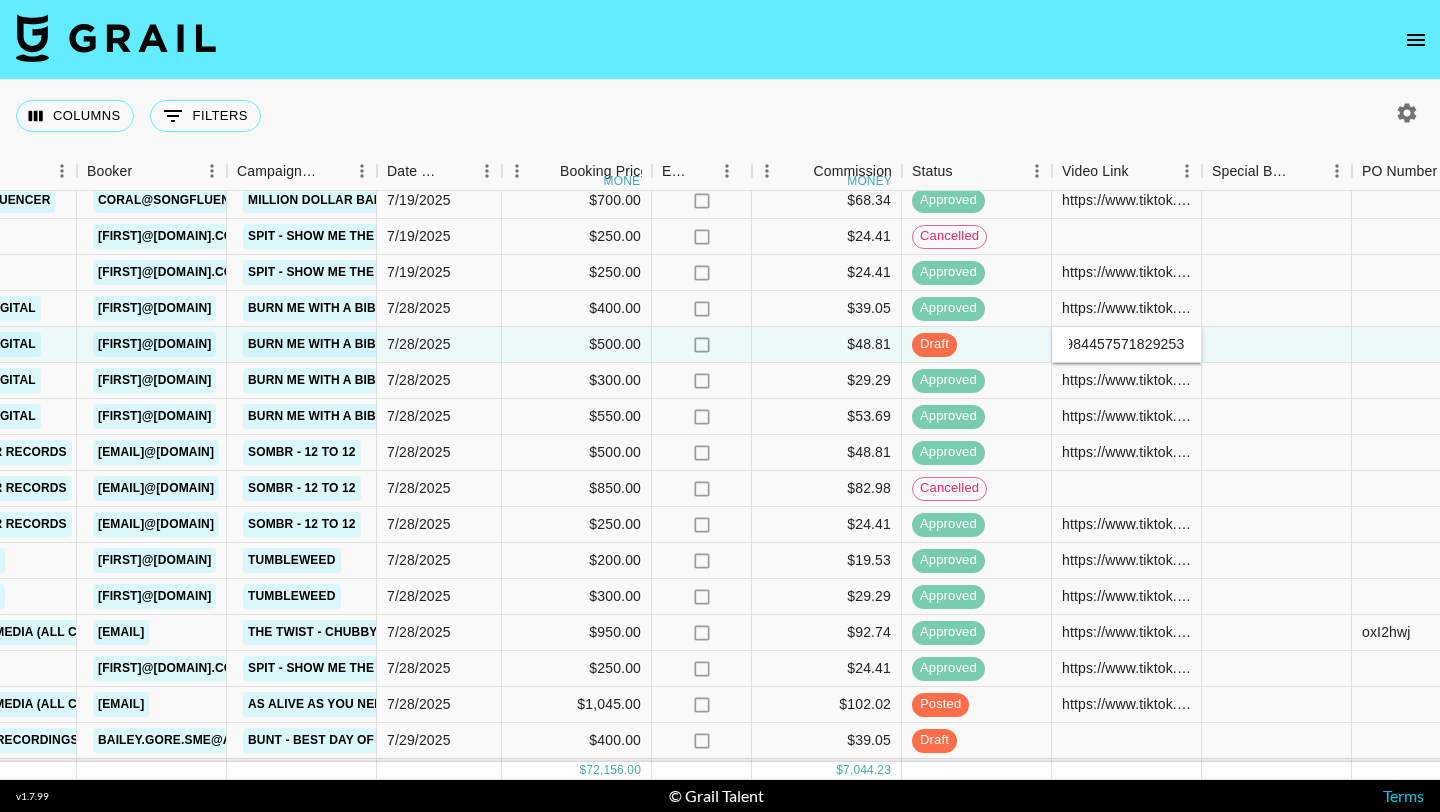 type on "https://www.tiktok.com/@shirlizzzle/video/7532504510124641544?is_from_webapp=1&sender_device=pc&web_id=7518984457571829253" 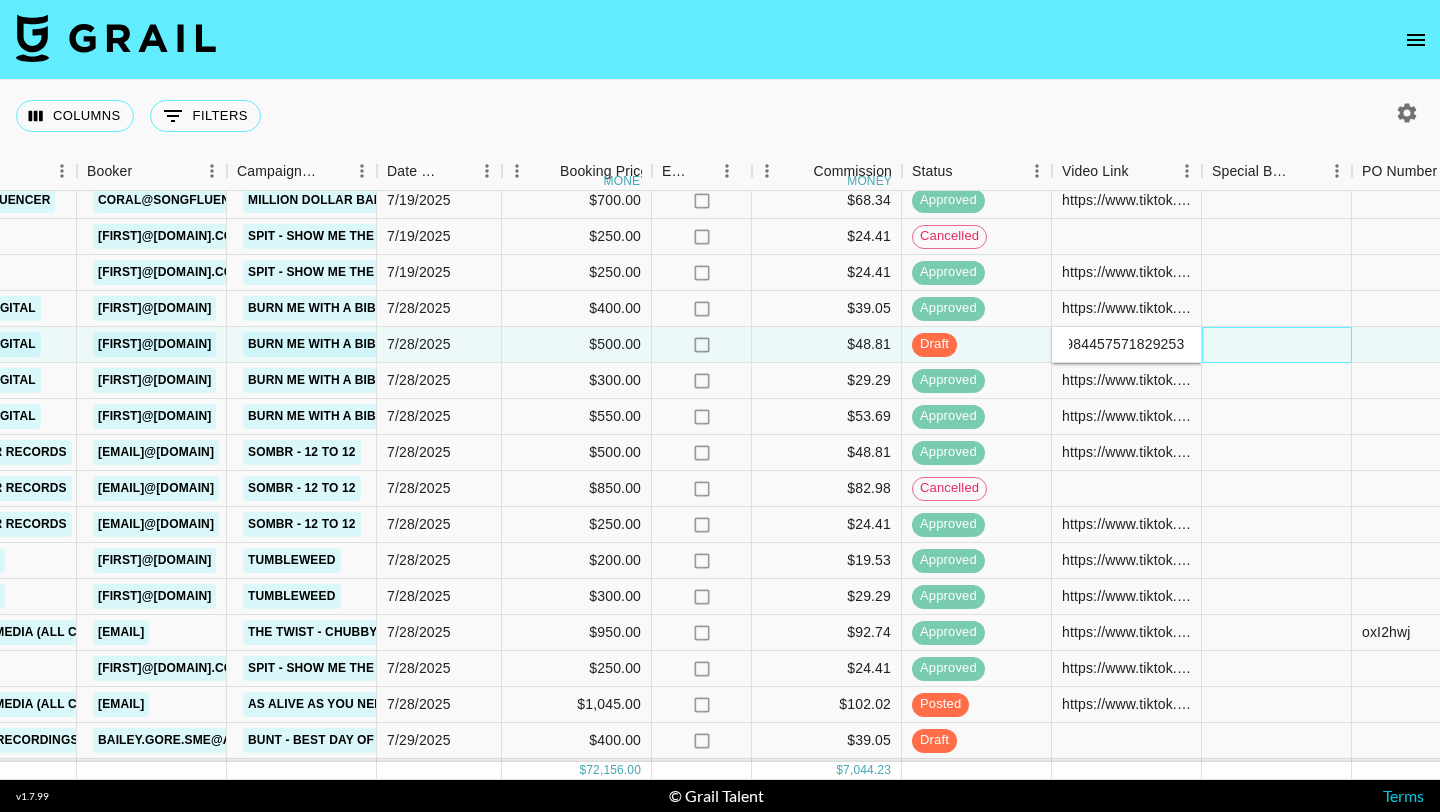 scroll, scrollTop: 0, scrollLeft: 0, axis: both 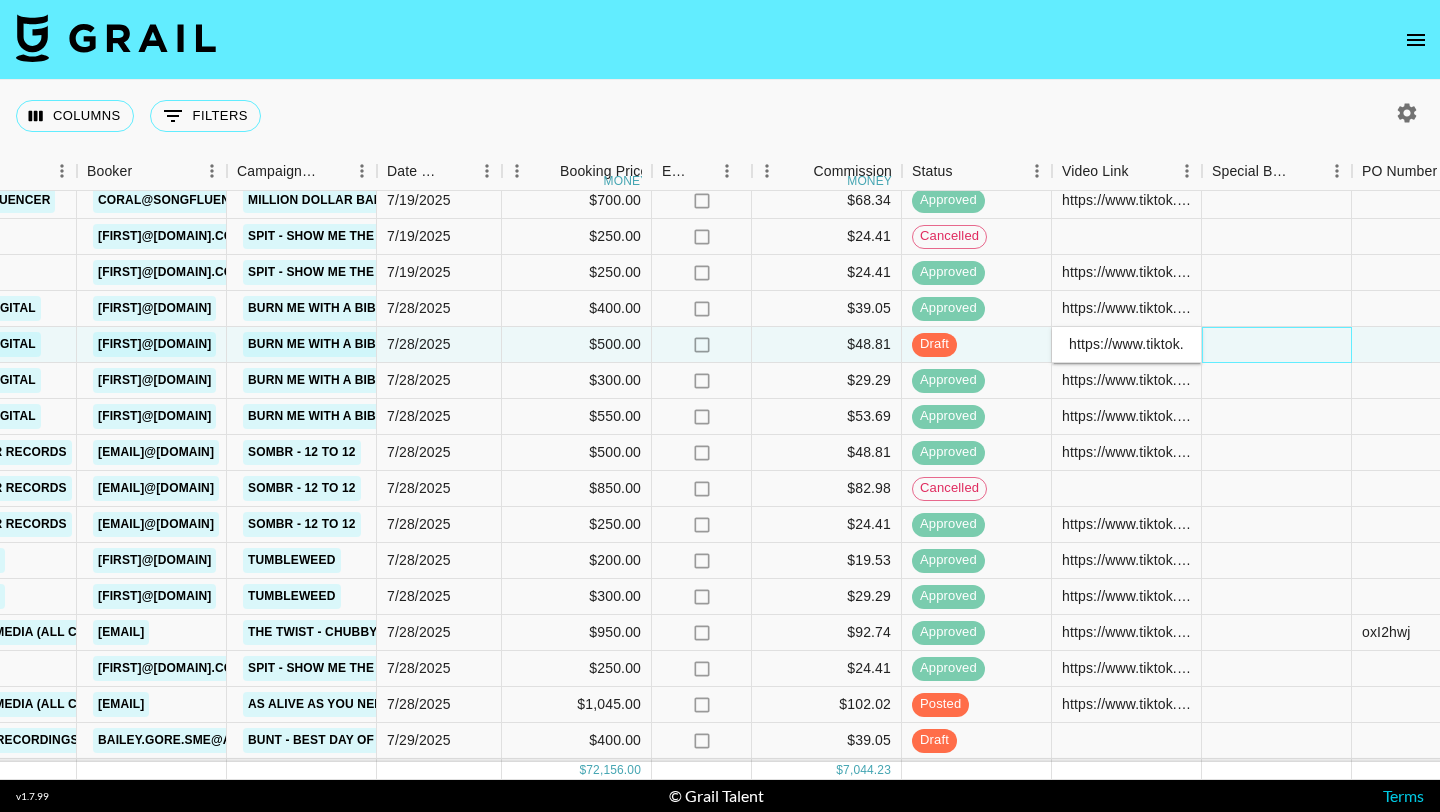 click at bounding box center (1277, 345) 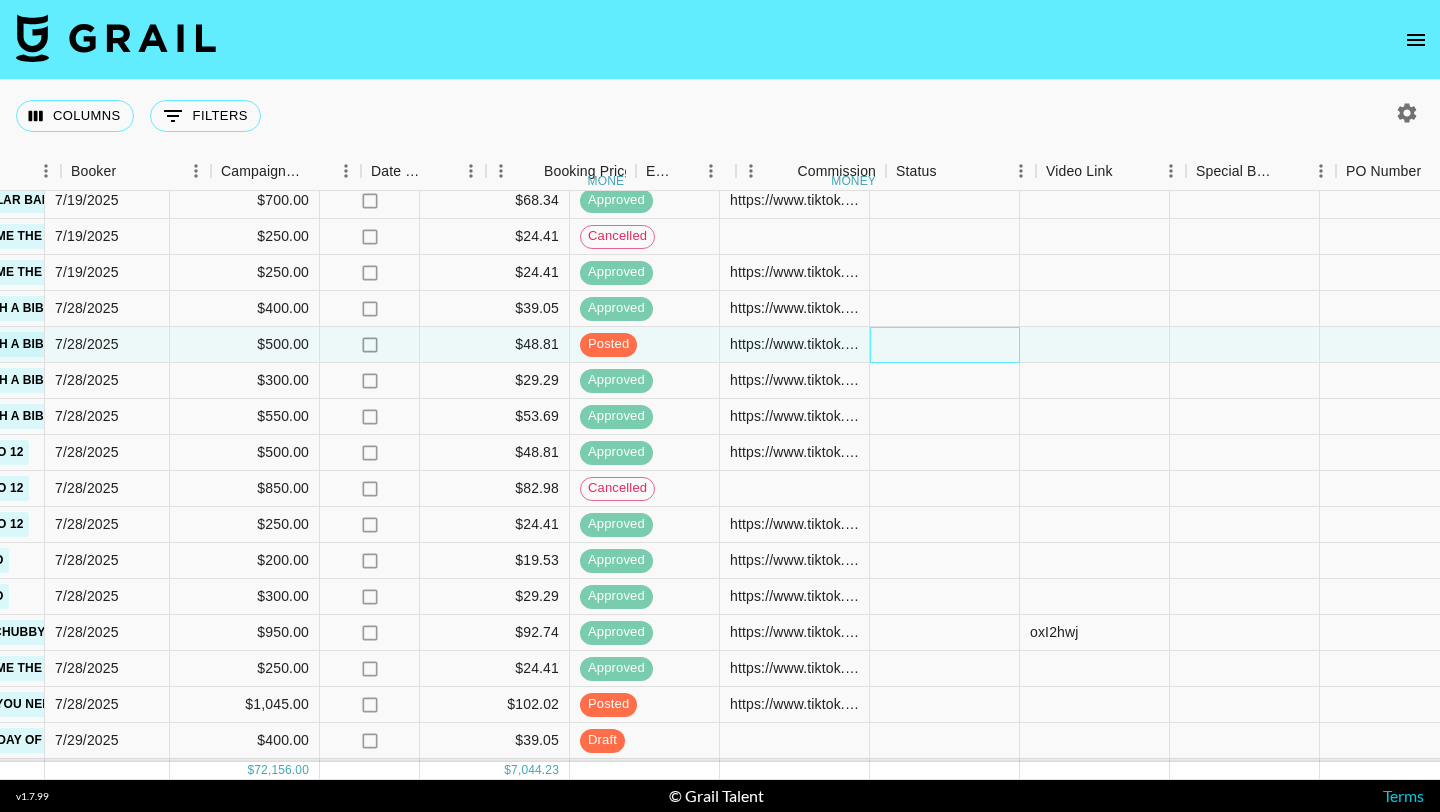 scroll, scrollTop: 2003, scrollLeft: 1630, axis: both 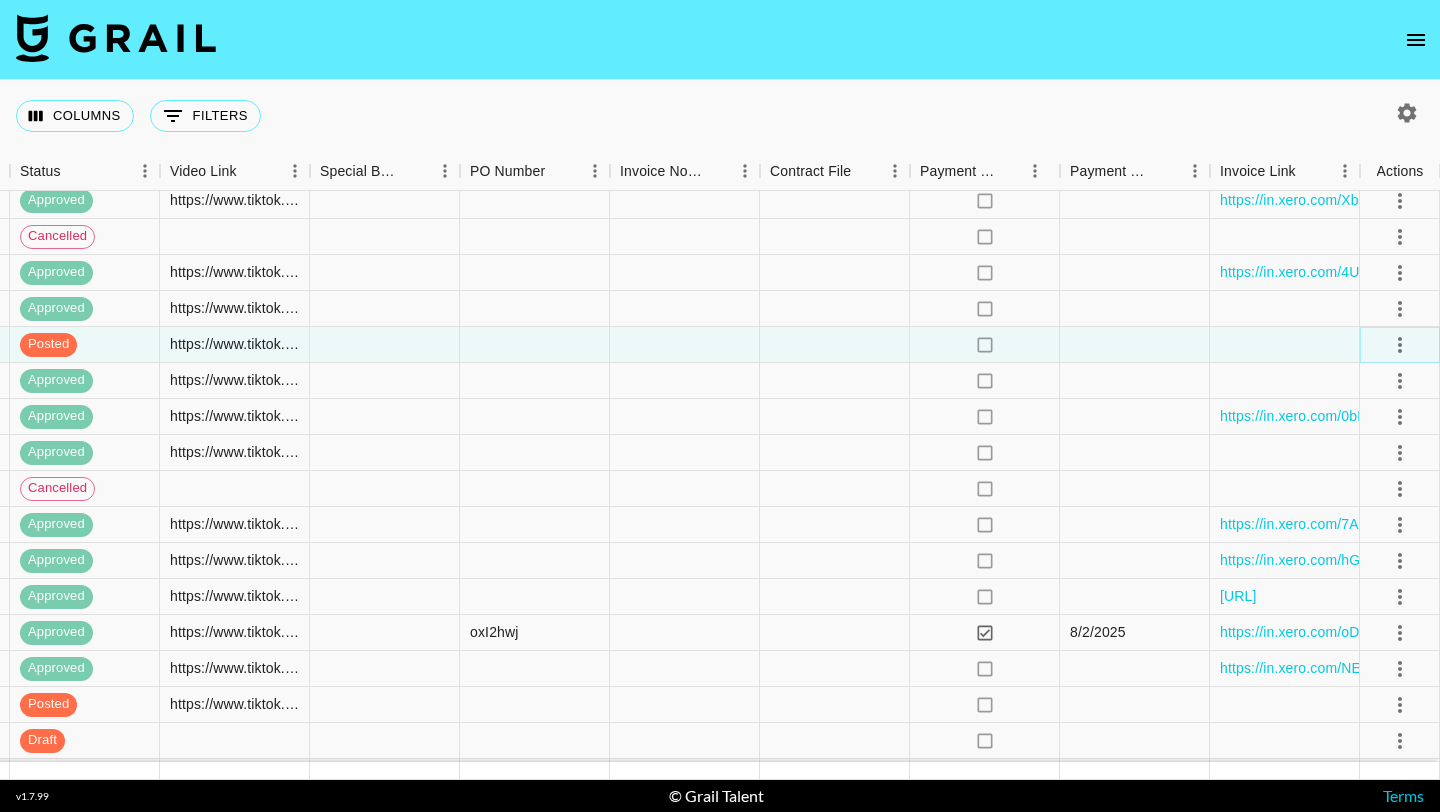 click 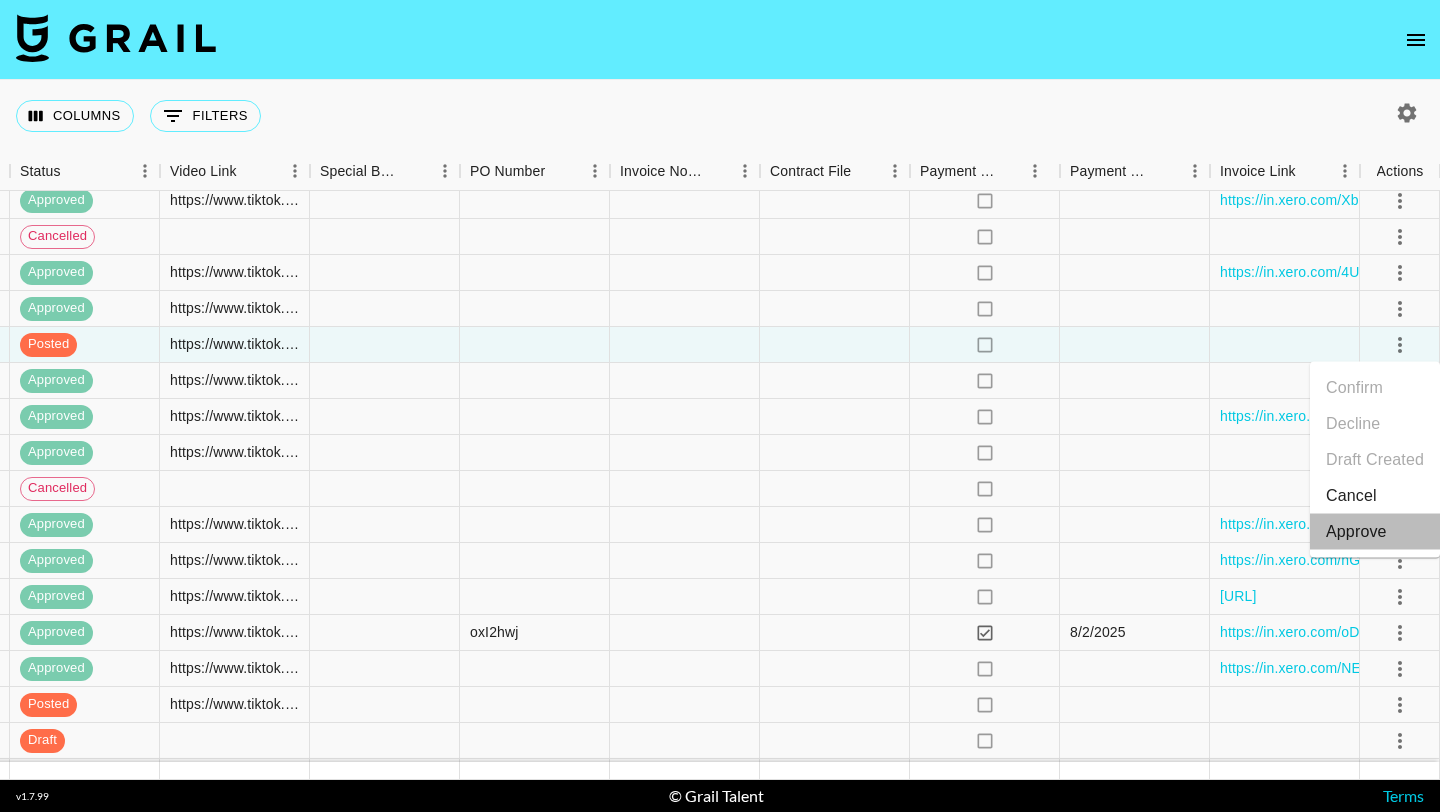 click on "Approve" at bounding box center (1356, 532) 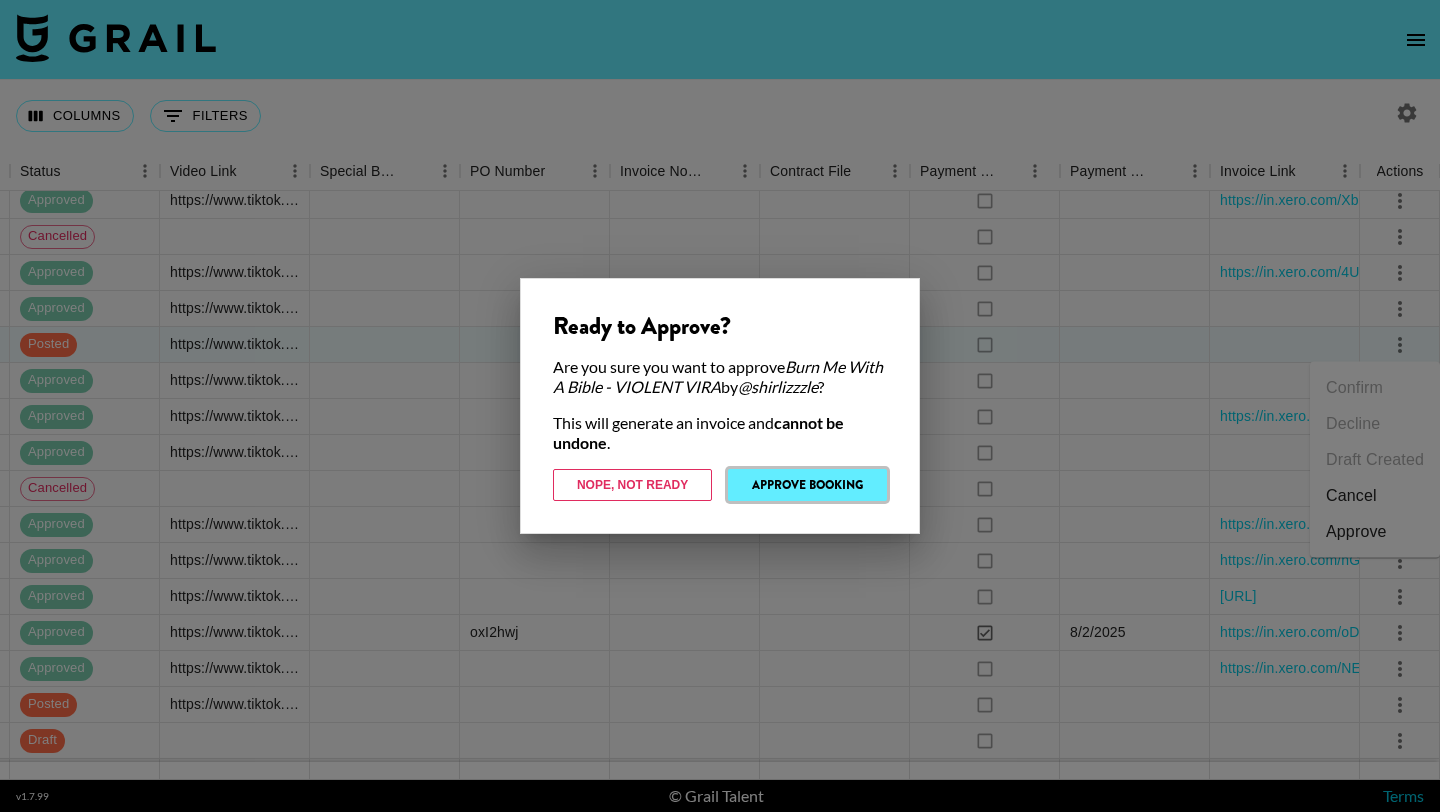 click on "Approve Booking" at bounding box center (807, 485) 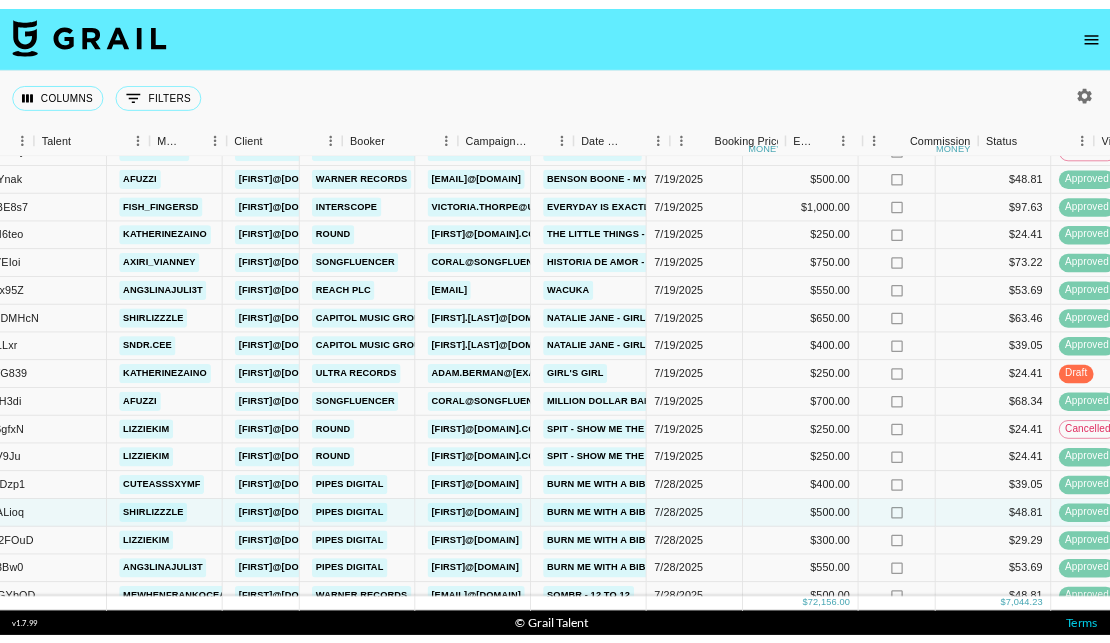 scroll, scrollTop: 1694, scrollLeft: 82, axis: both 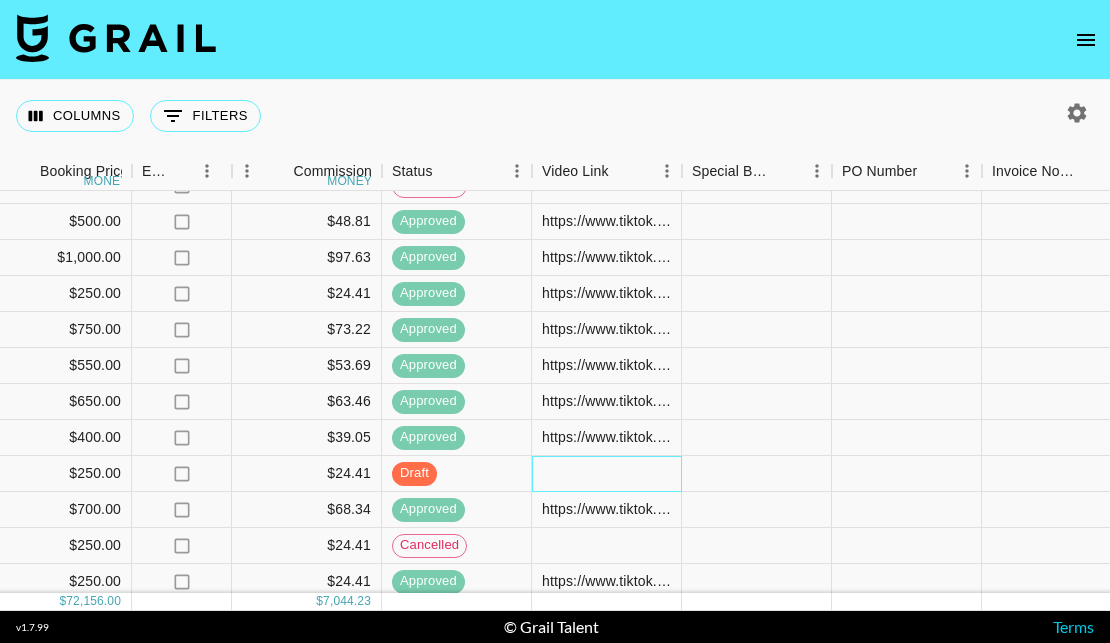 click at bounding box center (607, 474) 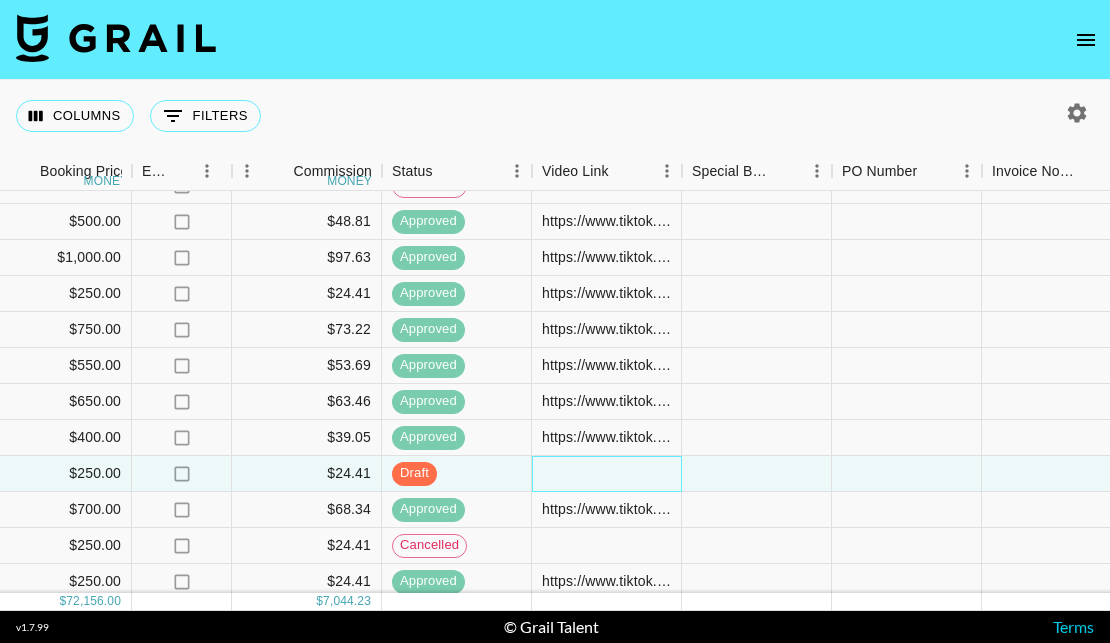 click at bounding box center (607, 474) 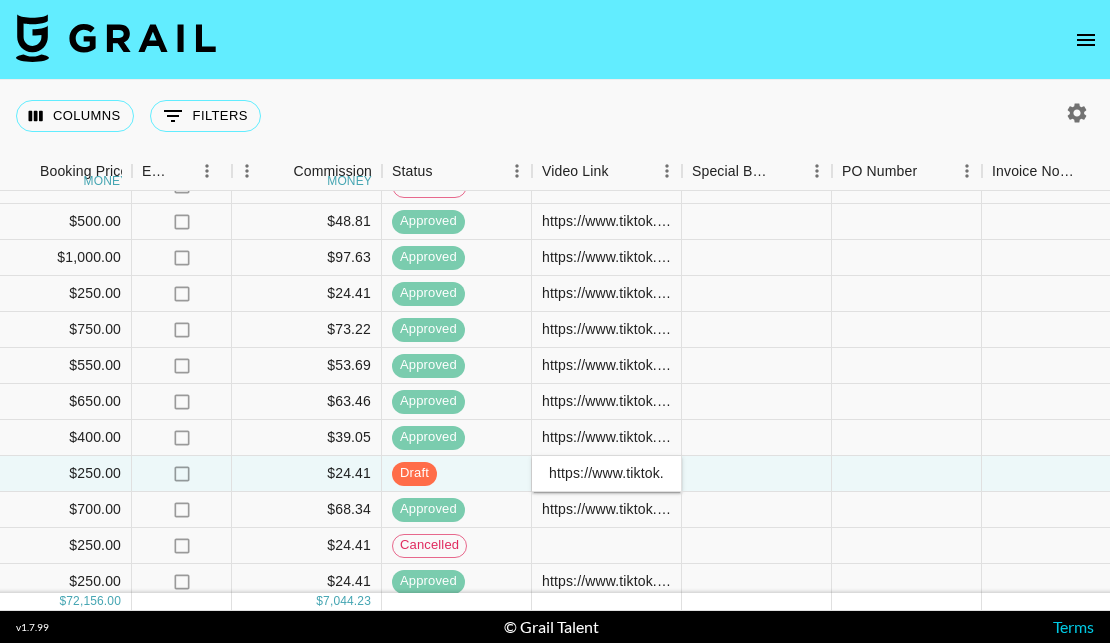 scroll, scrollTop: 0, scrollLeft: 800, axis: horizontal 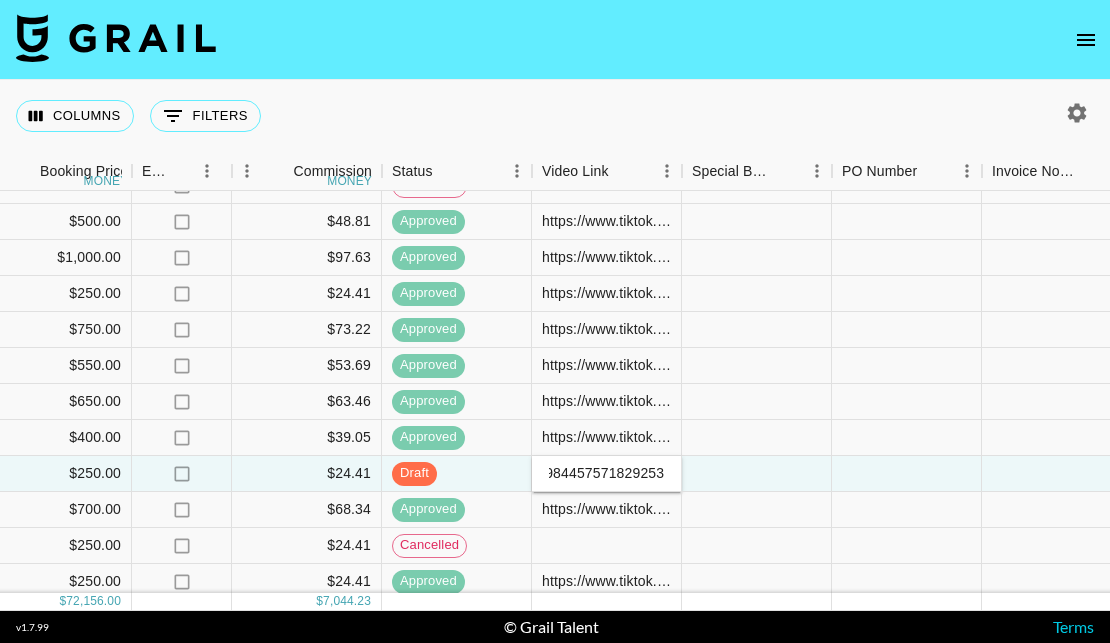 type on "https://www.tiktok.com/@katherinezaino/video/7532321635756428558?is_from_webapp=1&sender_device=pc&web_id=7518984457571829253" 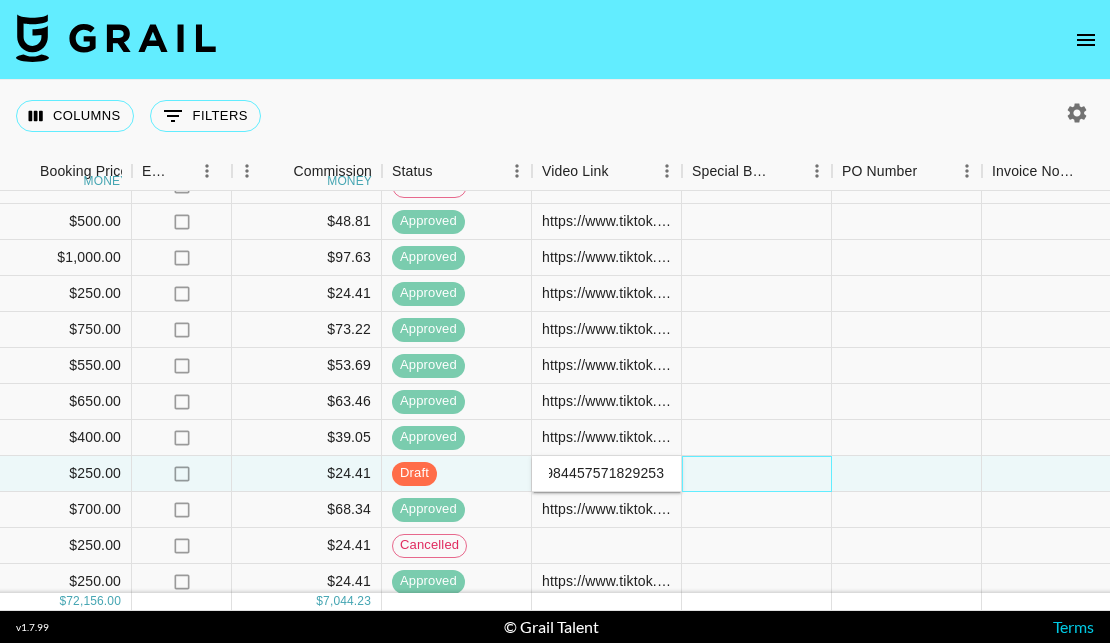 click at bounding box center [757, 474] 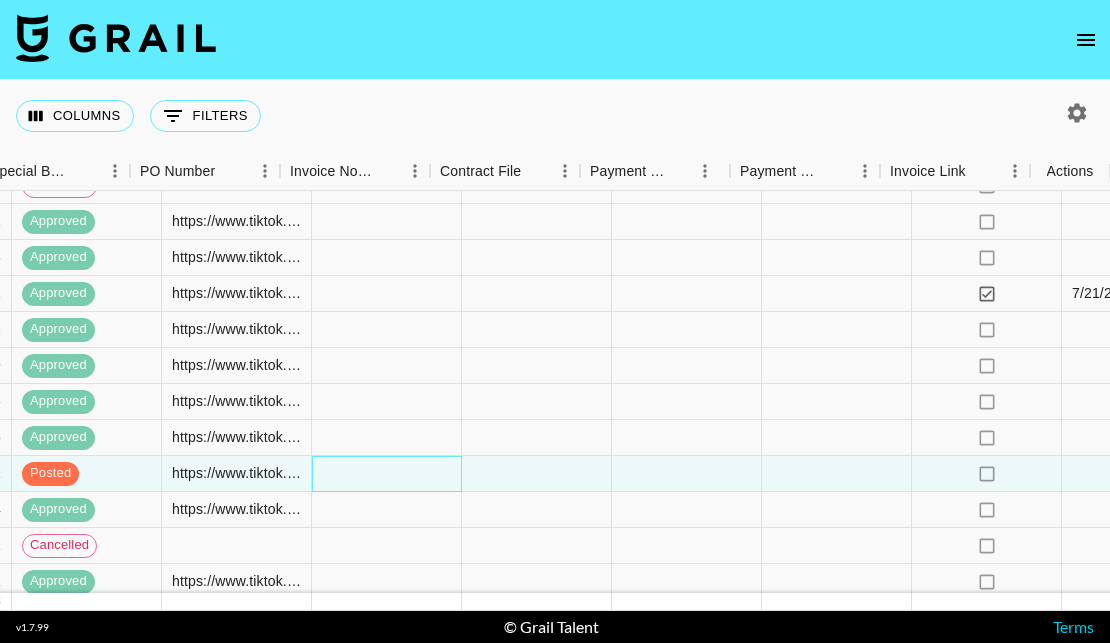 scroll, scrollTop: 1694, scrollLeft: 1960, axis: both 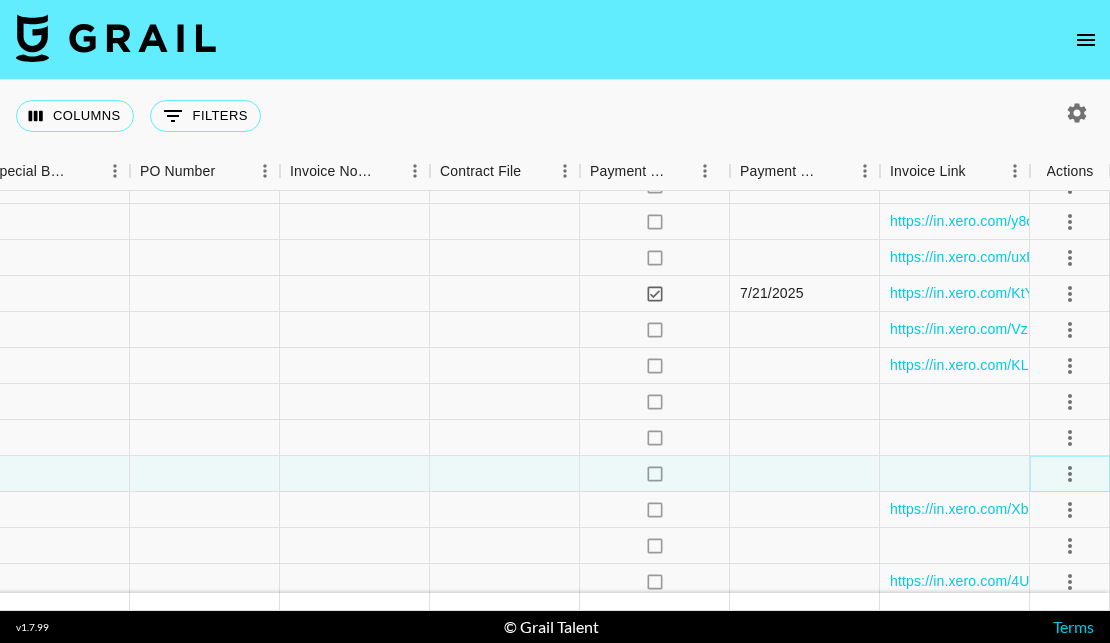click 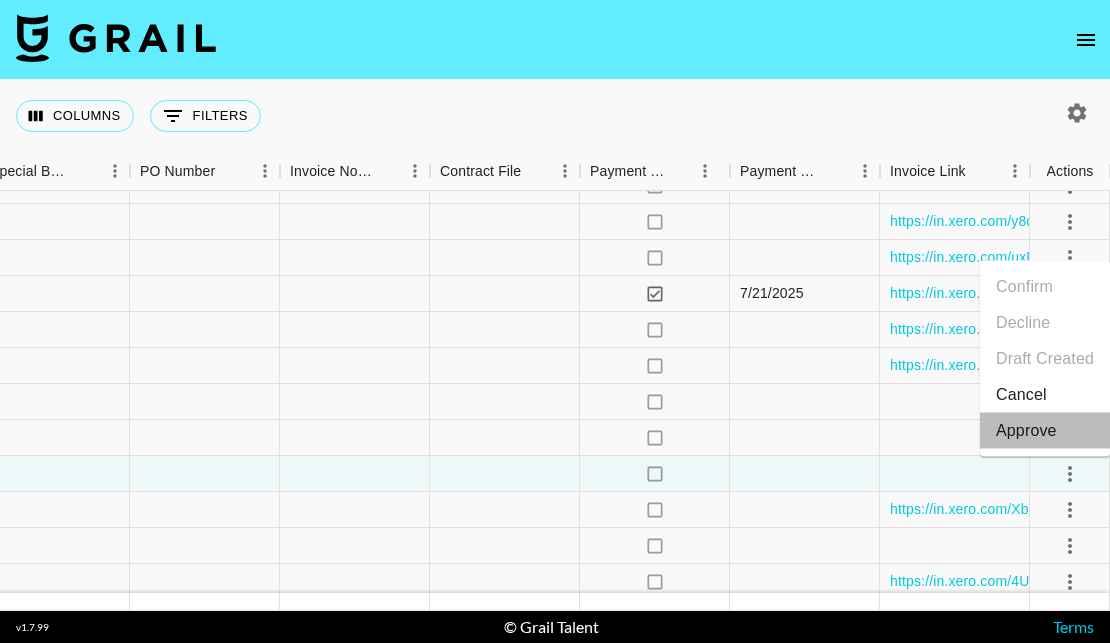 click on "Approve" at bounding box center [1045, 431] 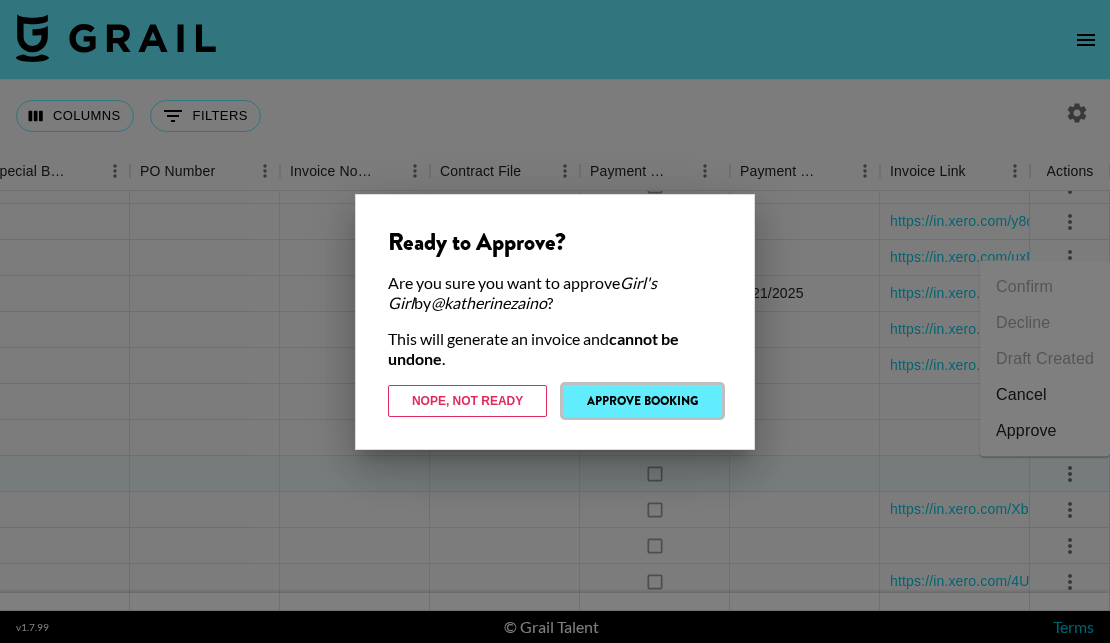 click on "Approve Booking" at bounding box center [642, 401] 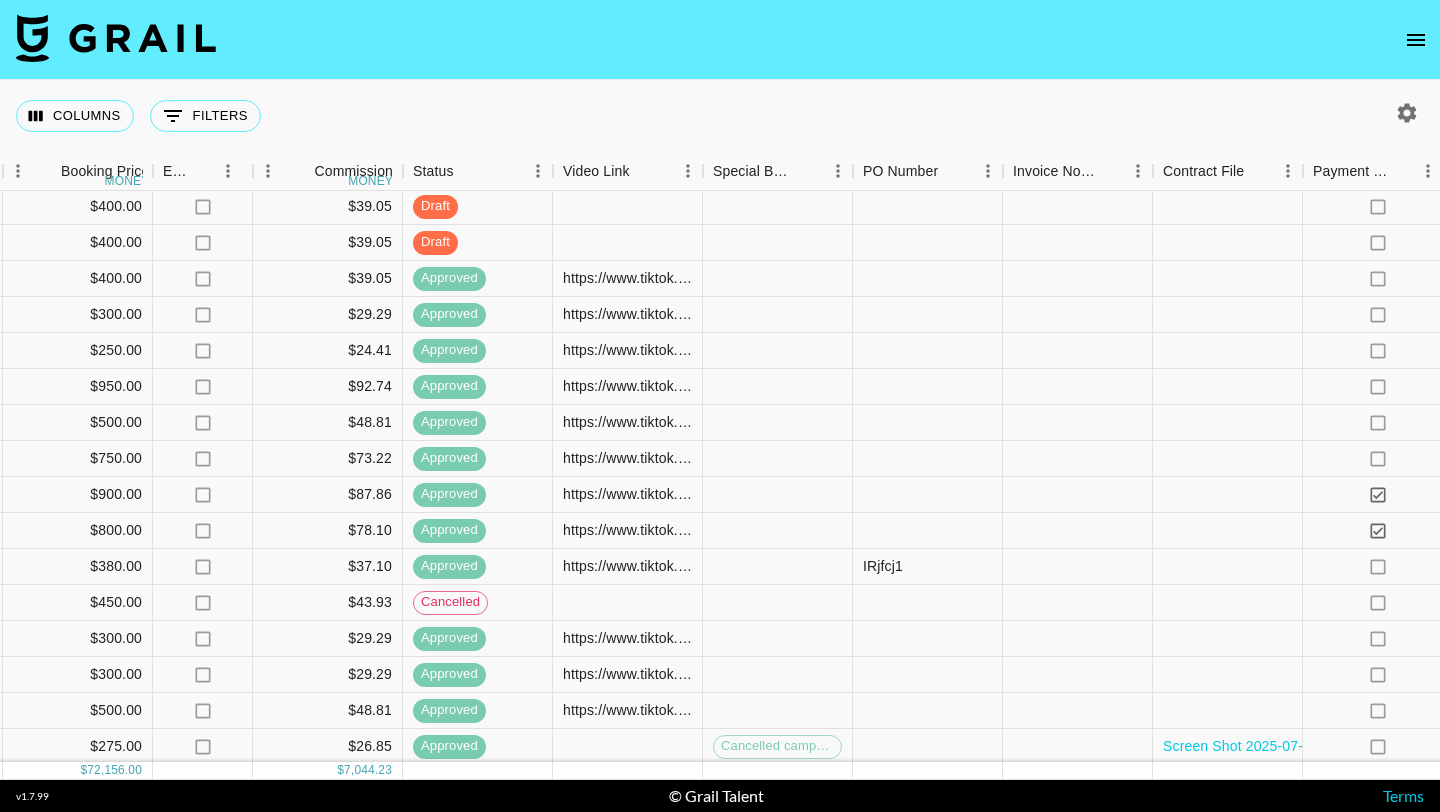 scroll, scrollTop: 2558, scrollLeft: 1237, axis: both 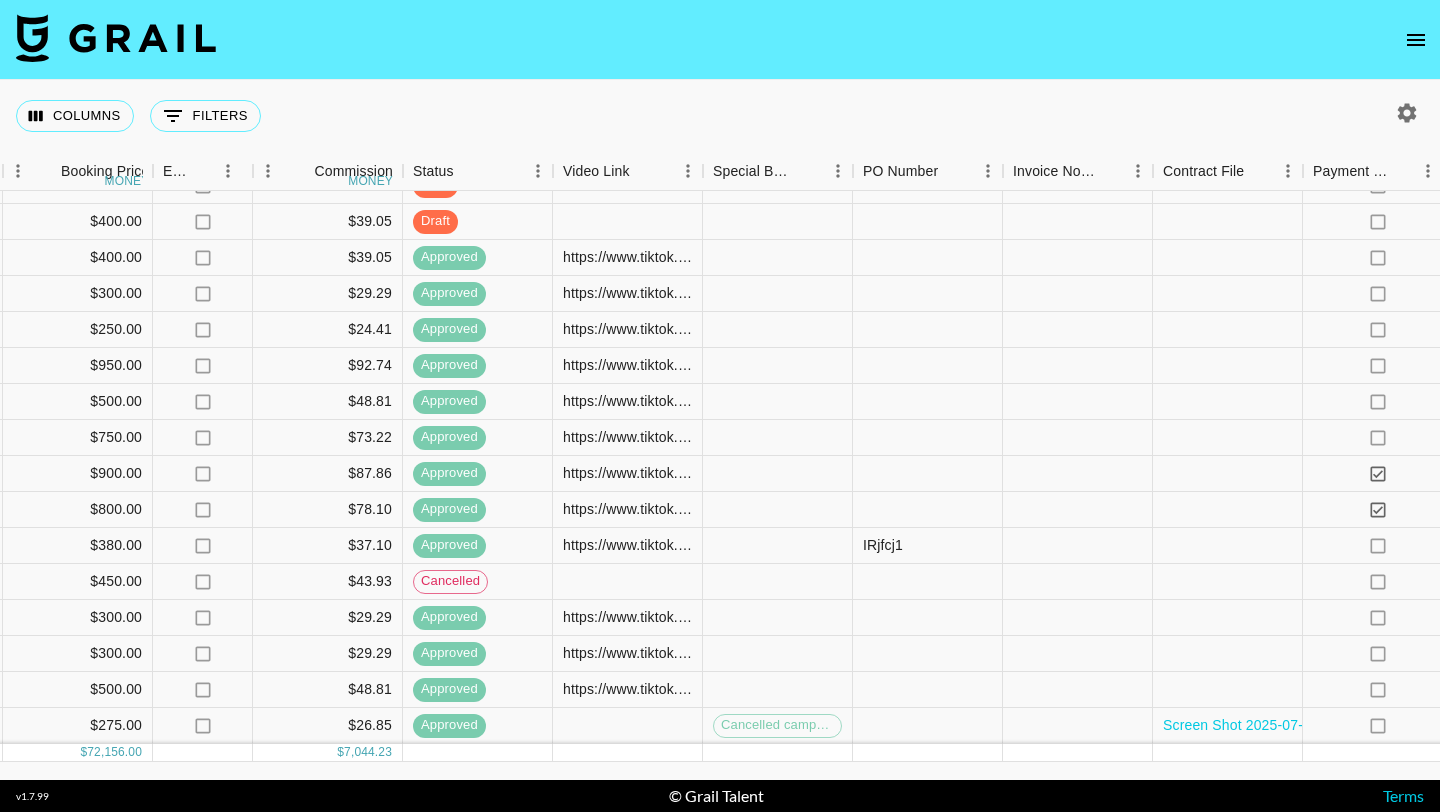 click 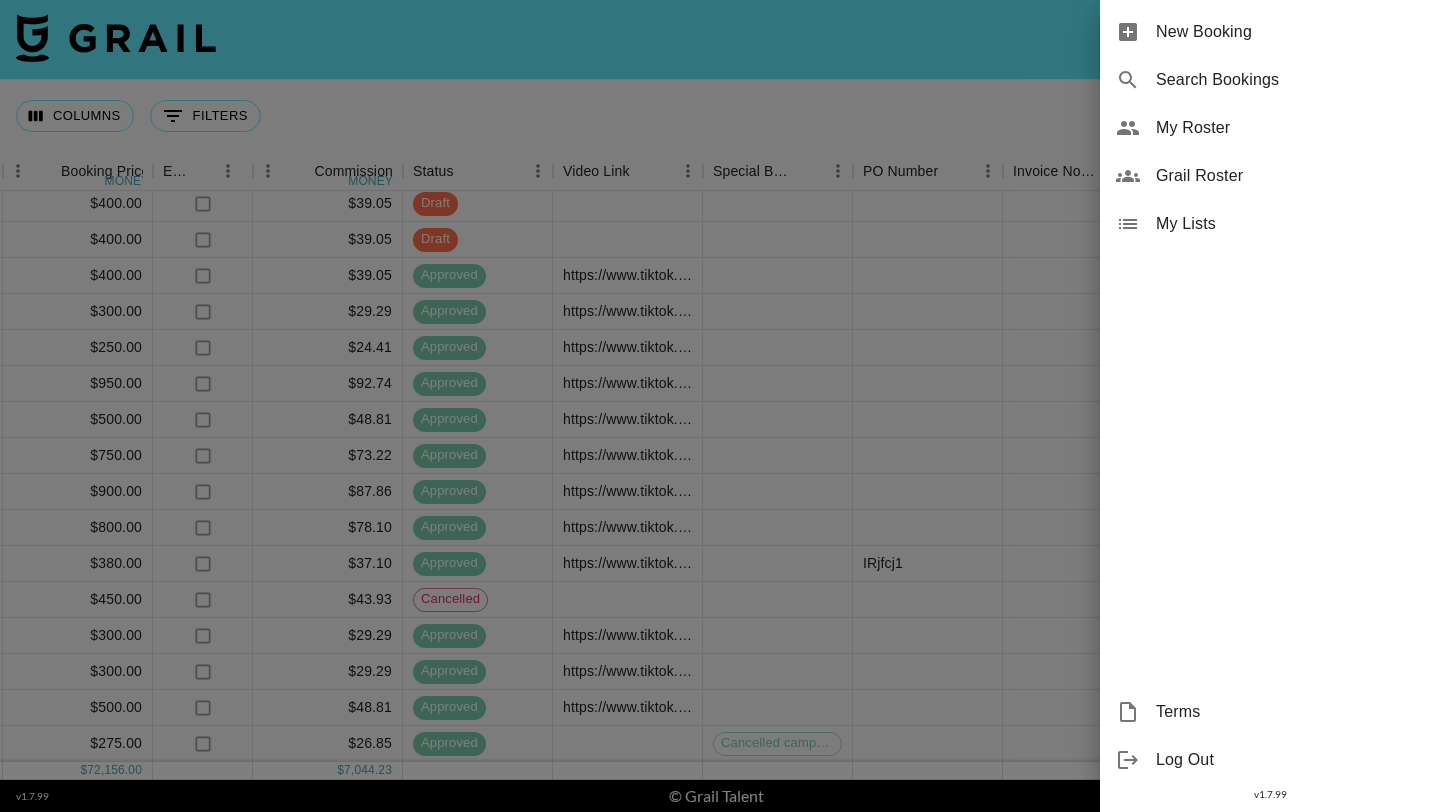 scroll, scrollTop: 2540, scrollLeft: 1237, axis: both 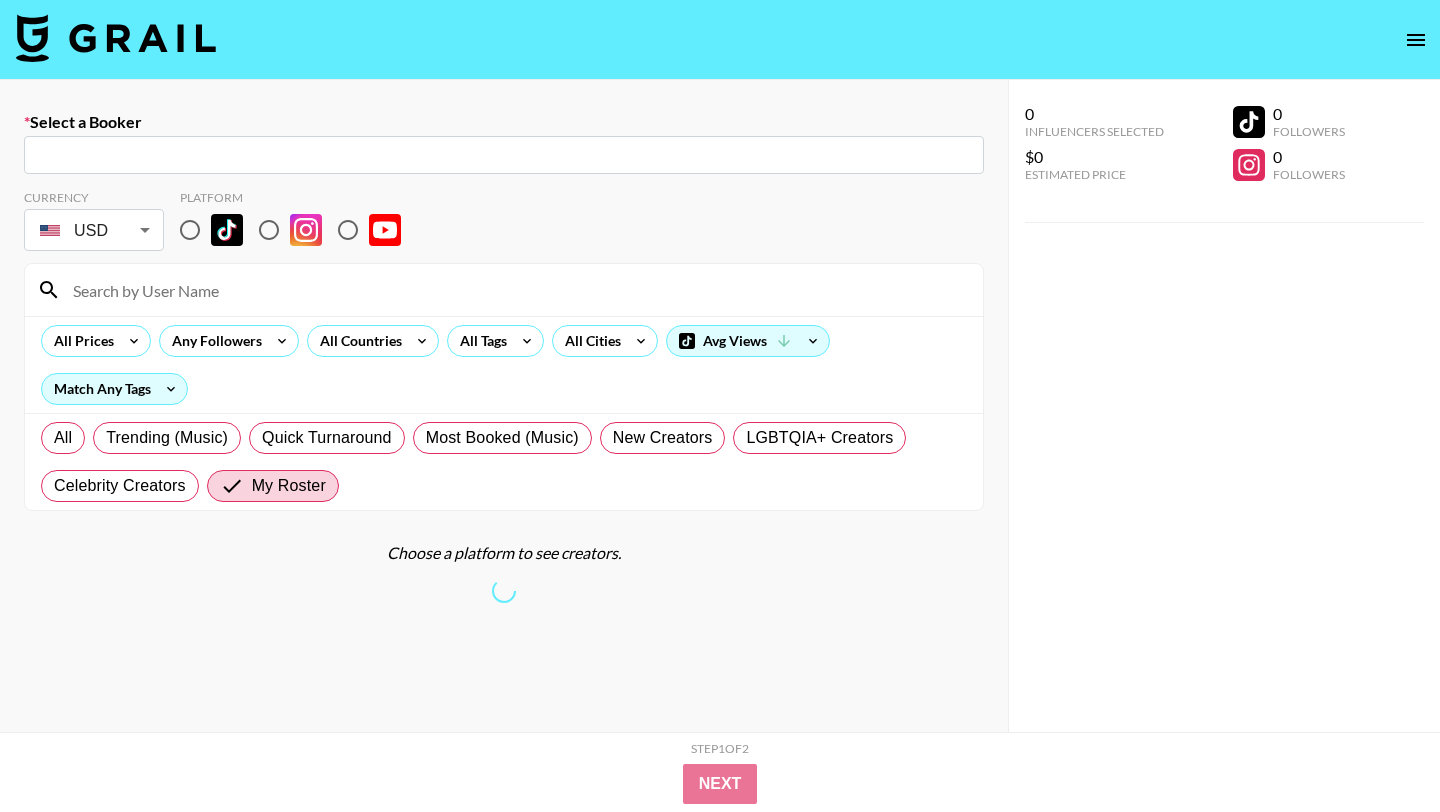 click at bounding box center [504, 155] 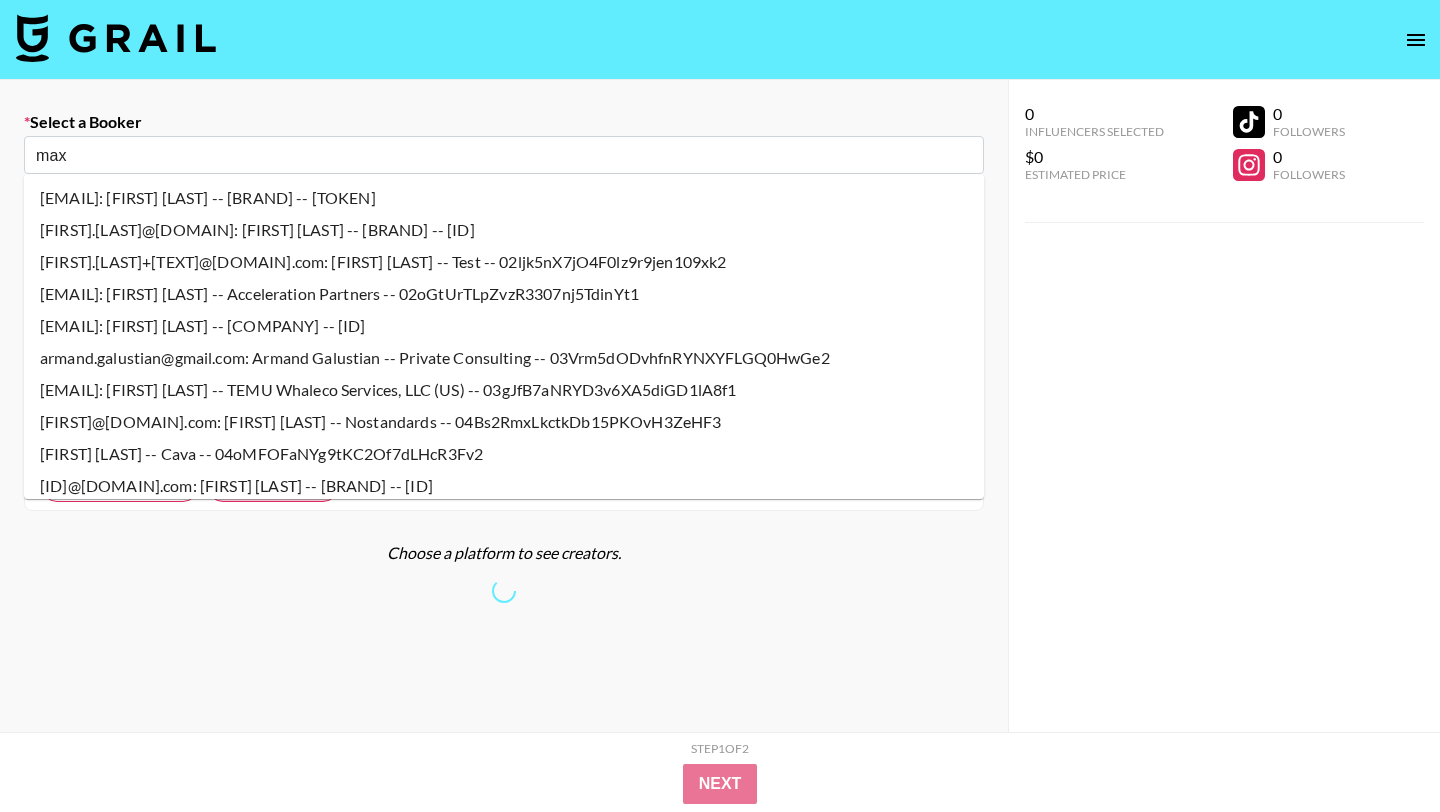 click on "max" at bounding box center (504, 155) 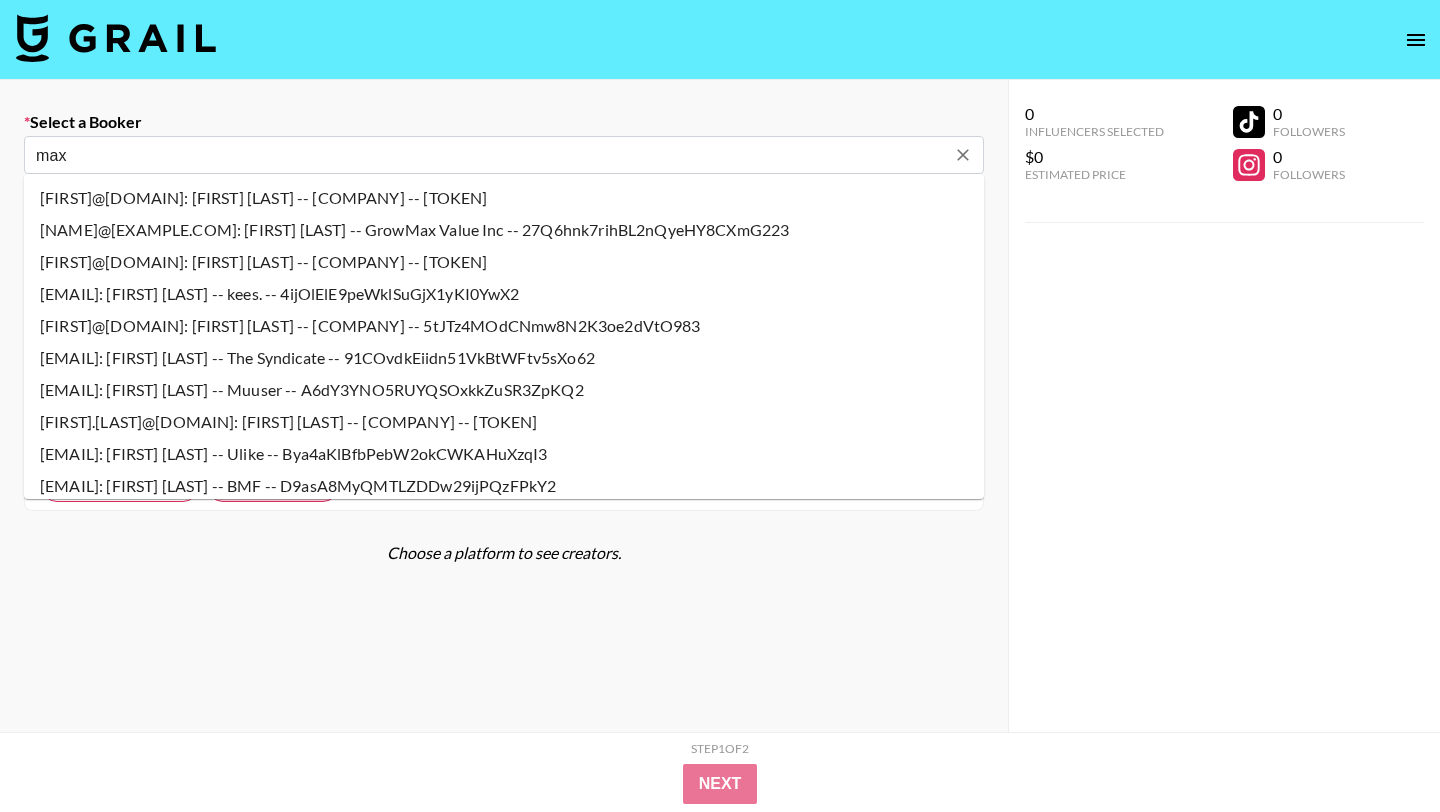 type on "[FIRST]@[DOMAIN]: [FIRST] [LAST] -- Breakr -- QIi3GfV027MpluyKLSM6RZE6VhD3" 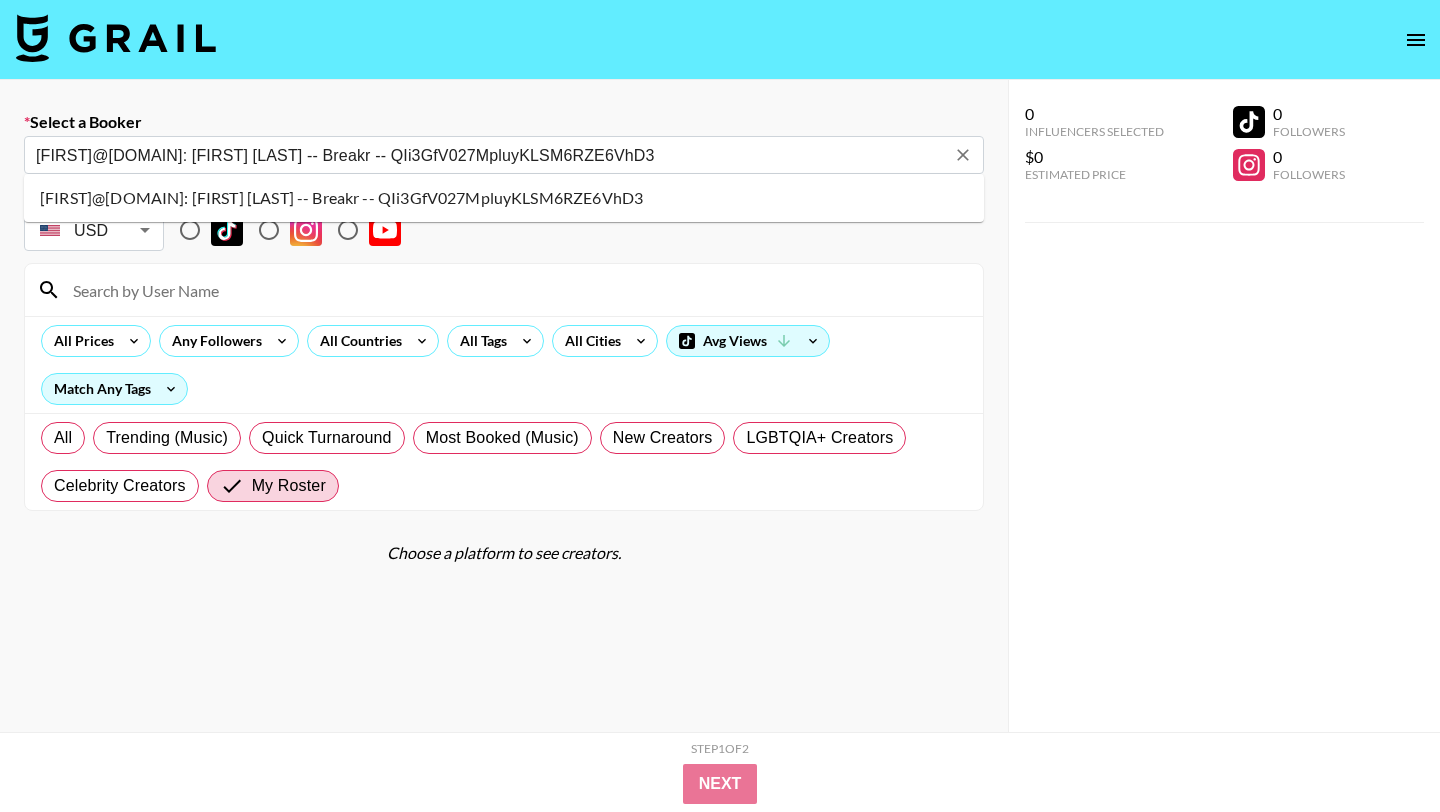 click on "[FIRST]@[DOMAIN]: [FIRST] [LAST] -- Breakr -- QIi3GfV027MpluyKLSM6RZE6VhD3" at bounding box center [490, 155] 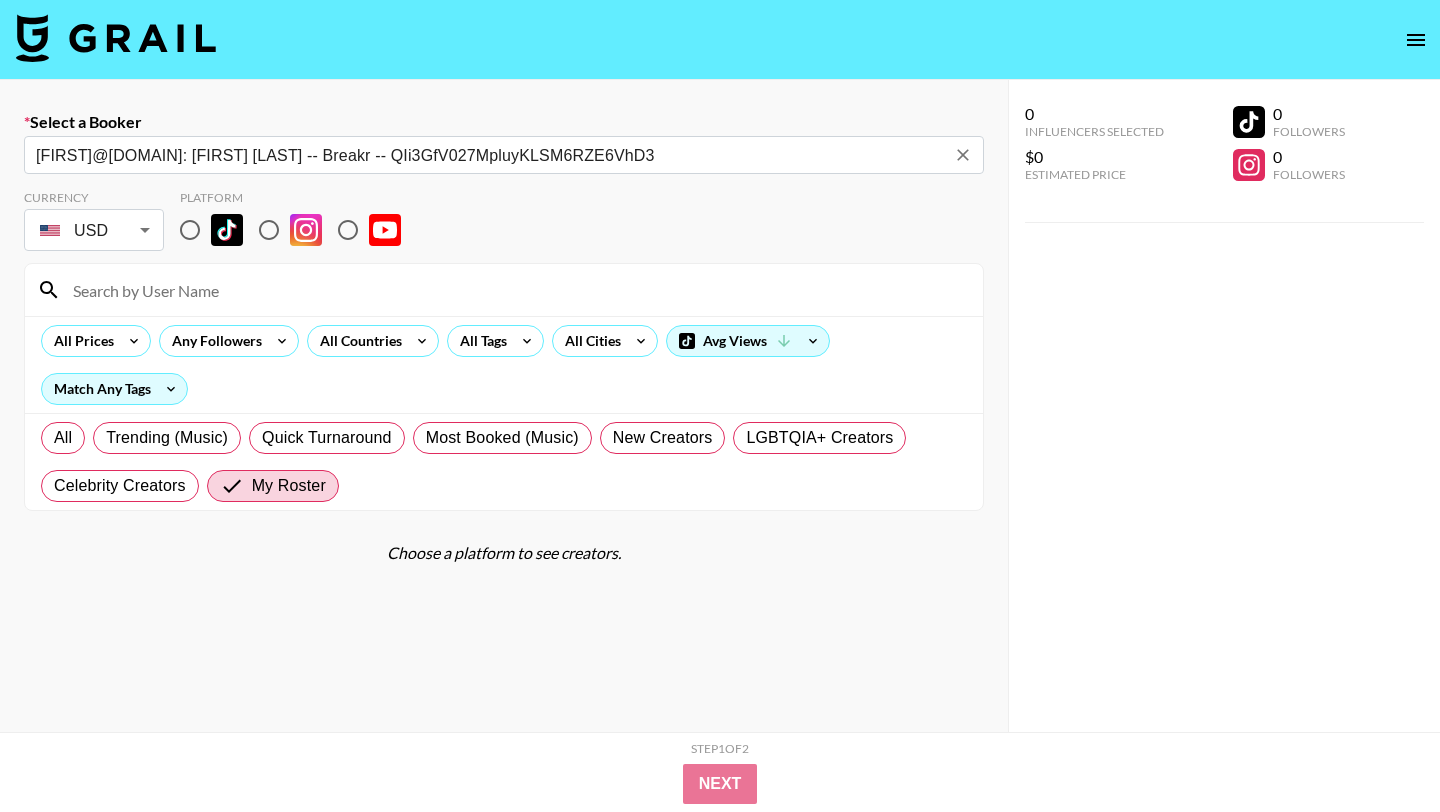 click at bounding box center [190, 230] 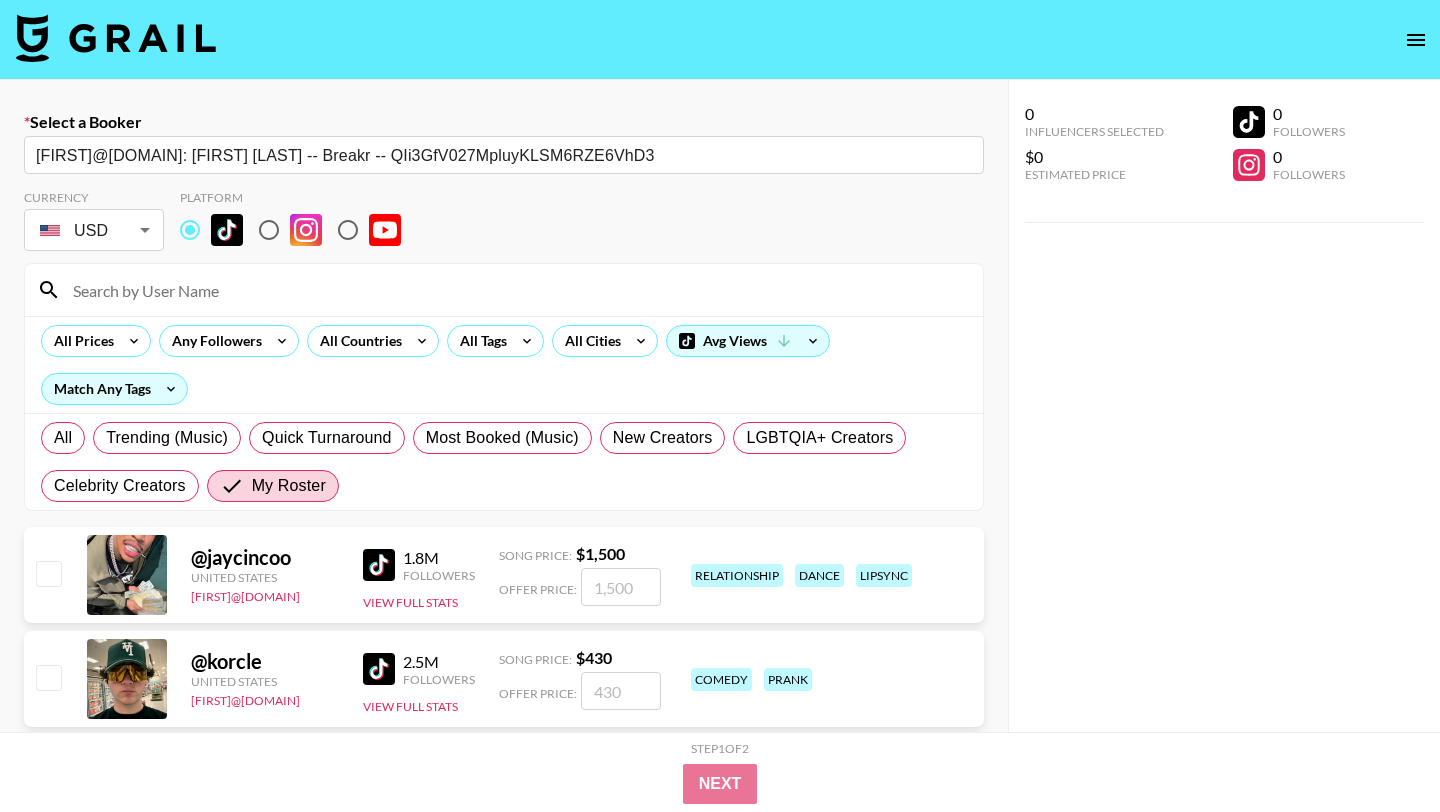 click at bounding box center (516, 290) 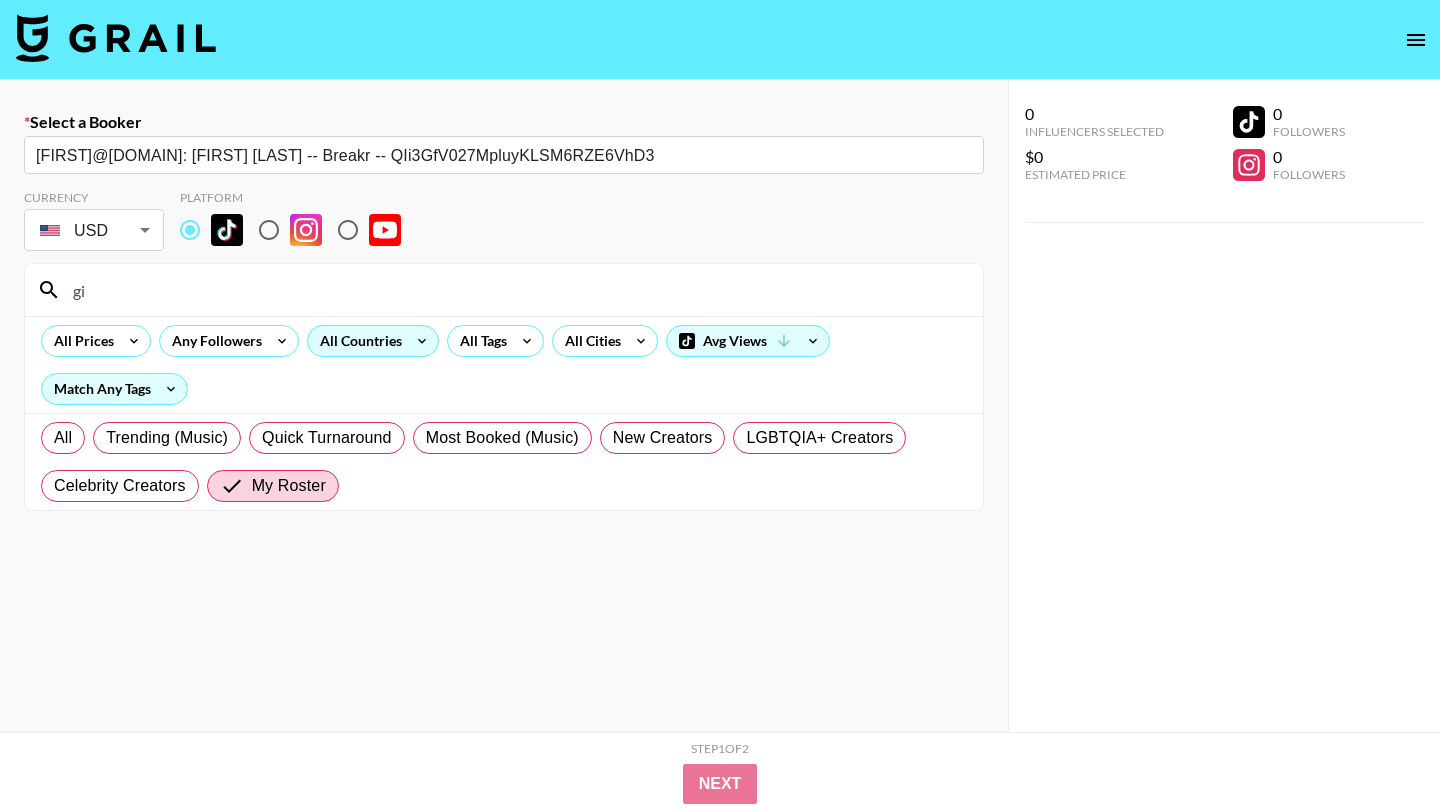 type on "g" 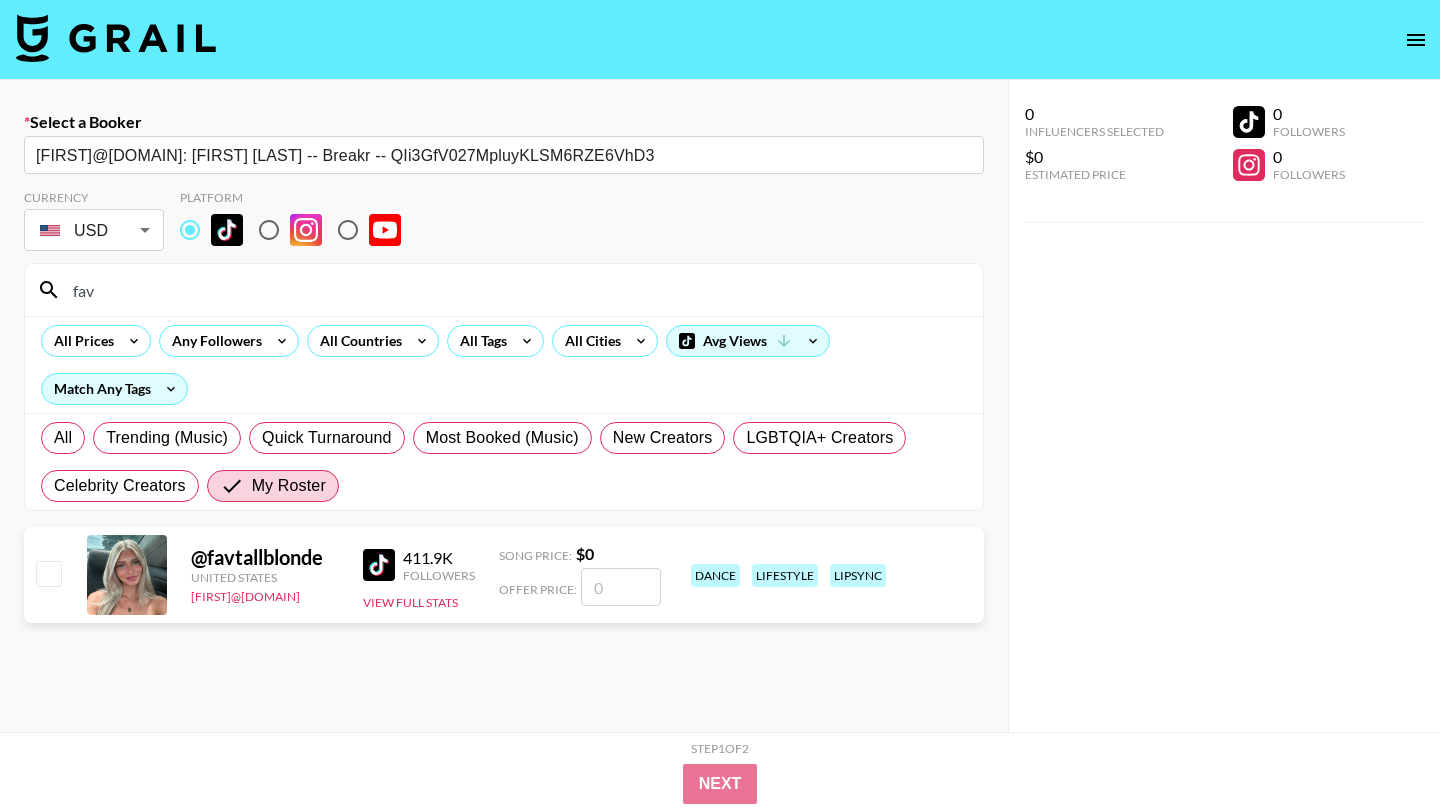 type on "fav" 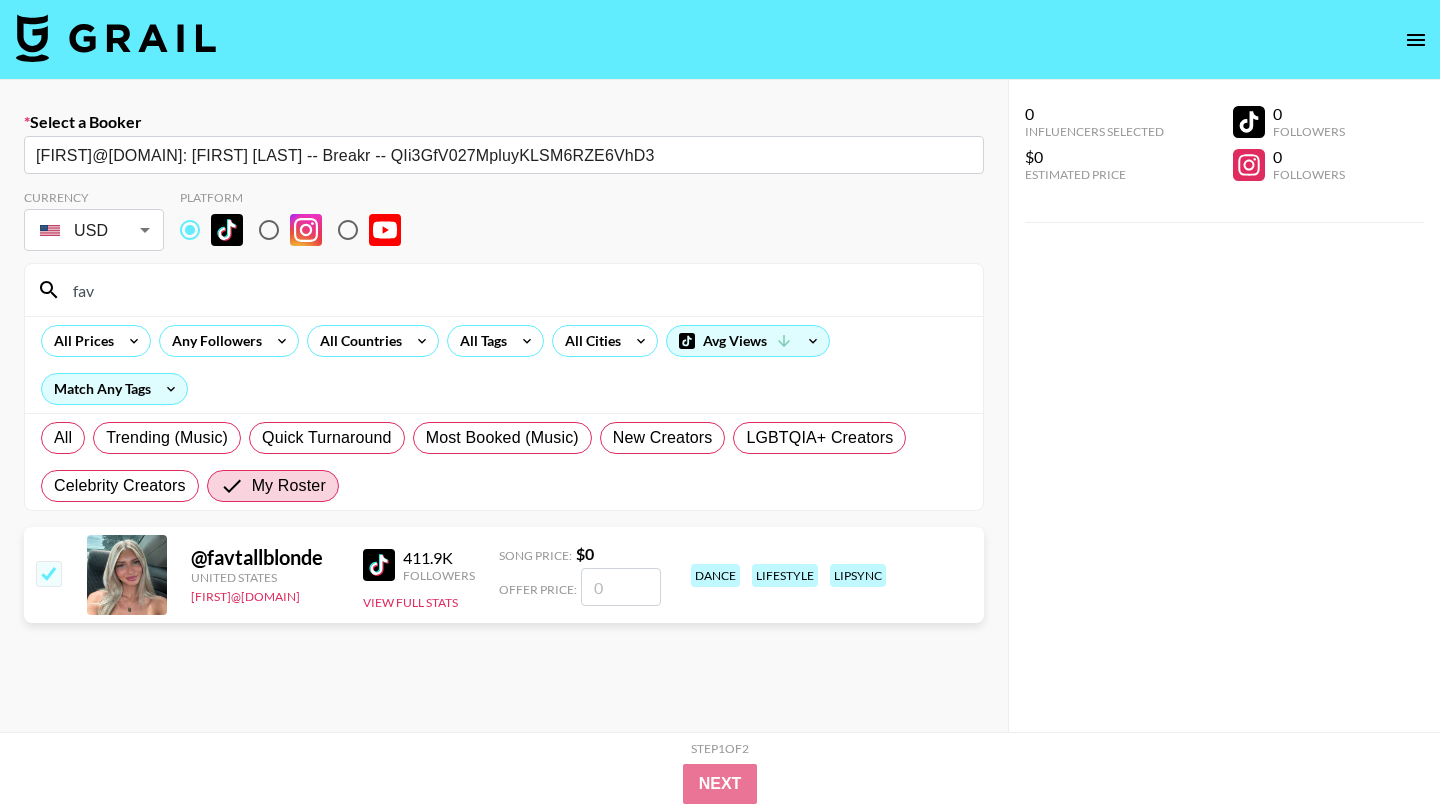 checkbox on "true" 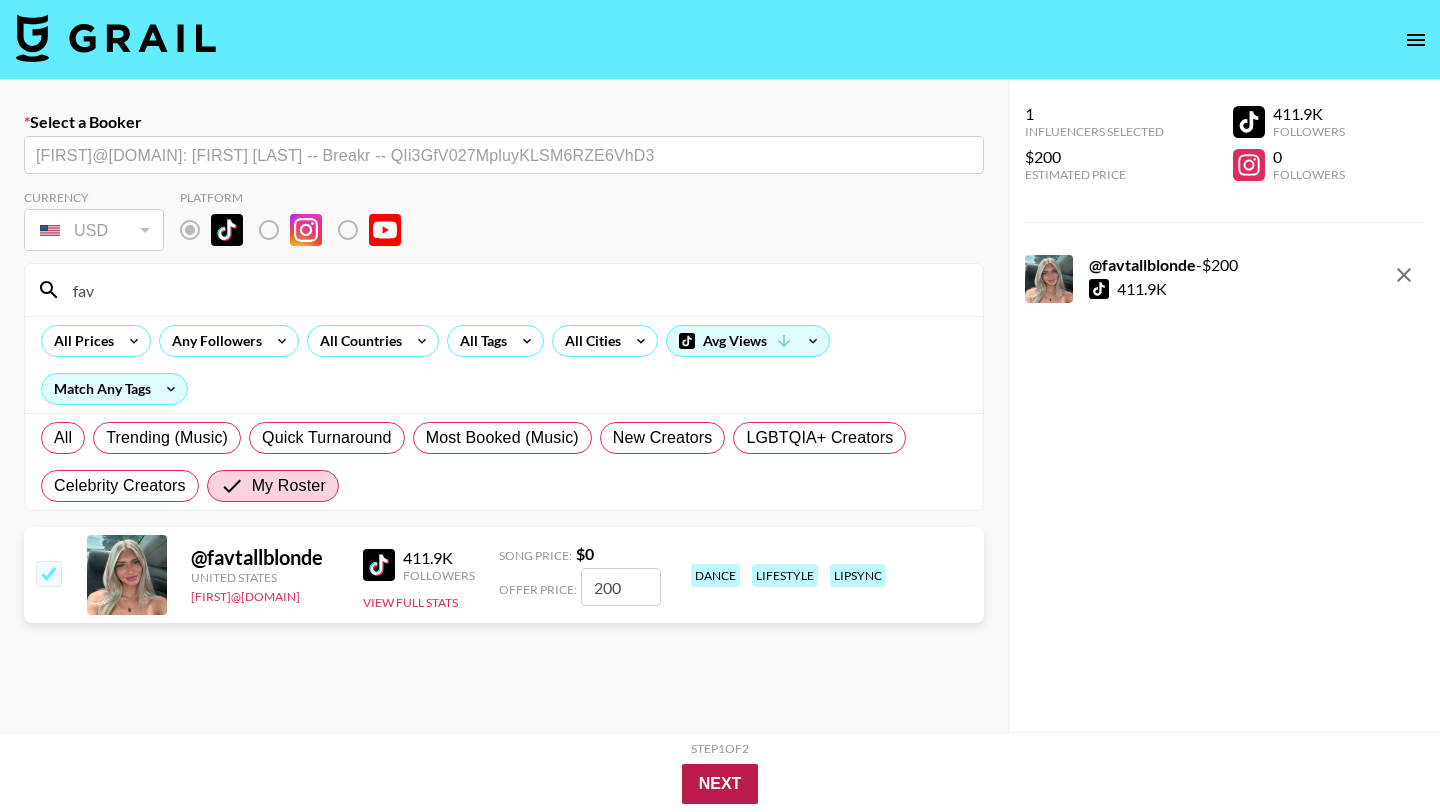 type on "200" 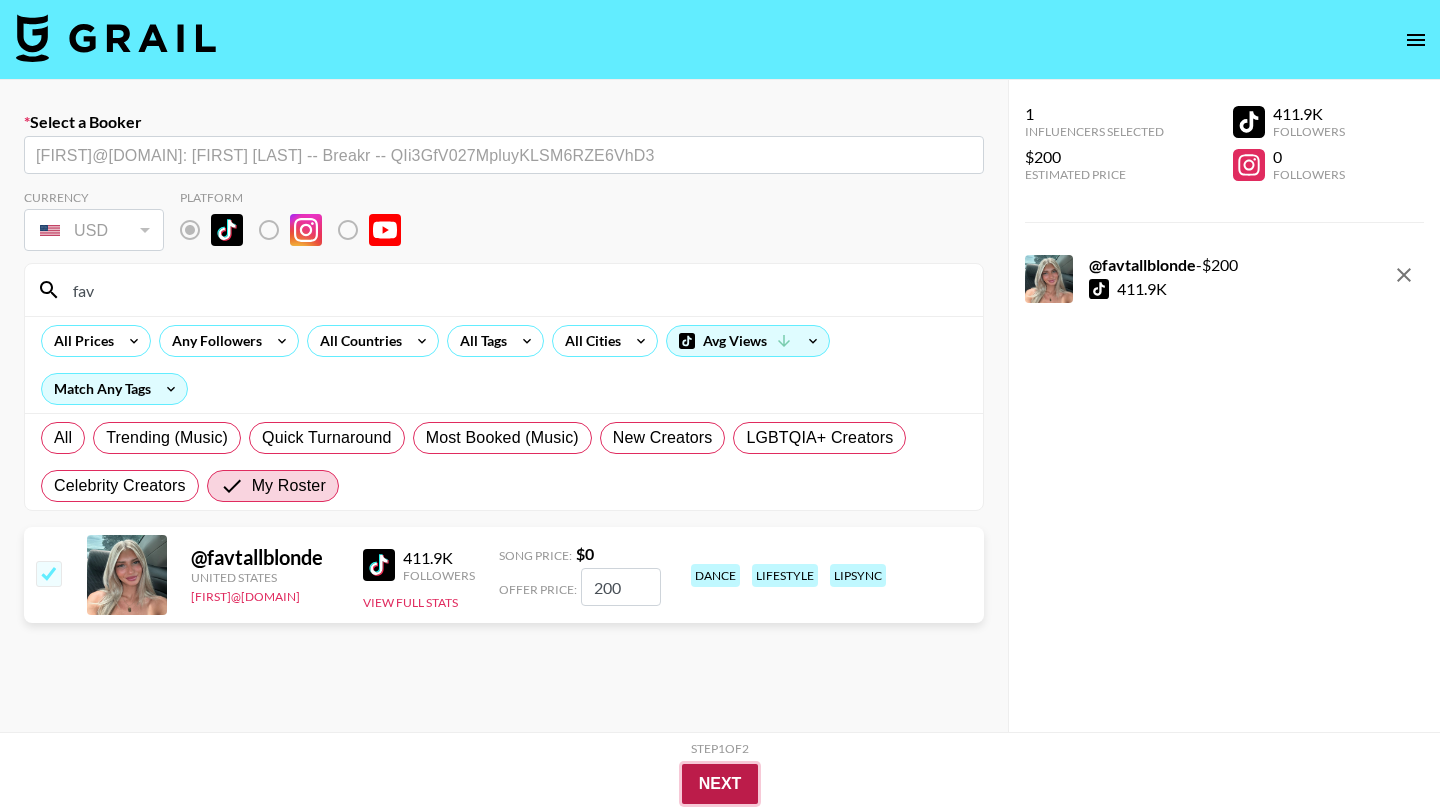 click on "Next" at bounding box center (720, 784) 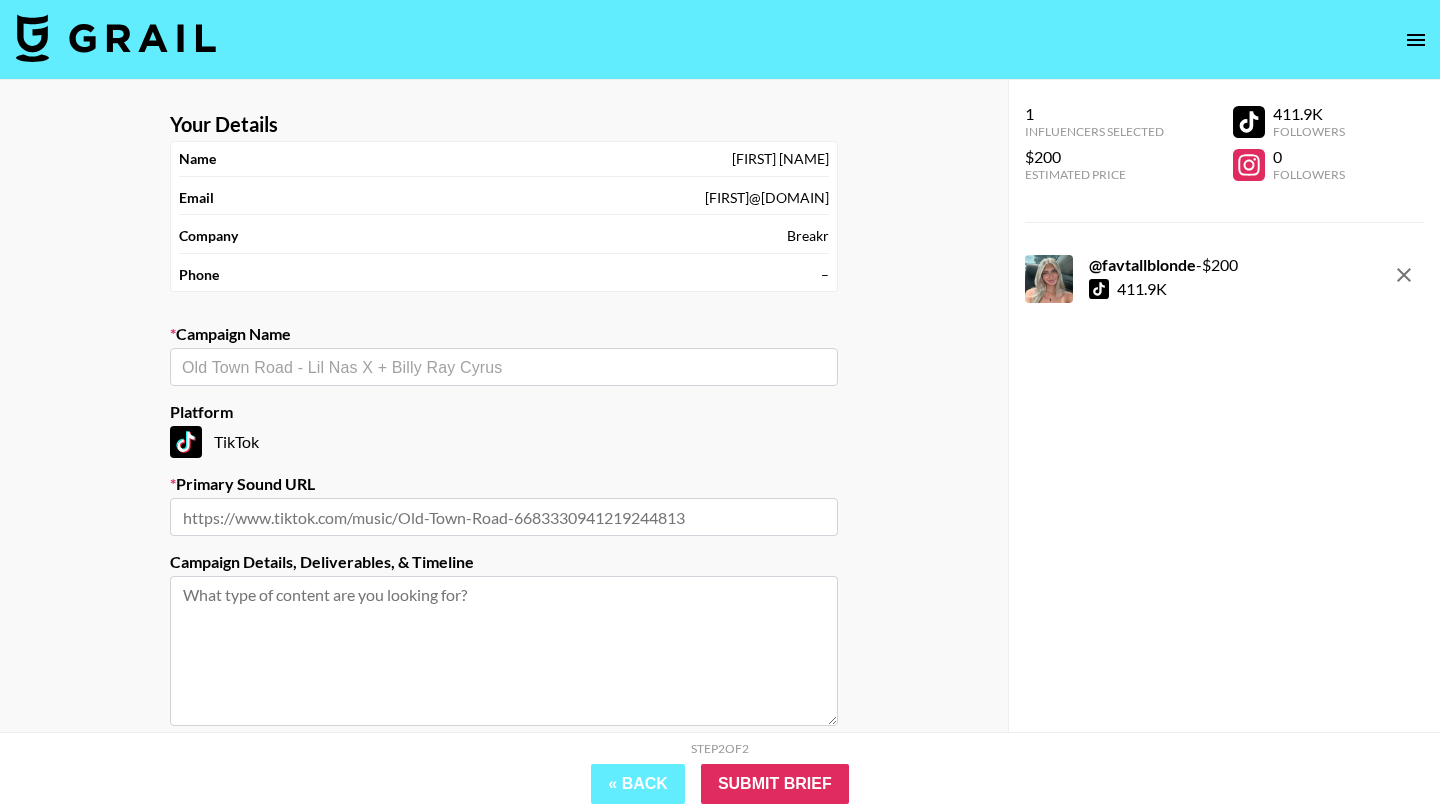 click at bounding box center (504, 367) 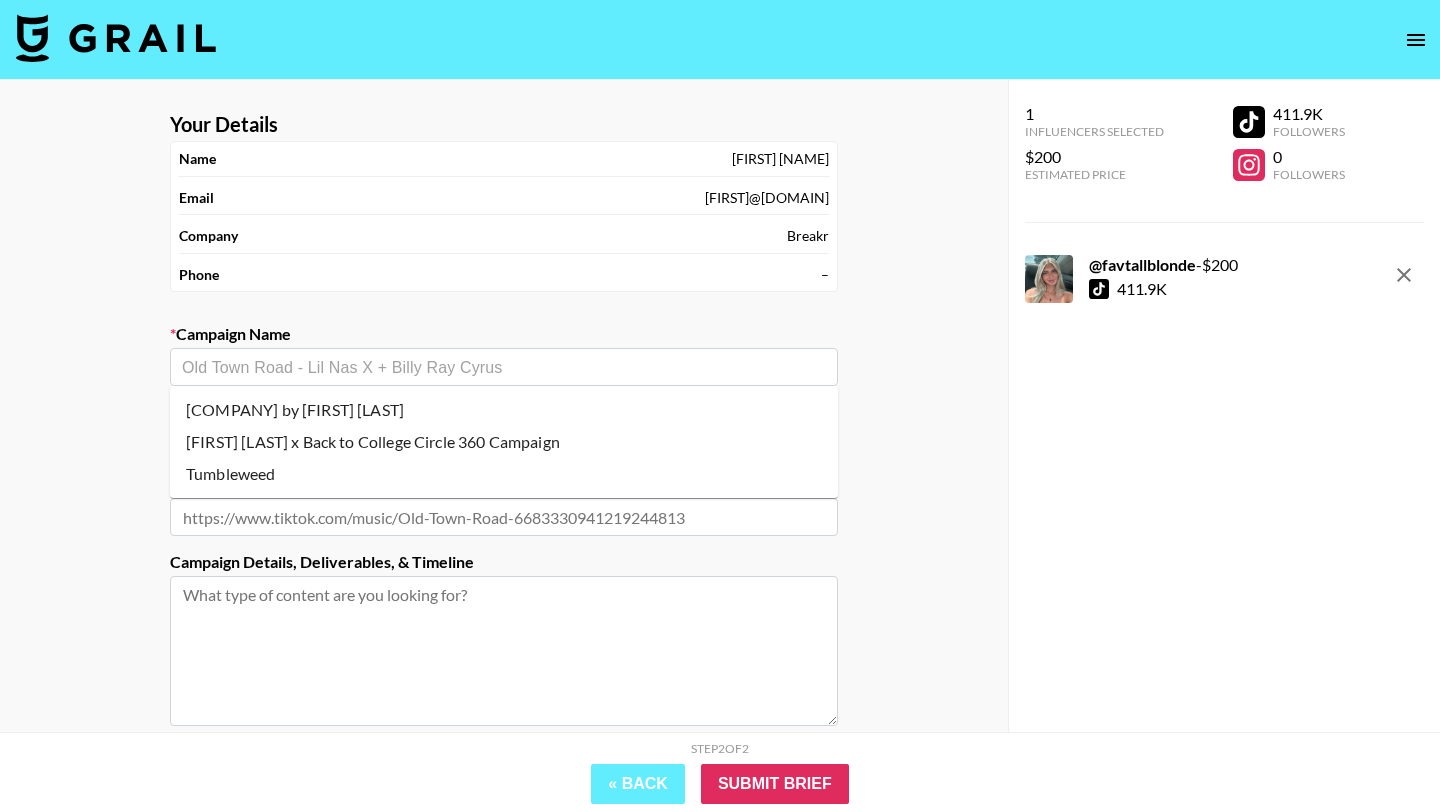 click on "[COMPANY] by [FIRST] [LAST]" at bounding box center (504, 410) 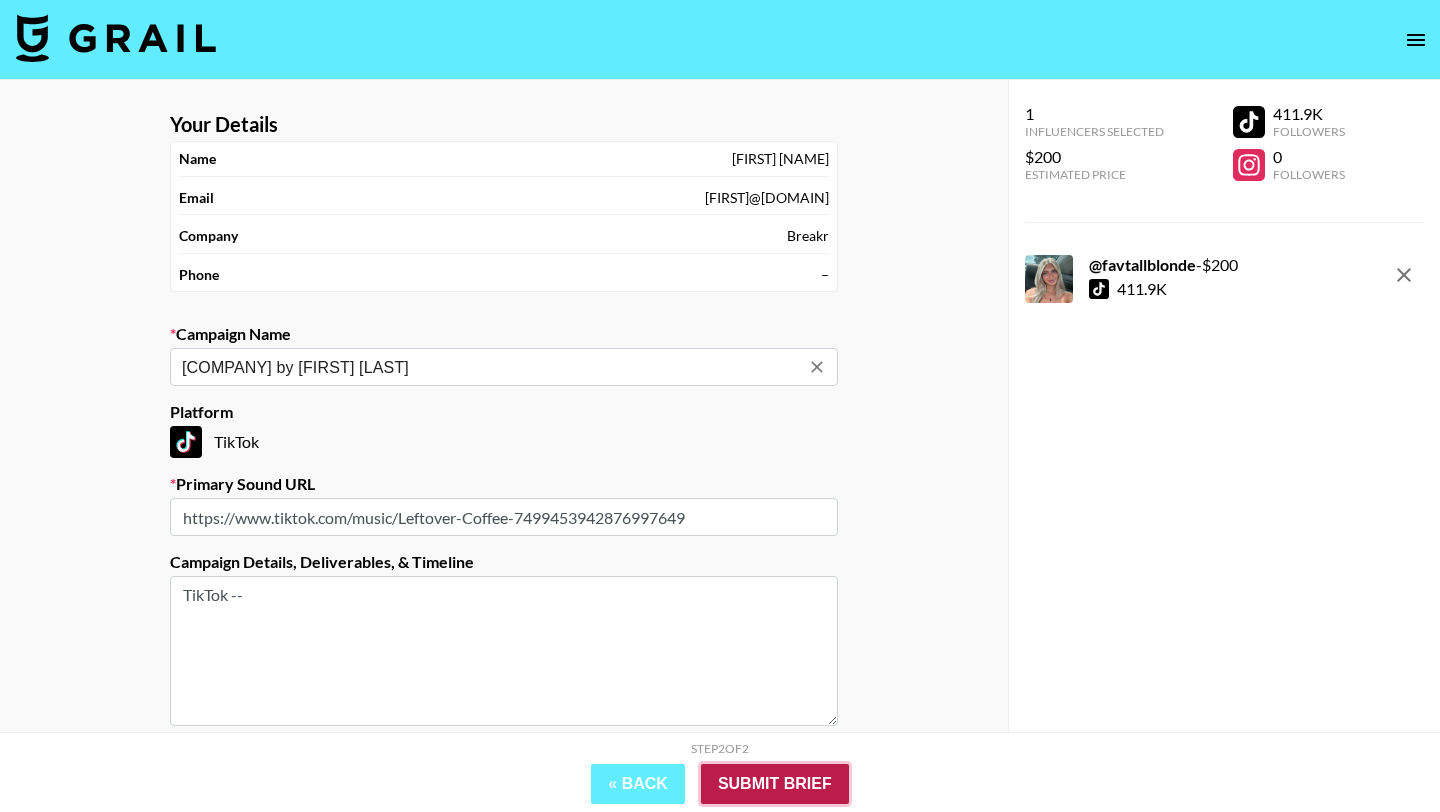 click on "Submit Brief" at bounding box center (775, 784) 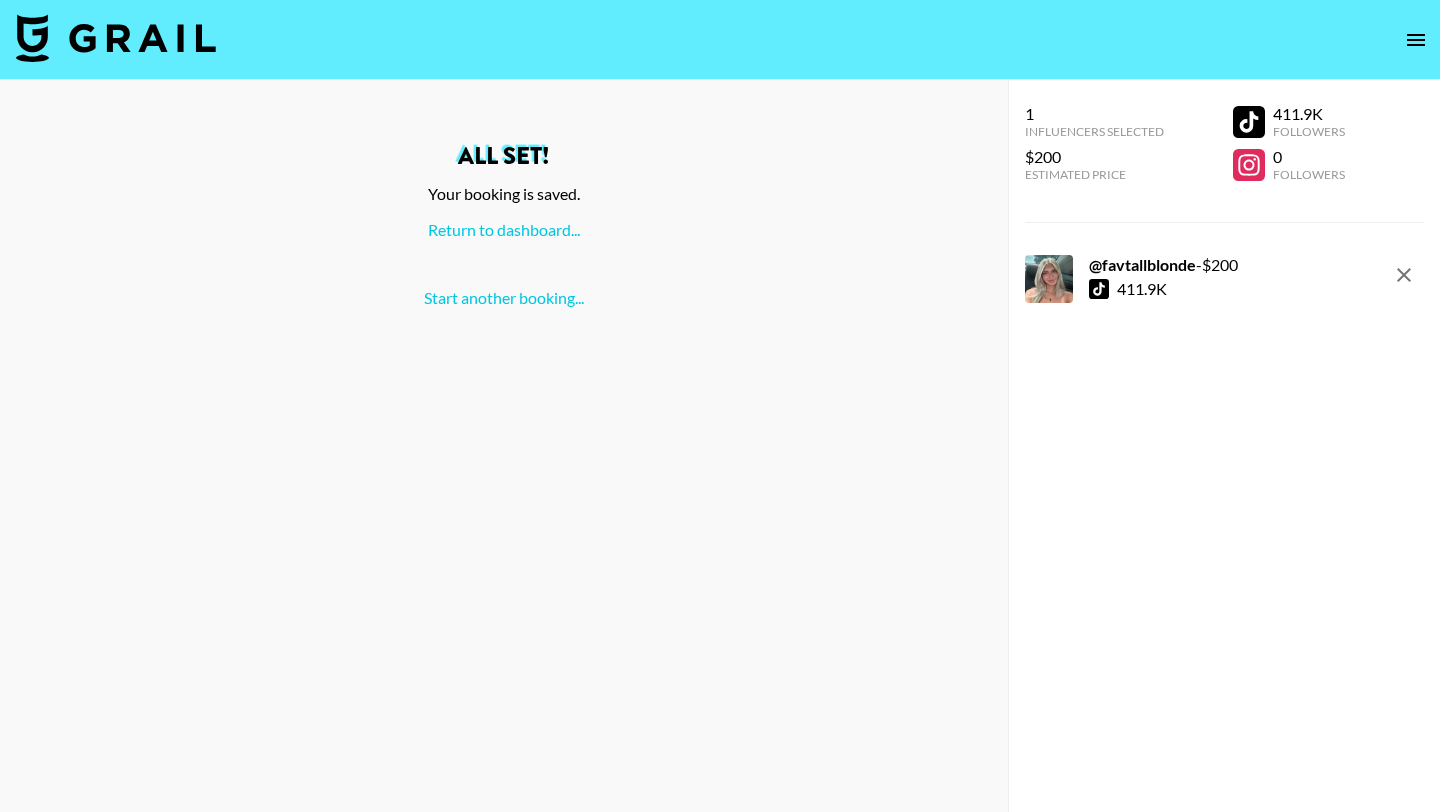 click at bounding box center (116, 38) 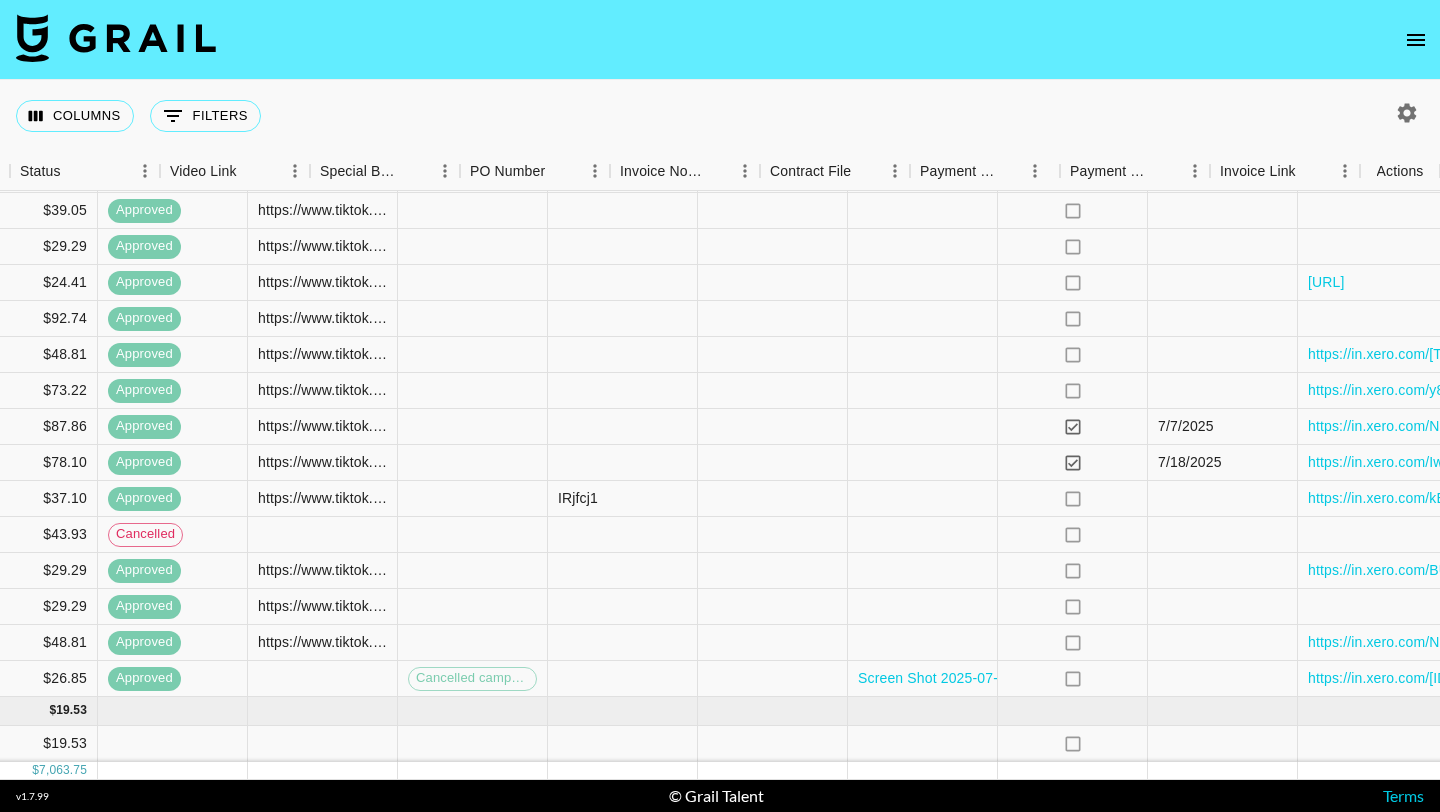scroll, scrollTop: 2612, scrollLeft: 1630, axis: both 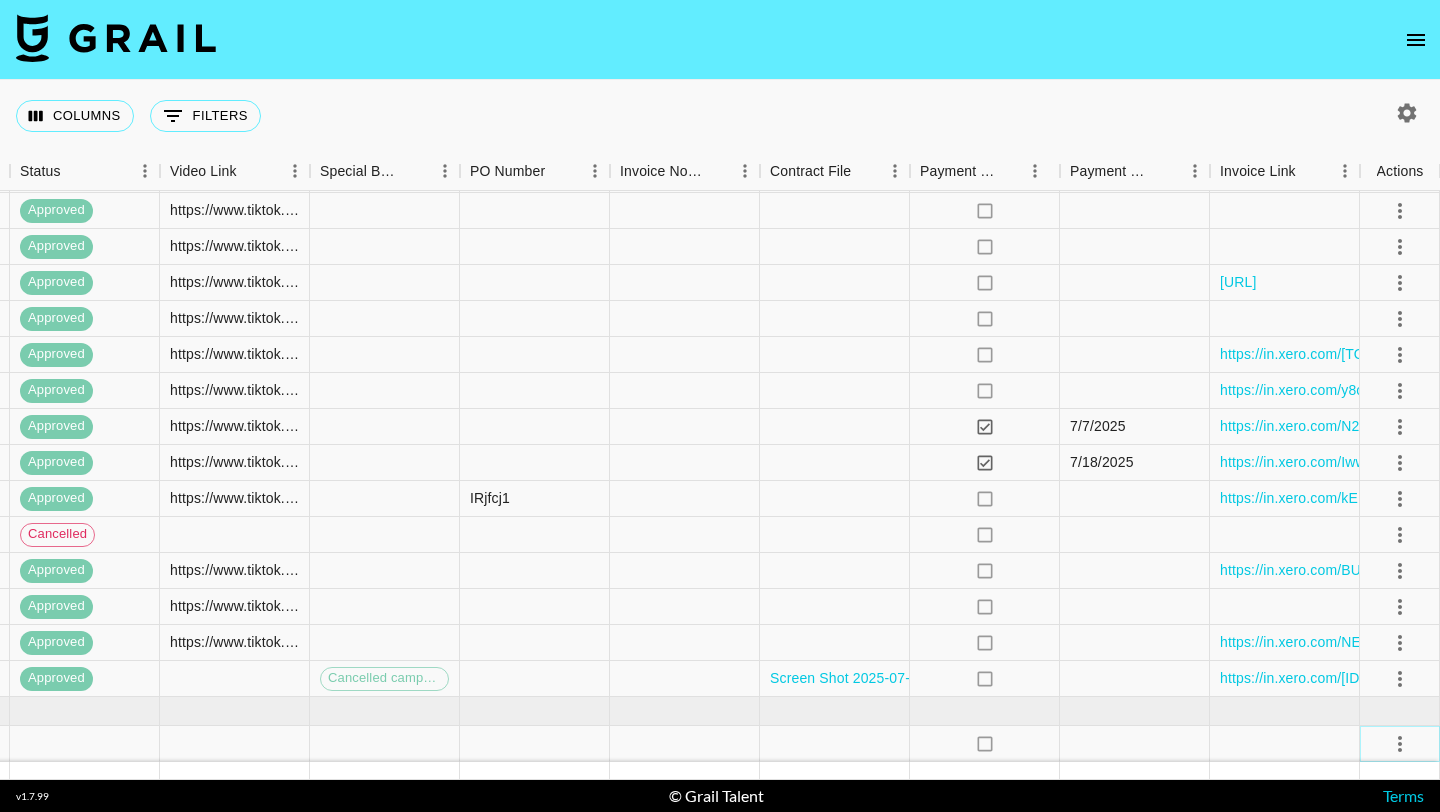 click 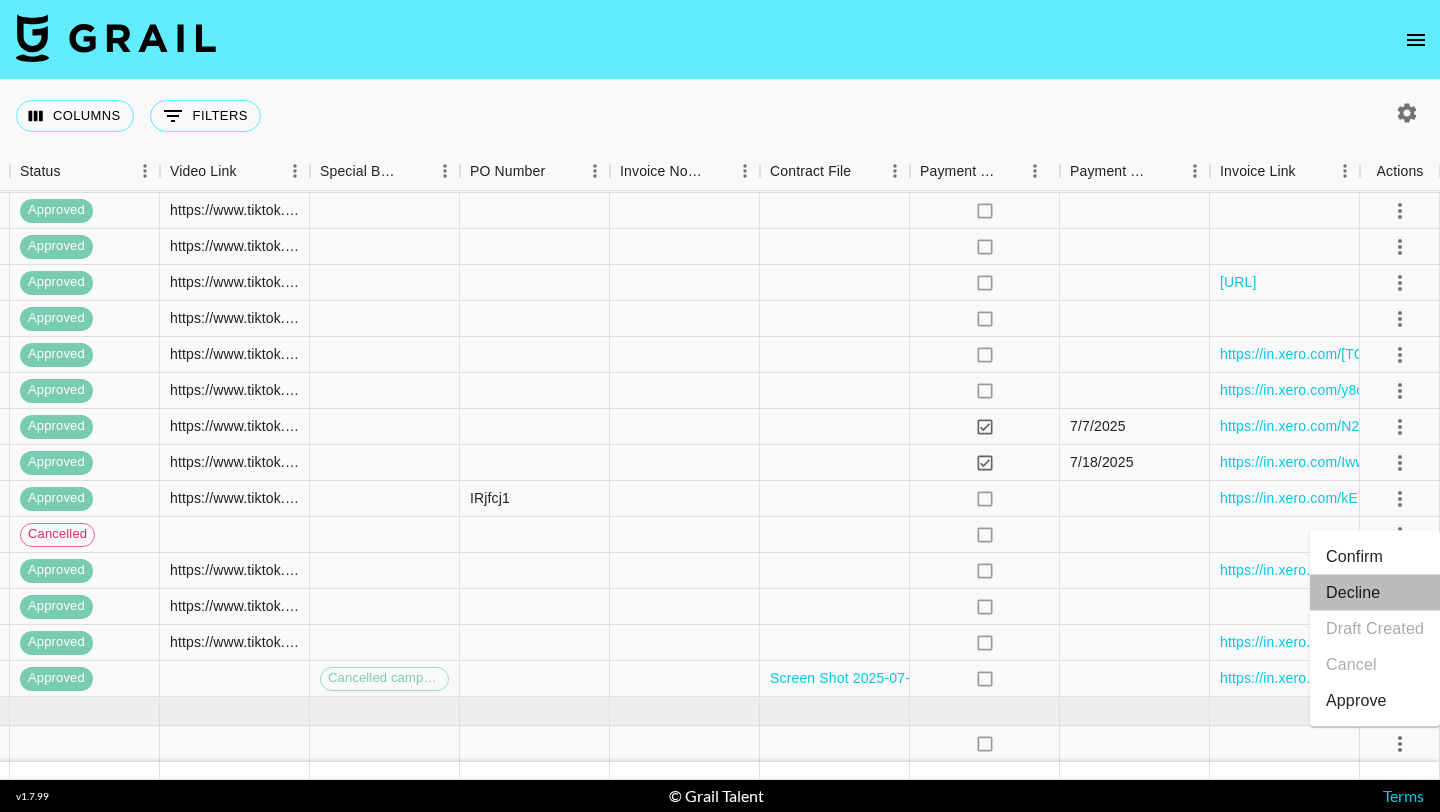 click on "Decline" at bounding box center (1375, 593) 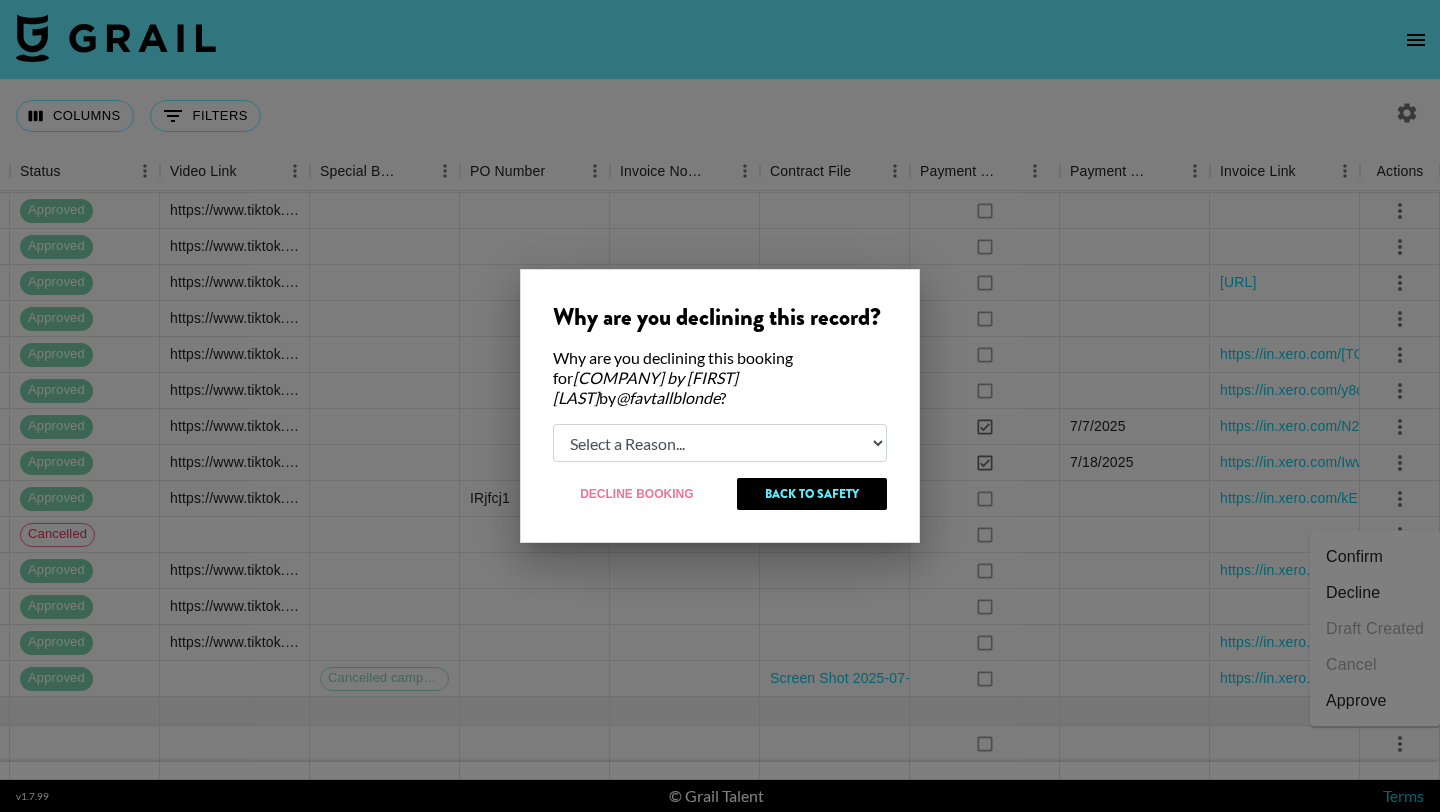 click on "Select a Reason... Relogging this deal due to a data issue The booker cancelled The creator declined" at bounding box center (720, 443) 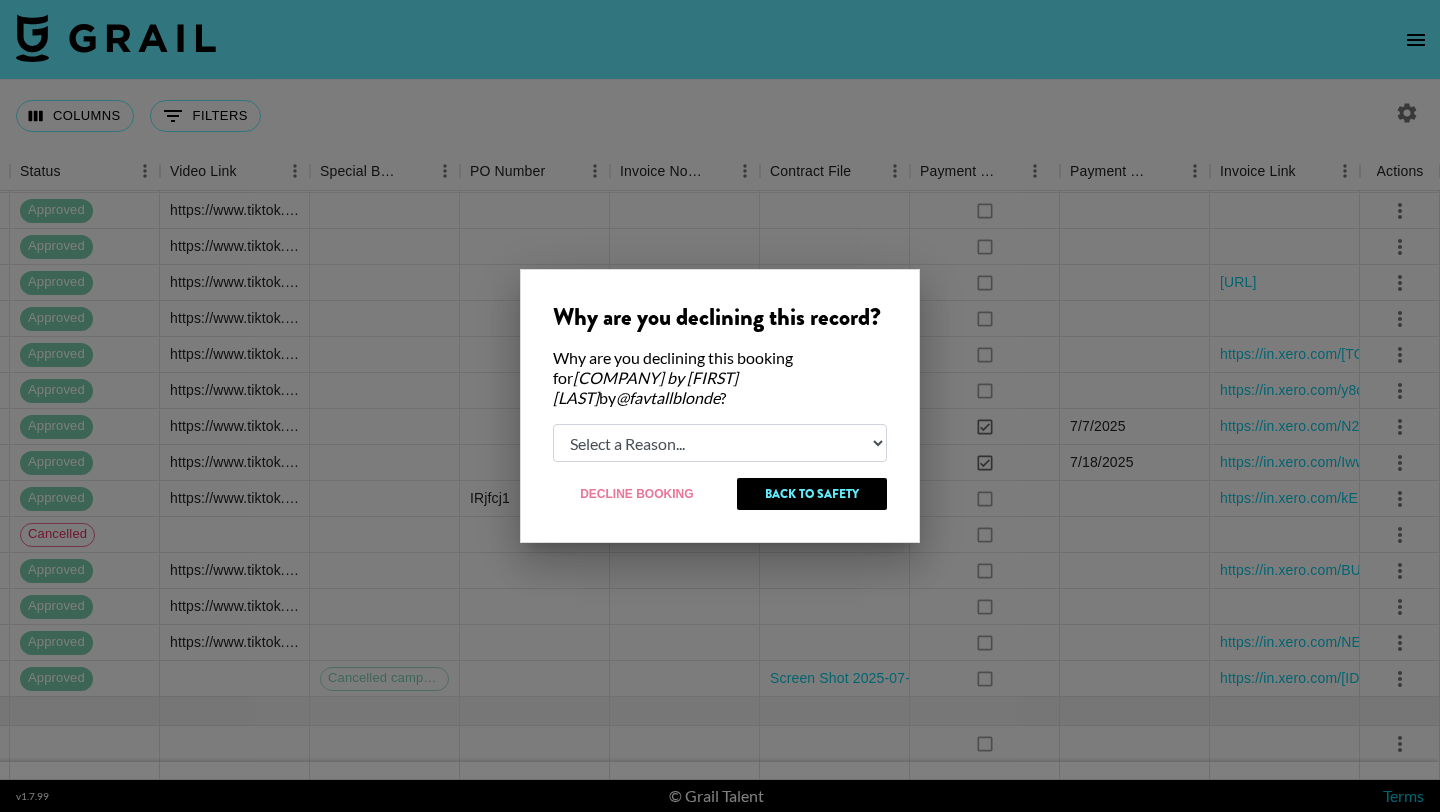 select on "relog" 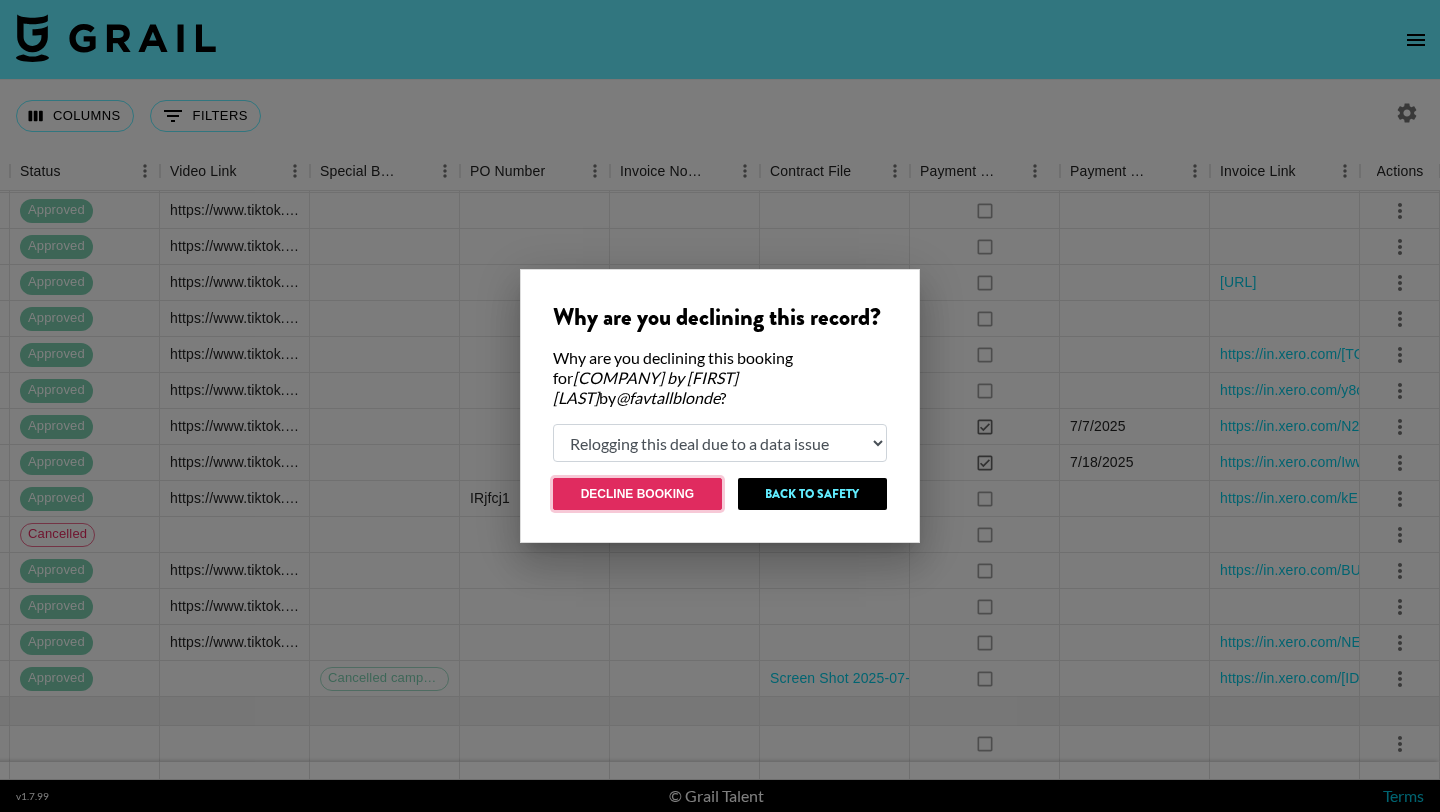 click on "Decline Booking" at bounding box center [637, 494] 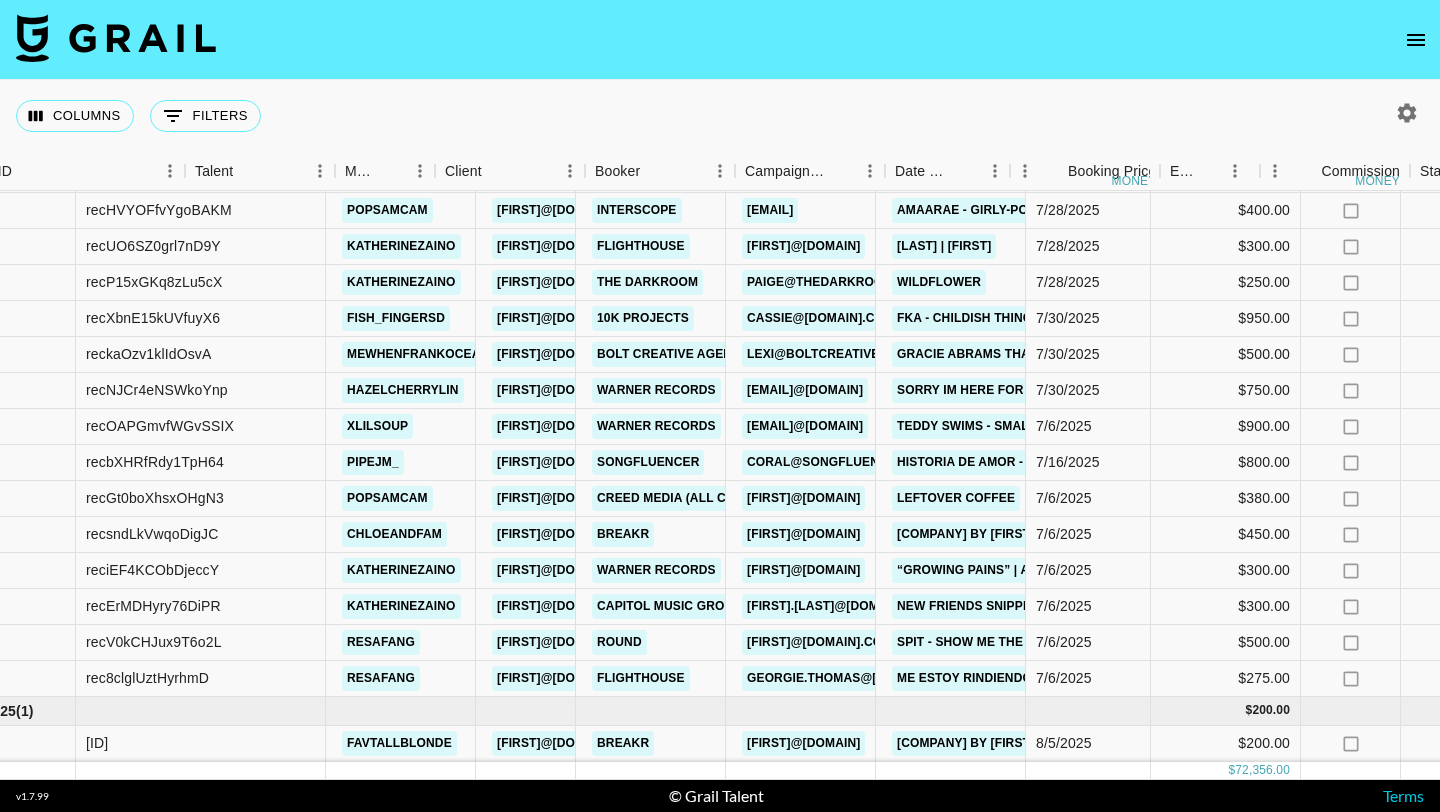 scroll, scrollTop: 2612, scrollLeft: 0, axis: vertical 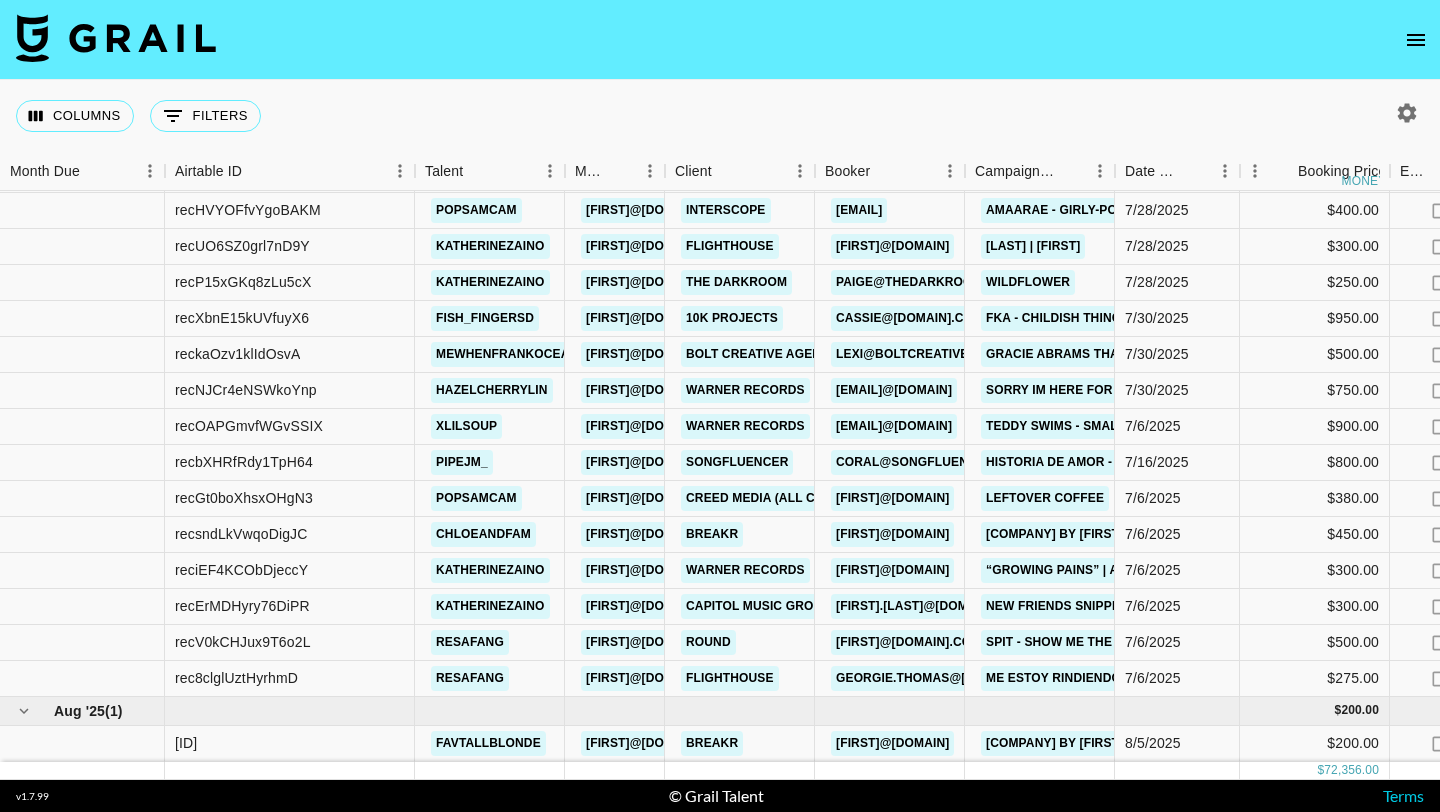 click 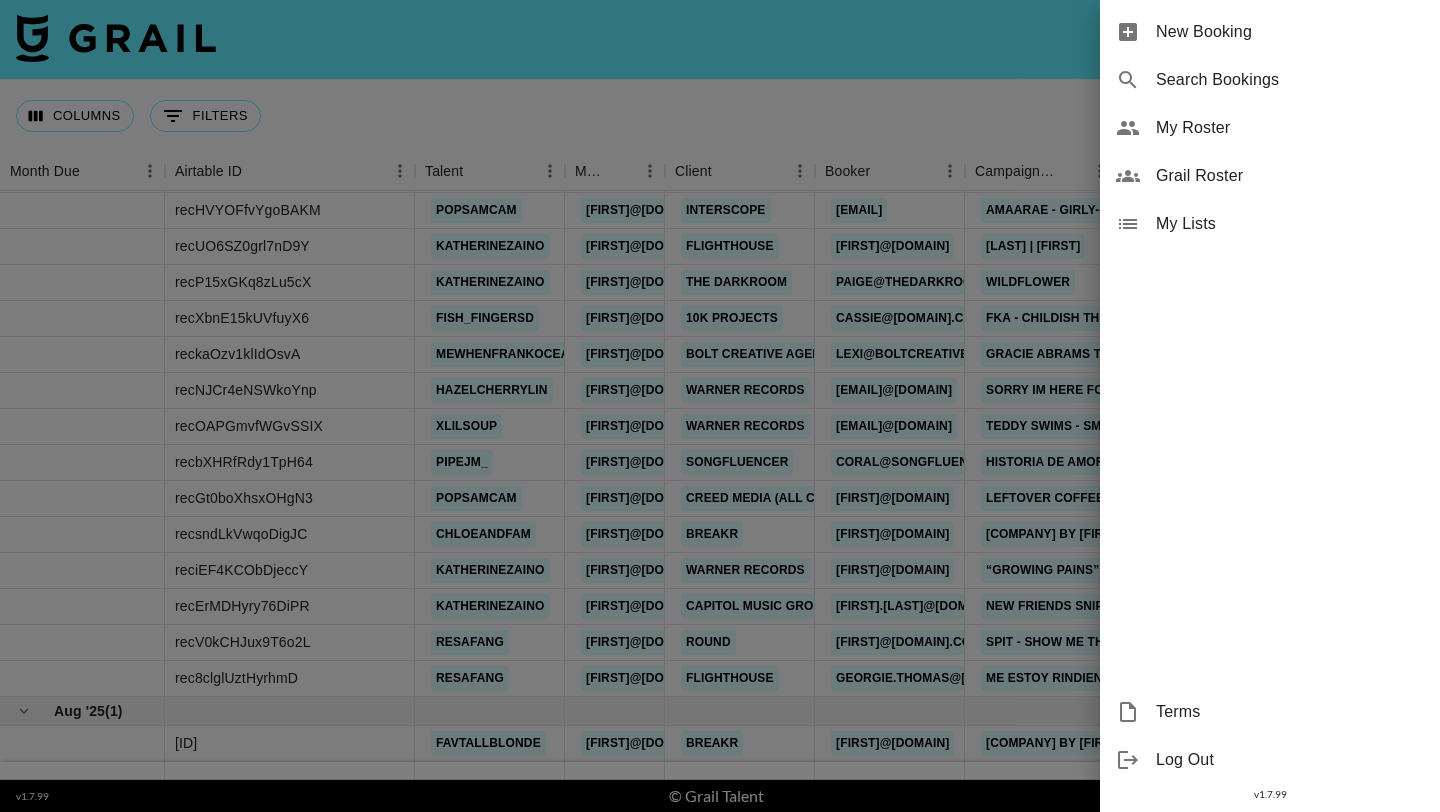 click on "New Booking" at bounding box center (1290, 32) 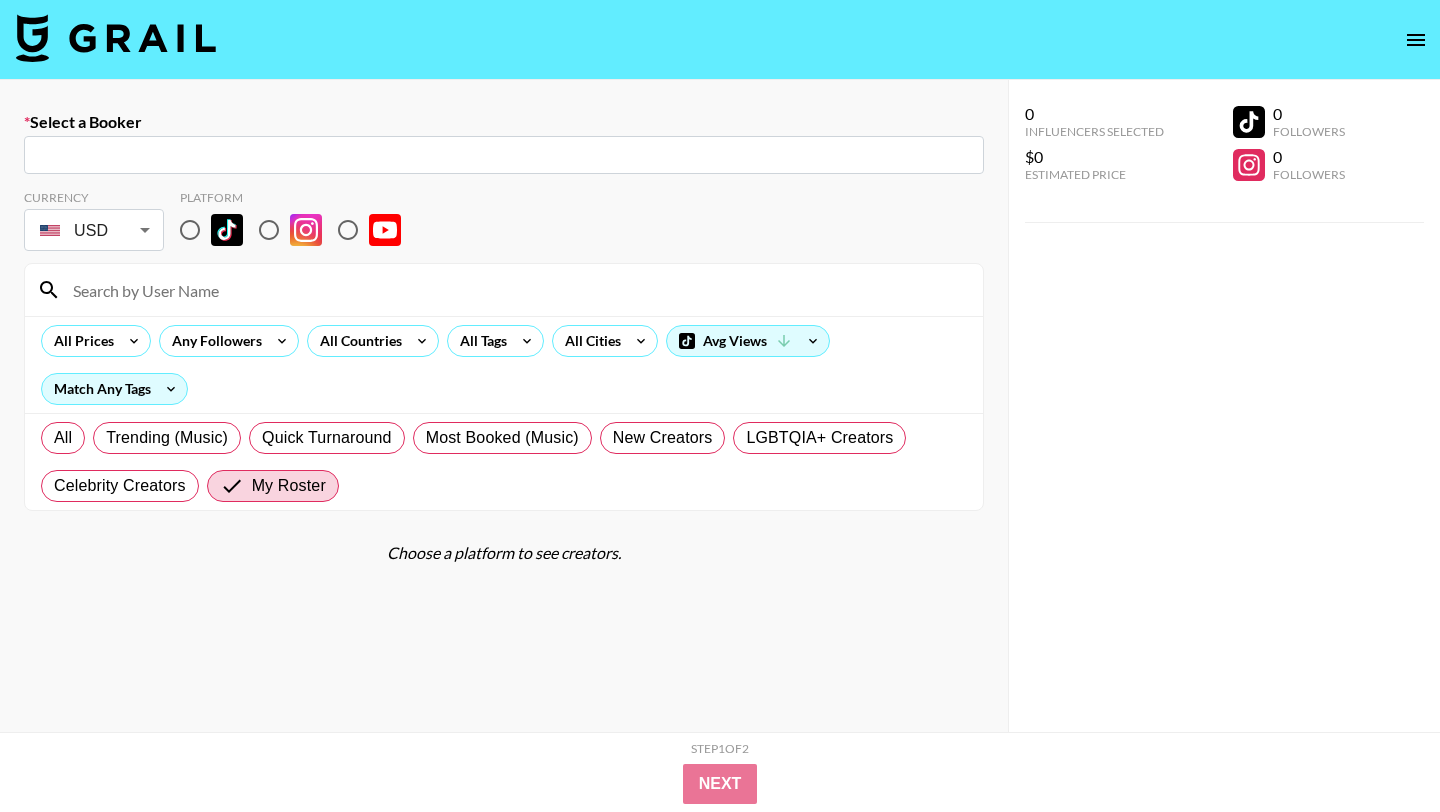 click at bounding box center [504, 155] 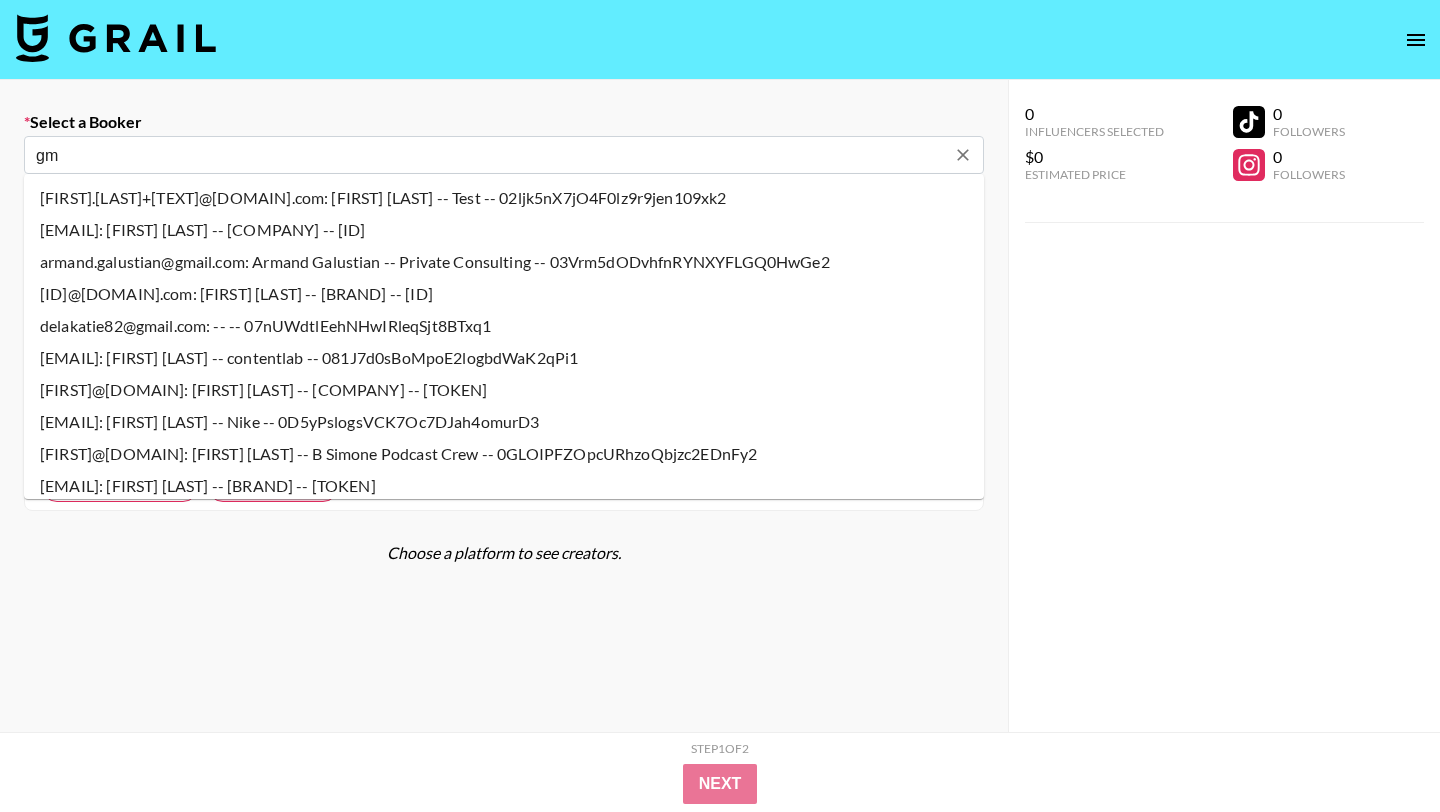 type on "g" 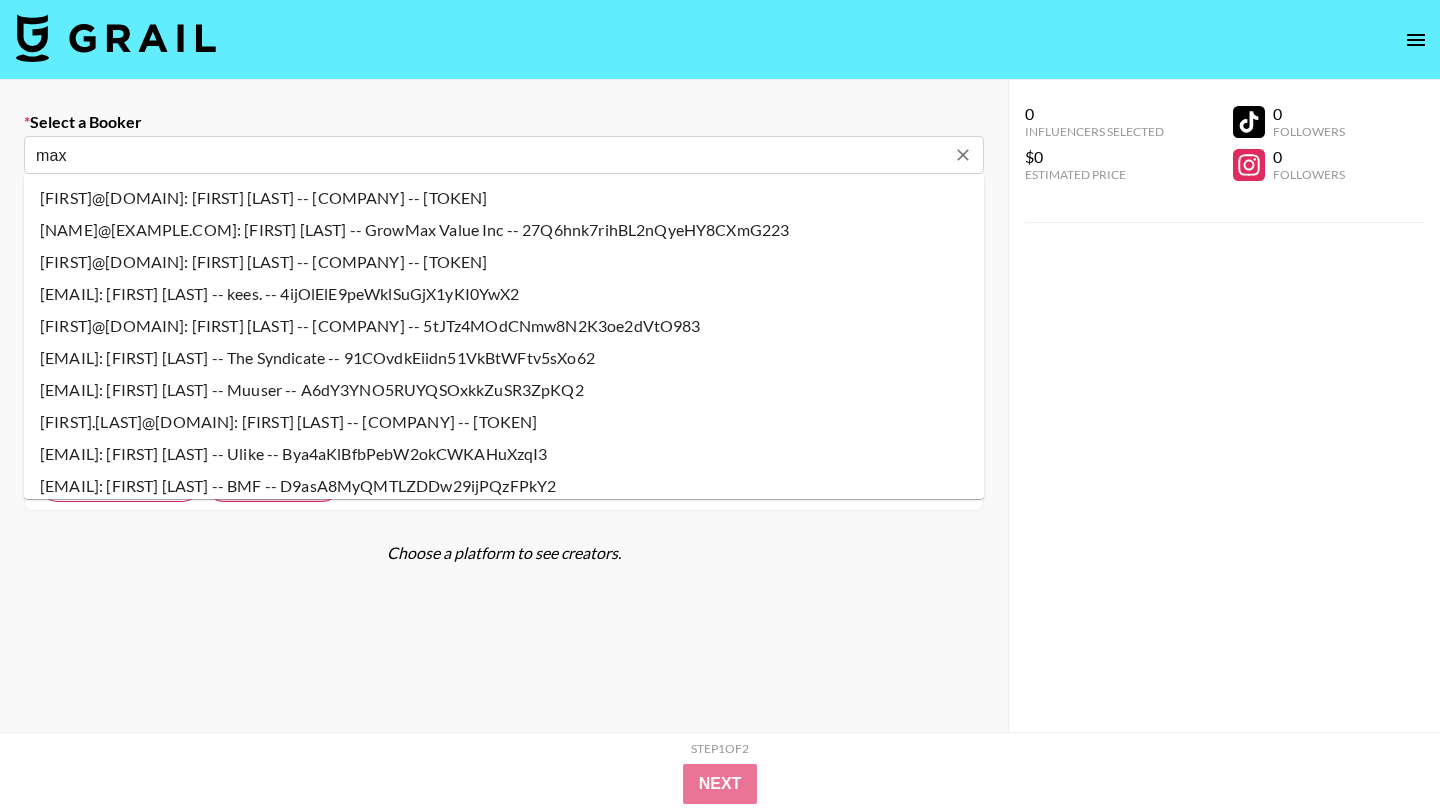 type on "[FIRST]@[DOMAIN]: [FIRST] [LAST] -- Breakr -- QIi3GfV027MpluyKLSM6RZE6VhD3" 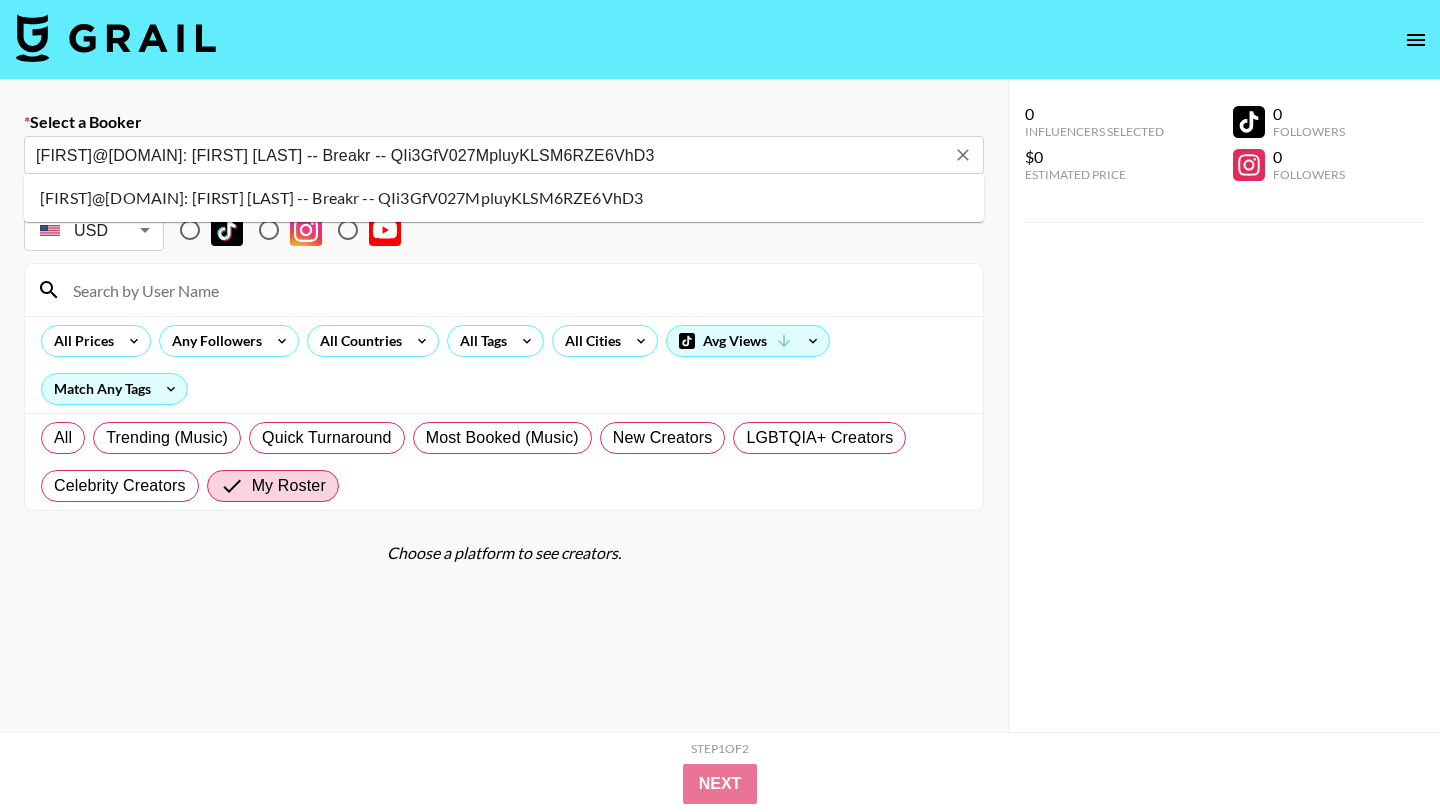 click on "[FIRST]@[DOMAIN]: [FIRST] [LAST] -- Breakr -- QIi3GfV027MpluyKLSM6RZE6VhD3" at bounding box center (504, 198) 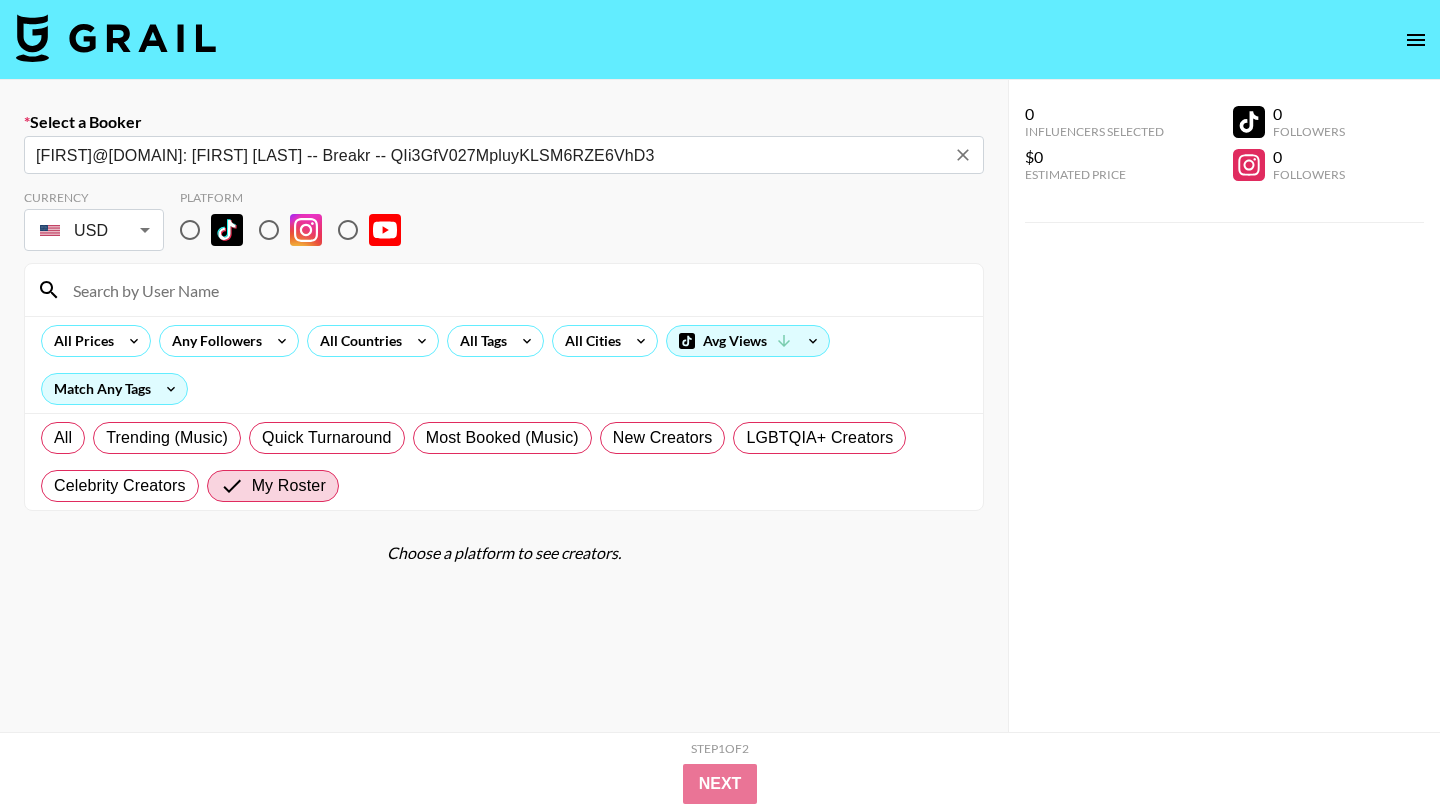 click at bounding box center (190, 230) 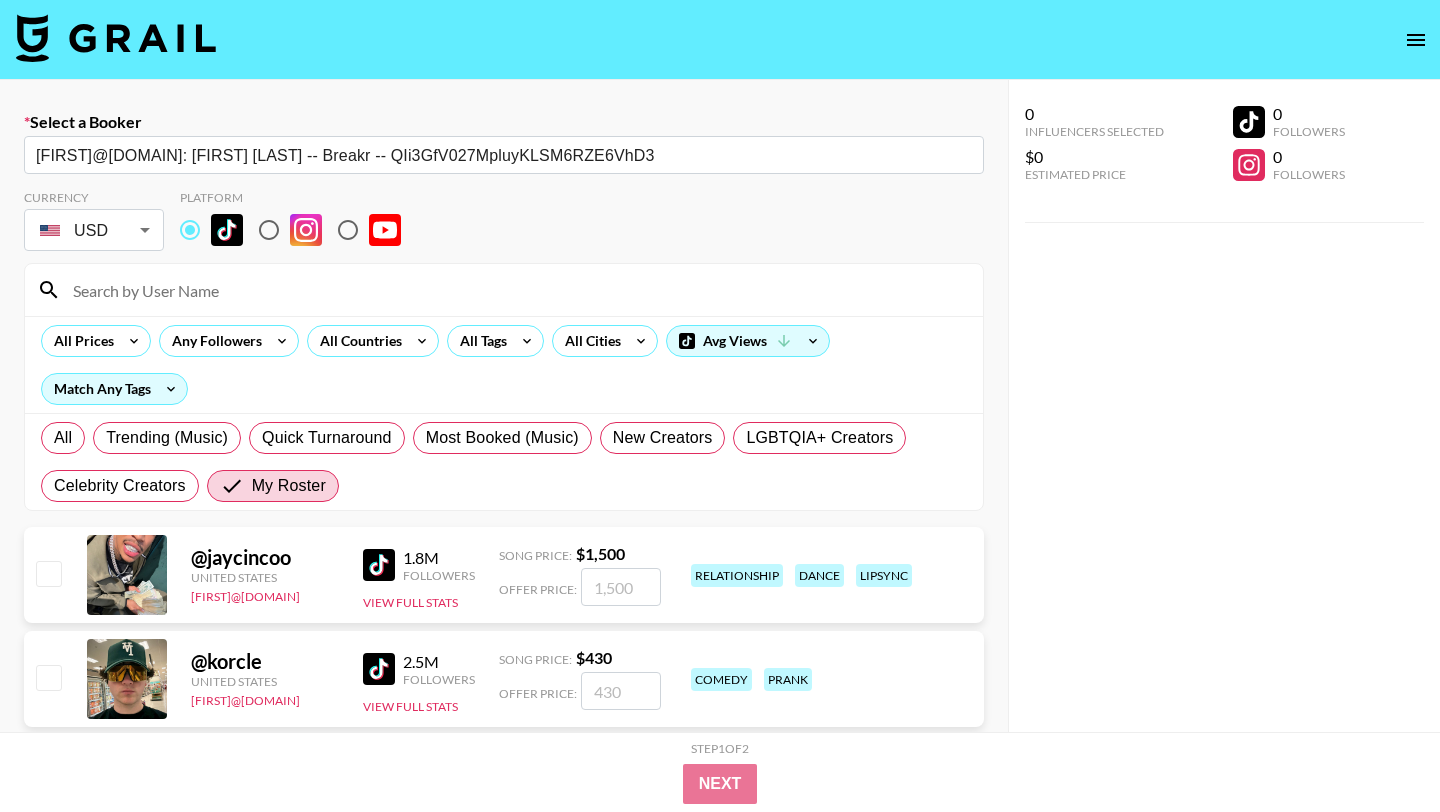 click at bounding box center [516, 290] 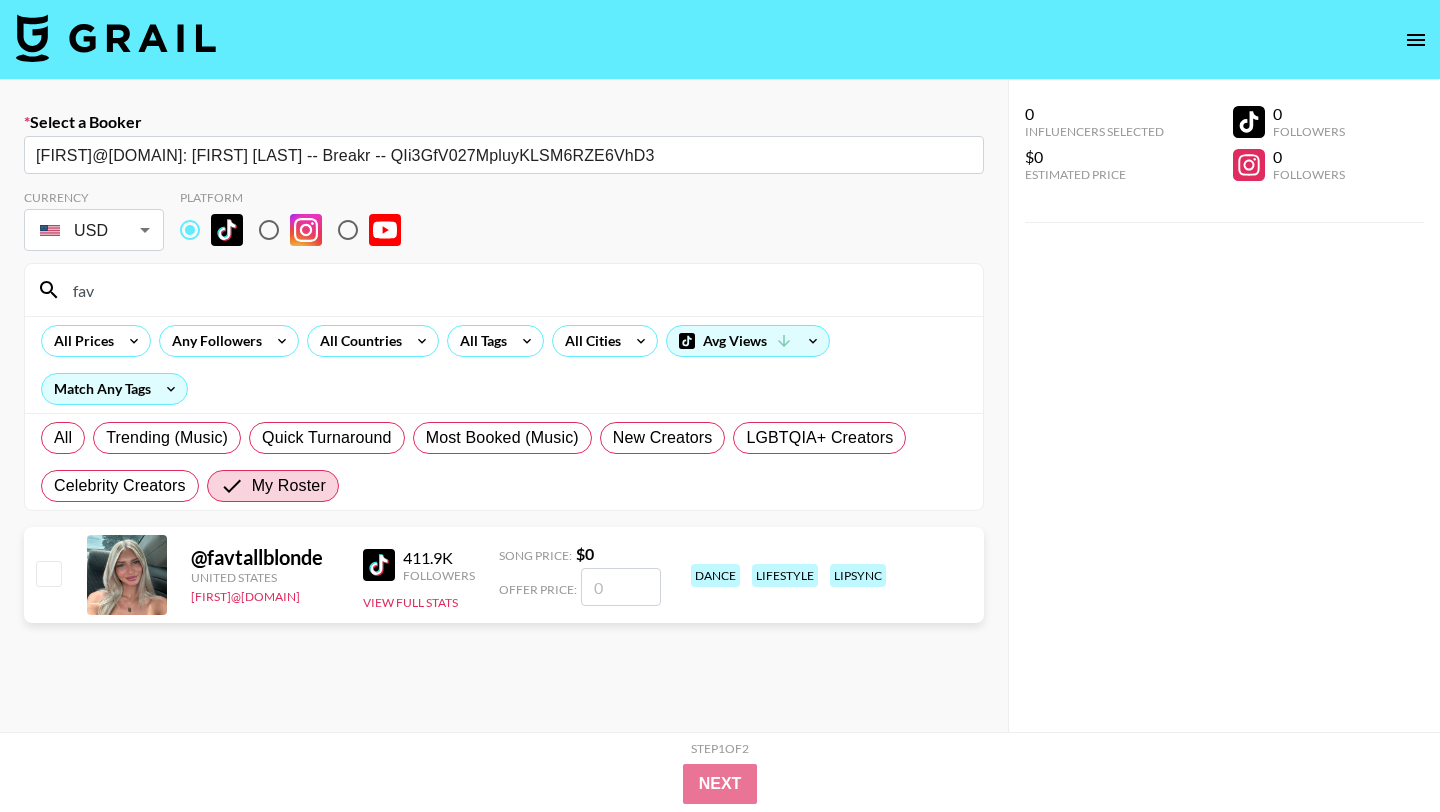 type on "fav" 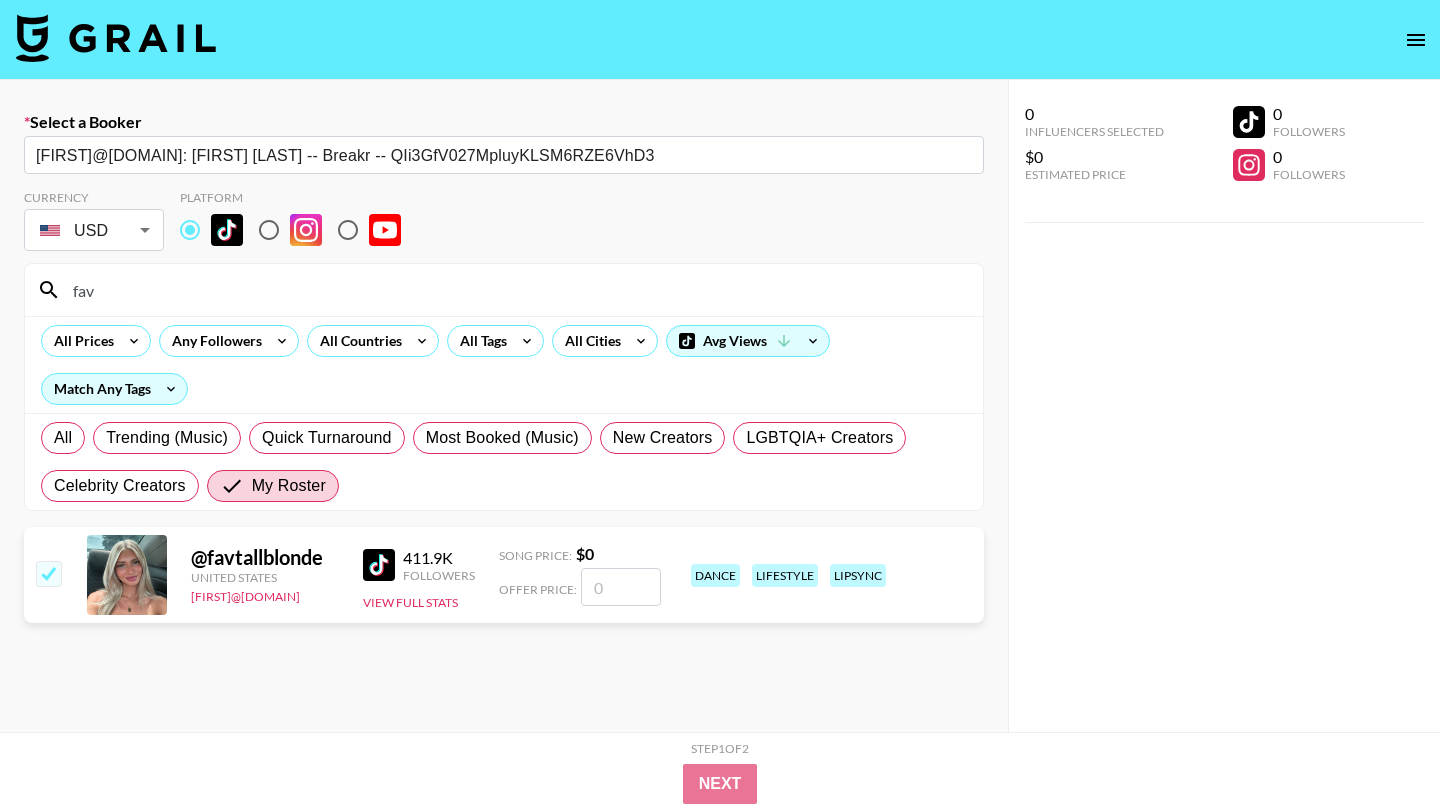 checkbox on "true" 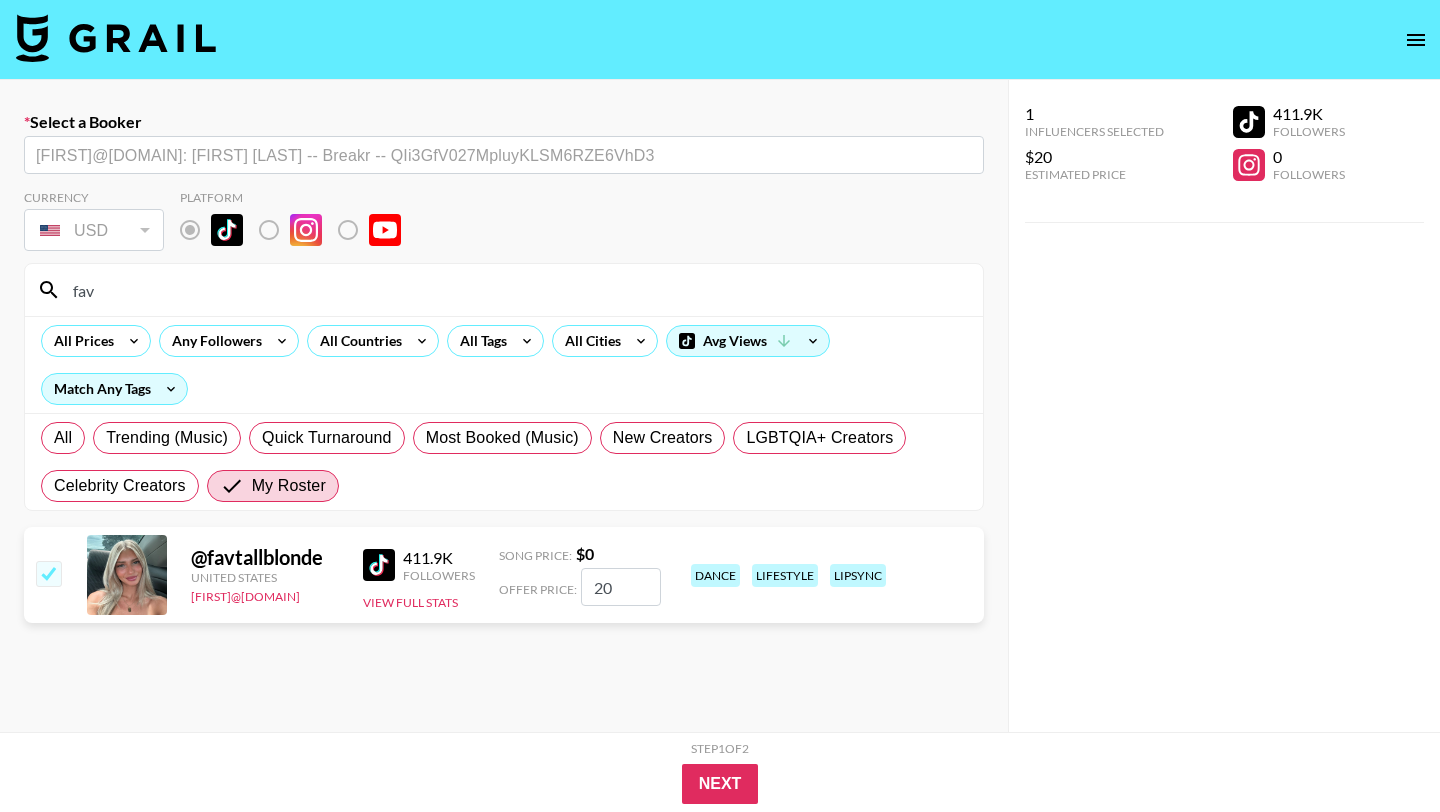 type on "200" 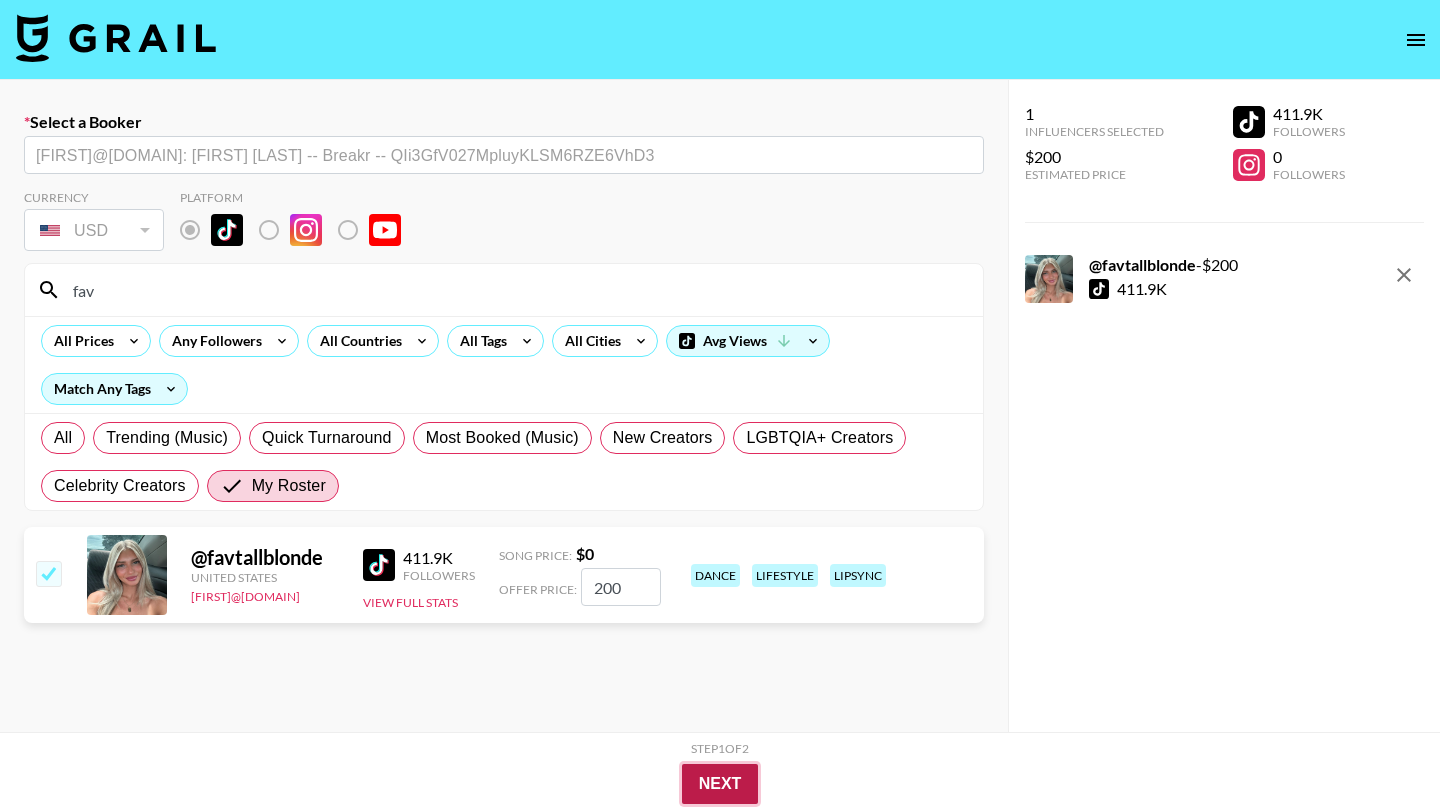 click on "Next" at bounding box center (720, 784) 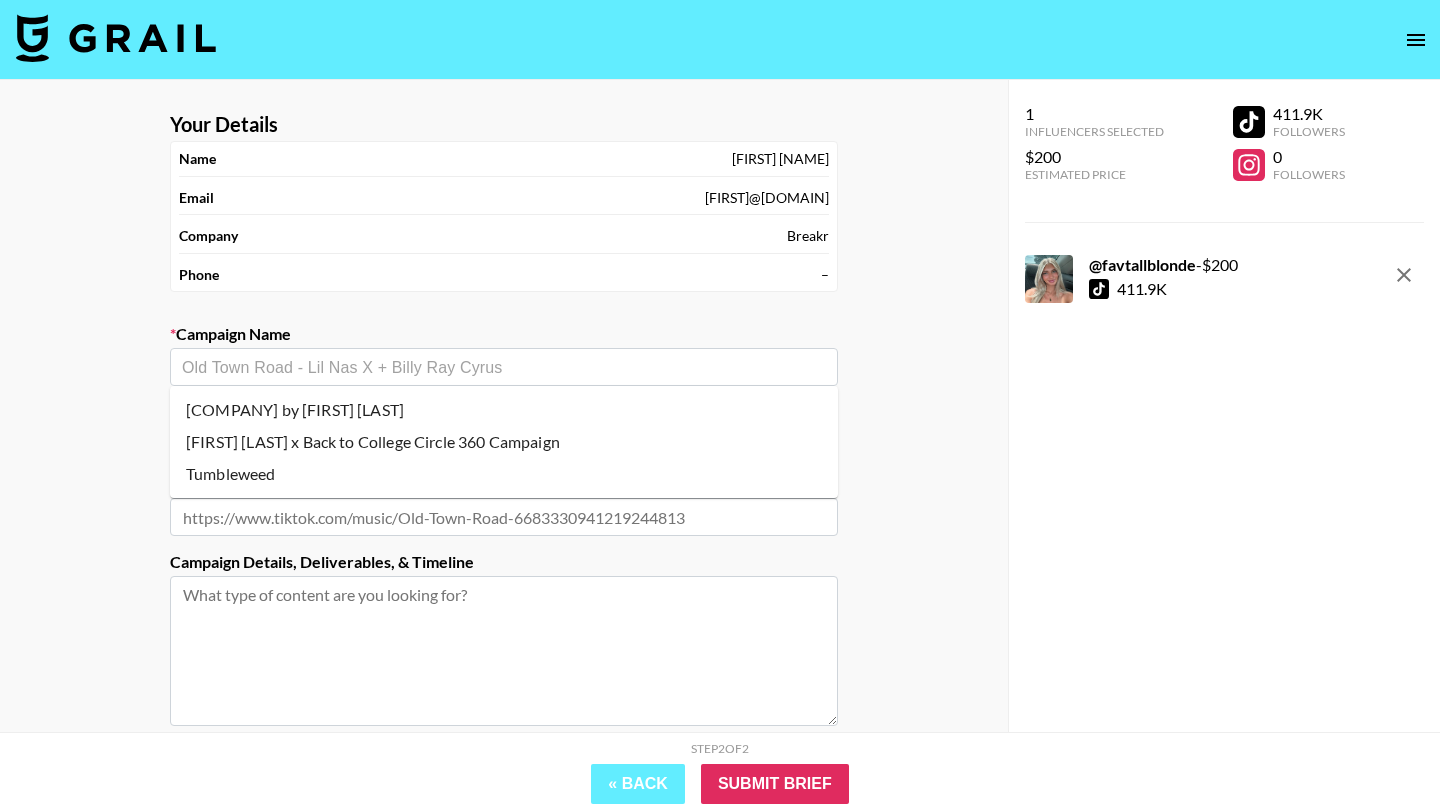 click at bounding box center (504, 367) 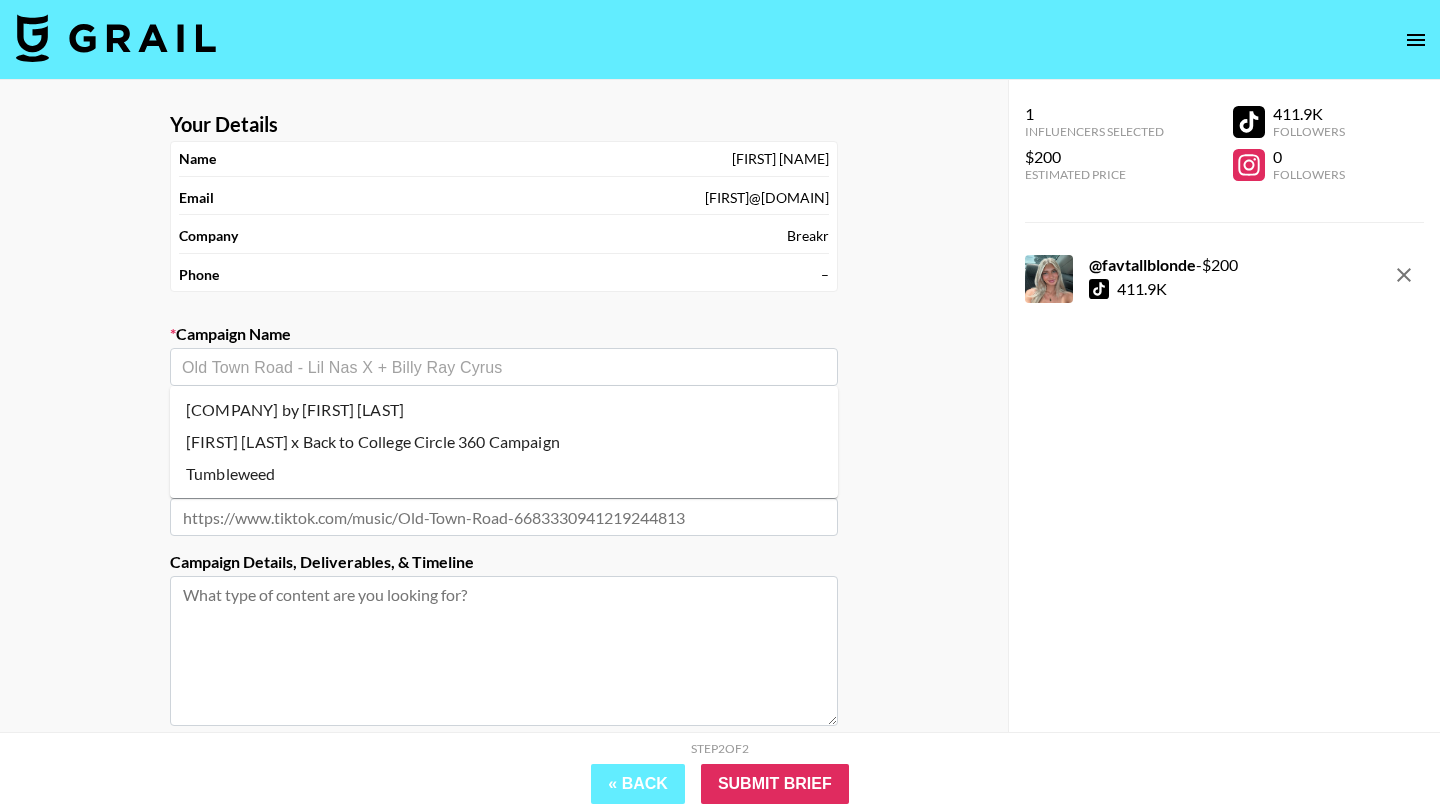 click on "Tumbleweed" at bounding box center (504, 474) 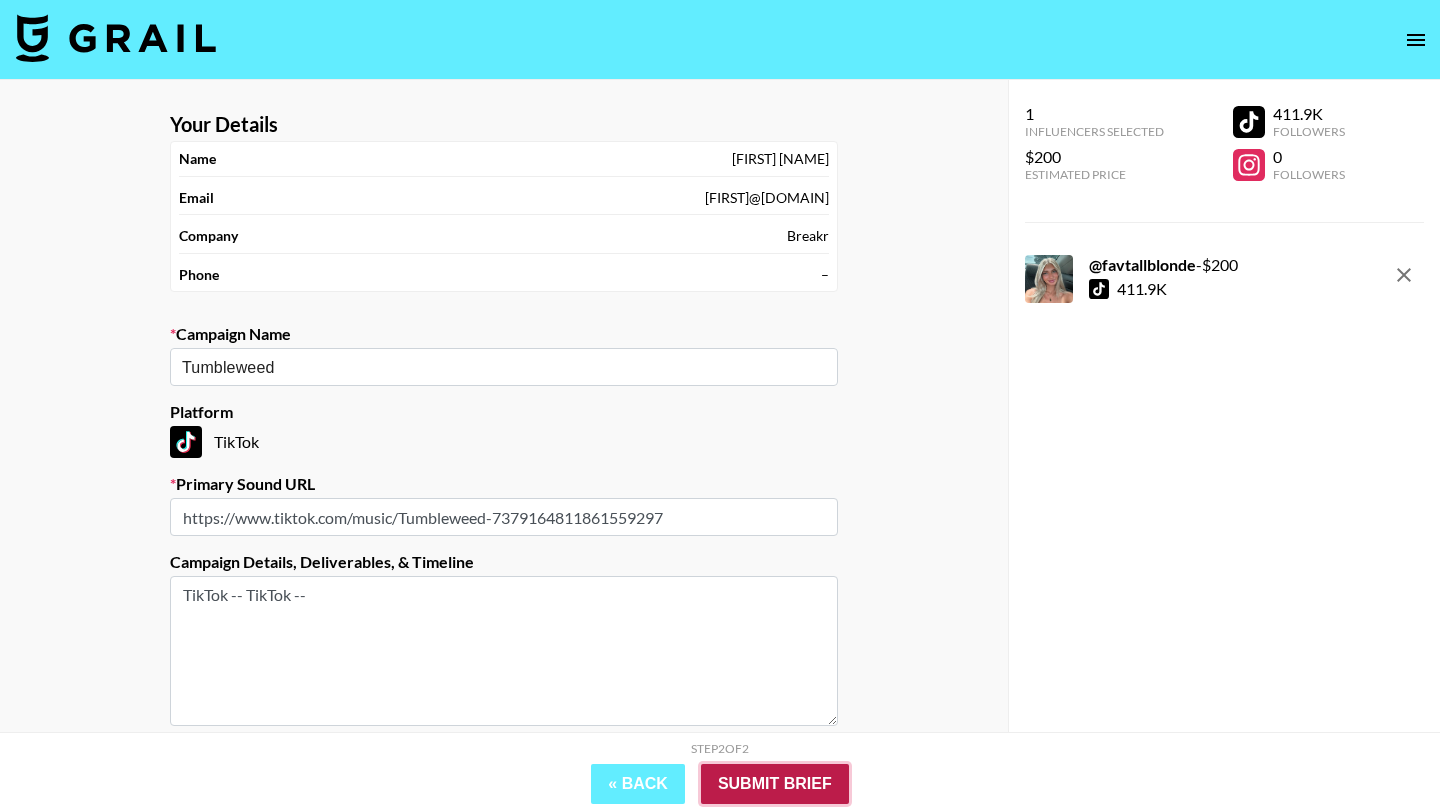 click on "Submit Brief" at bounding box center [775, 784] 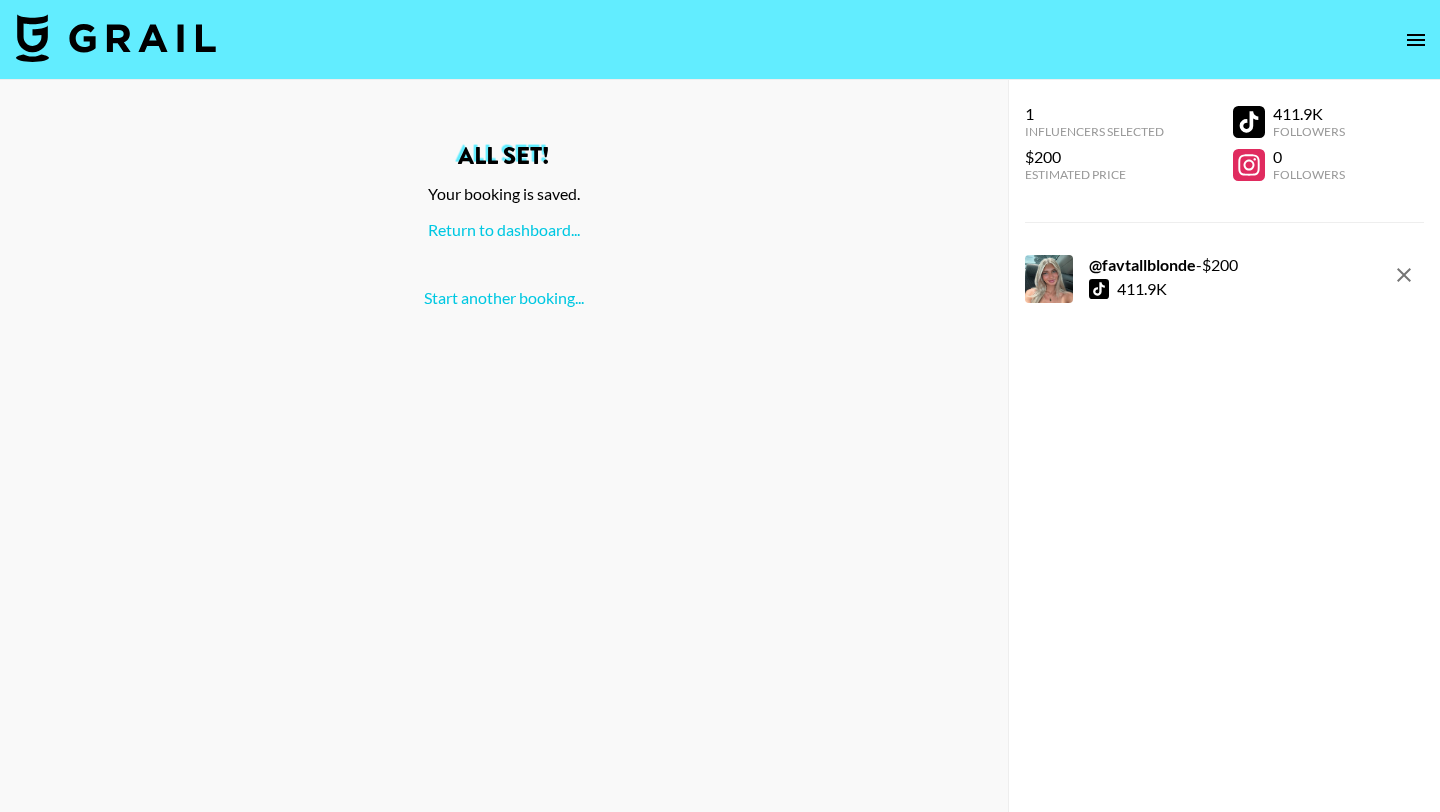 click at bounding box center (116, 38) 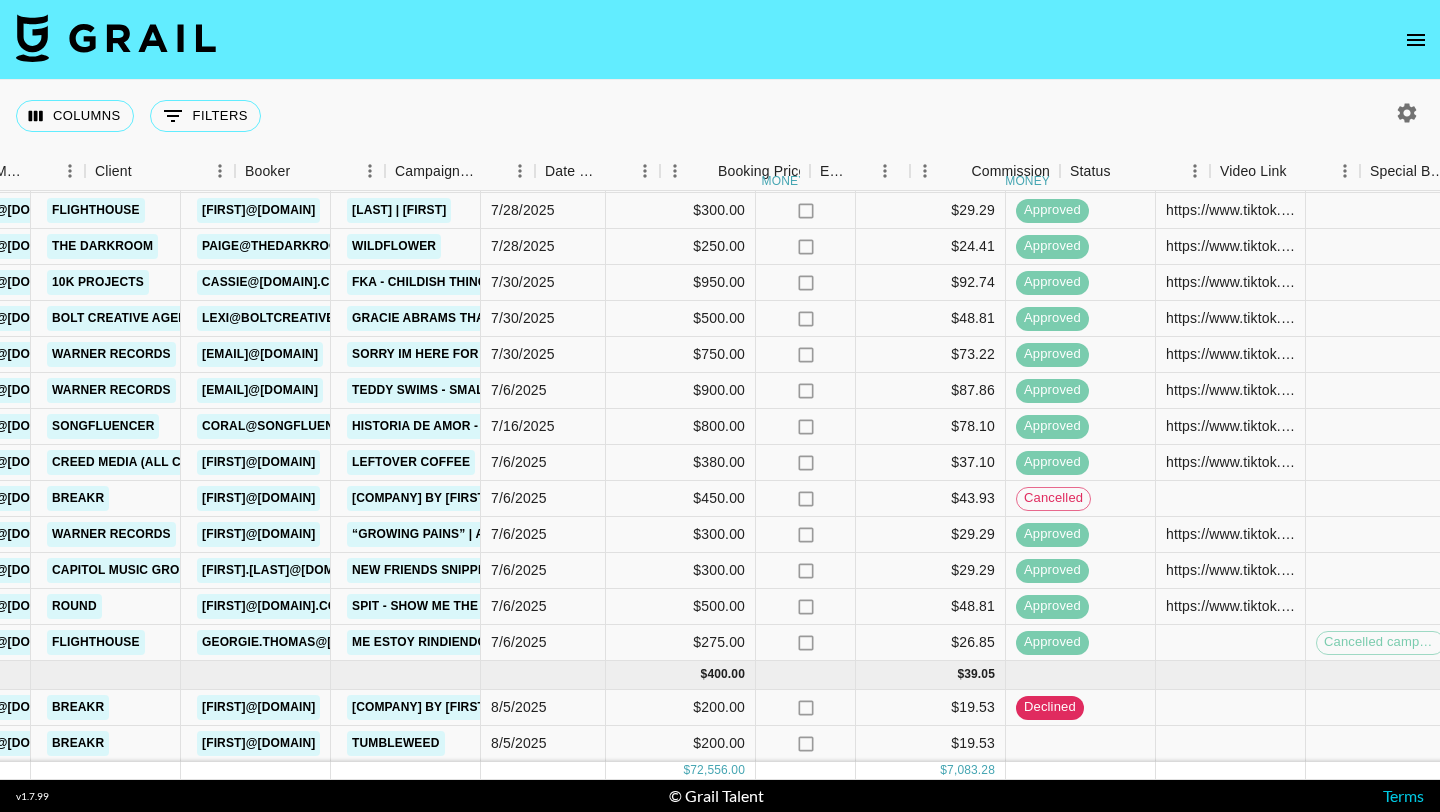 scroll, scrollTop: 2641, scrollLeft: 647, axis: both 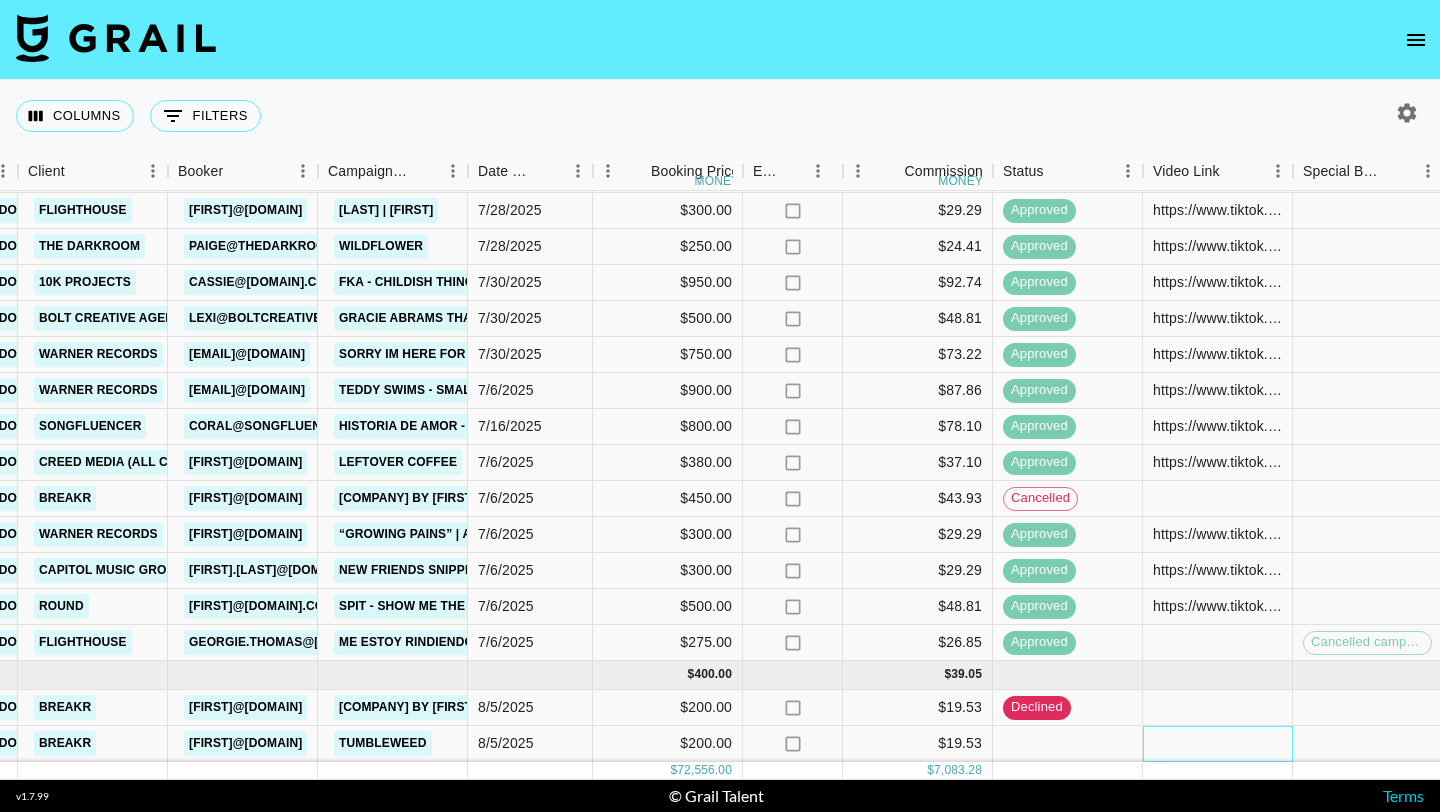 click at bounding box center [1218, 744] 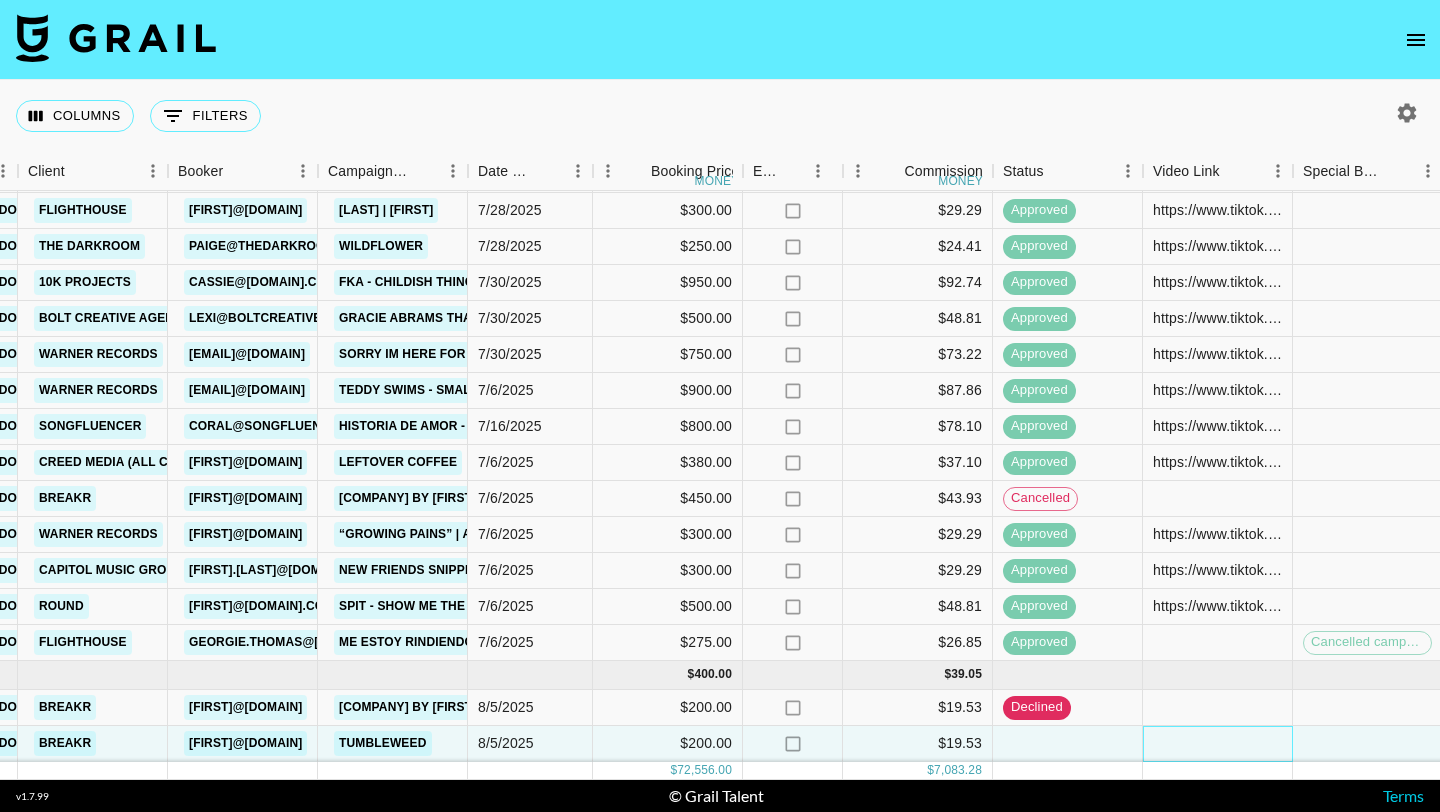 click at bounding box center (1218, 744) 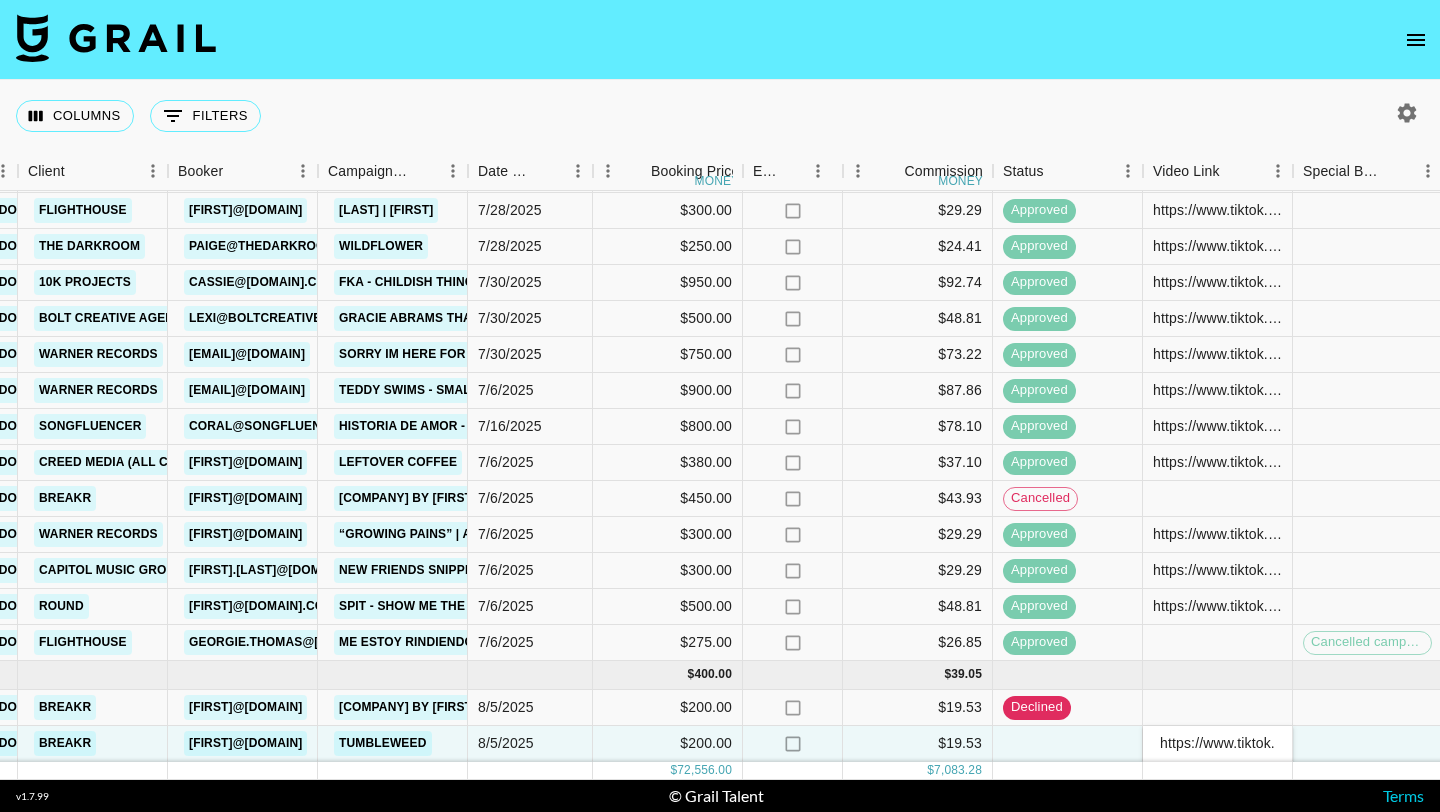 scroll, scrollTop: 0, scrollLeft: 787, axis: horizontal 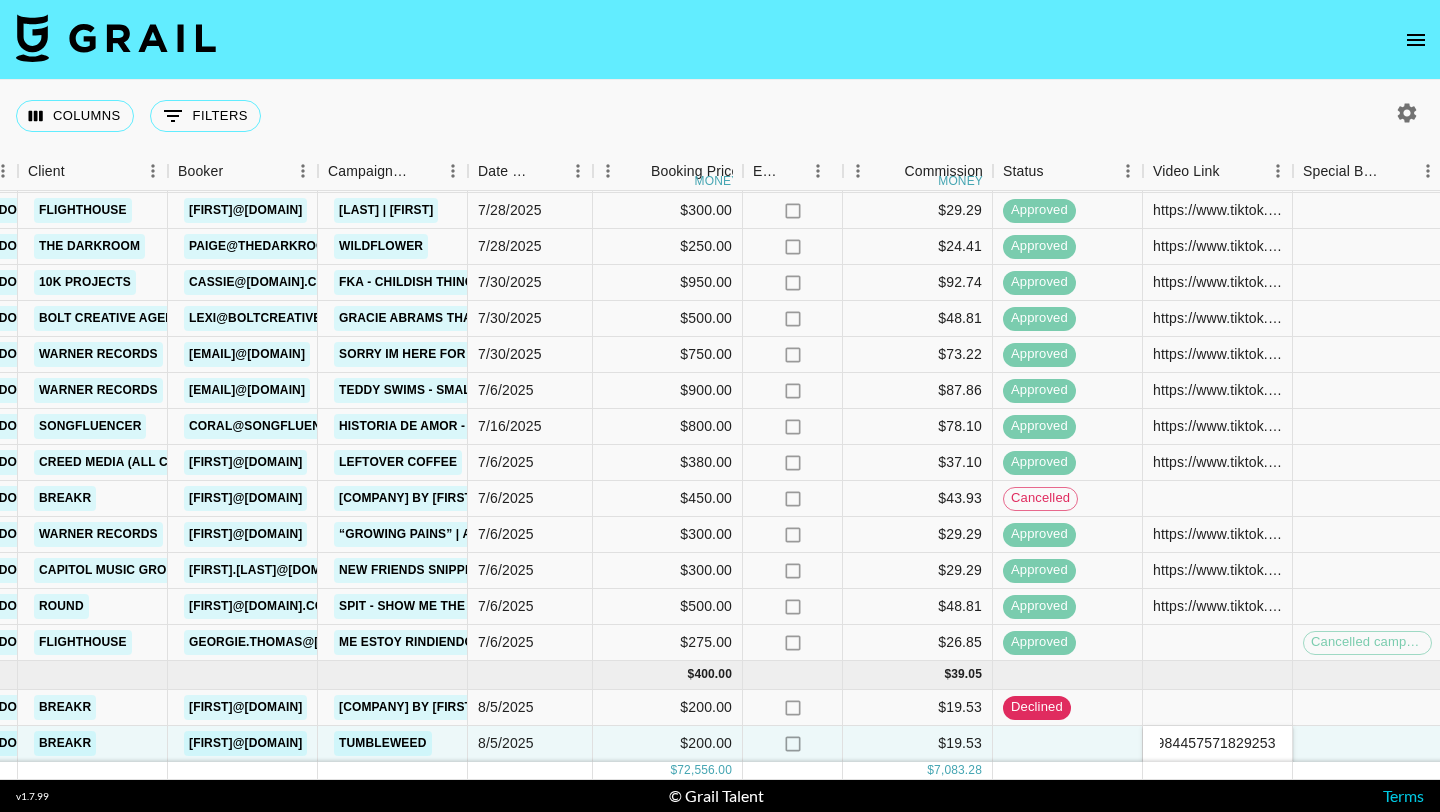 type on "https://www.tiktok.com/@favtallblonde/video/7531060333998296334?is_from_webapp=1&sender_device=pc&web_id=7518984457571829253" 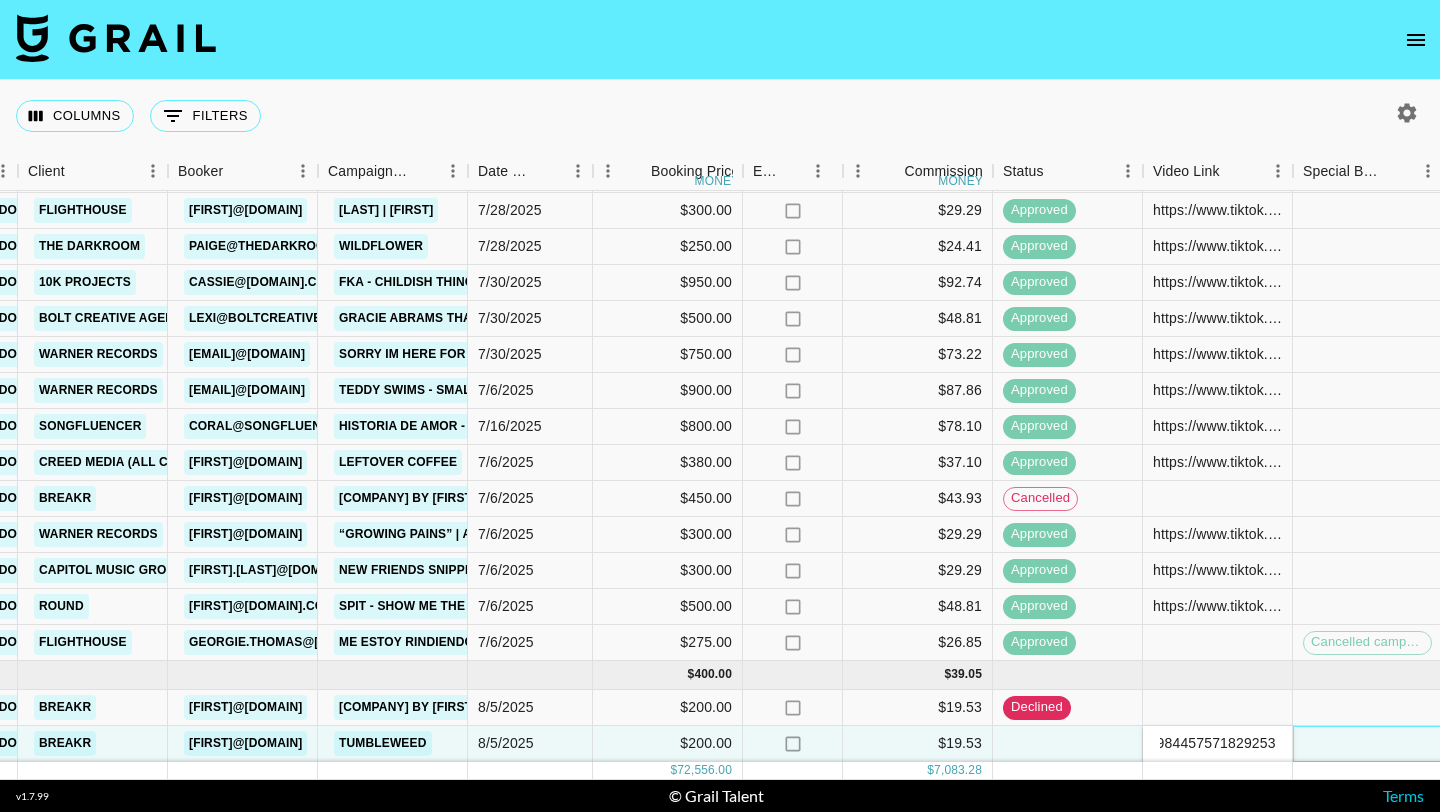 click at bounding box center (1368, 744) 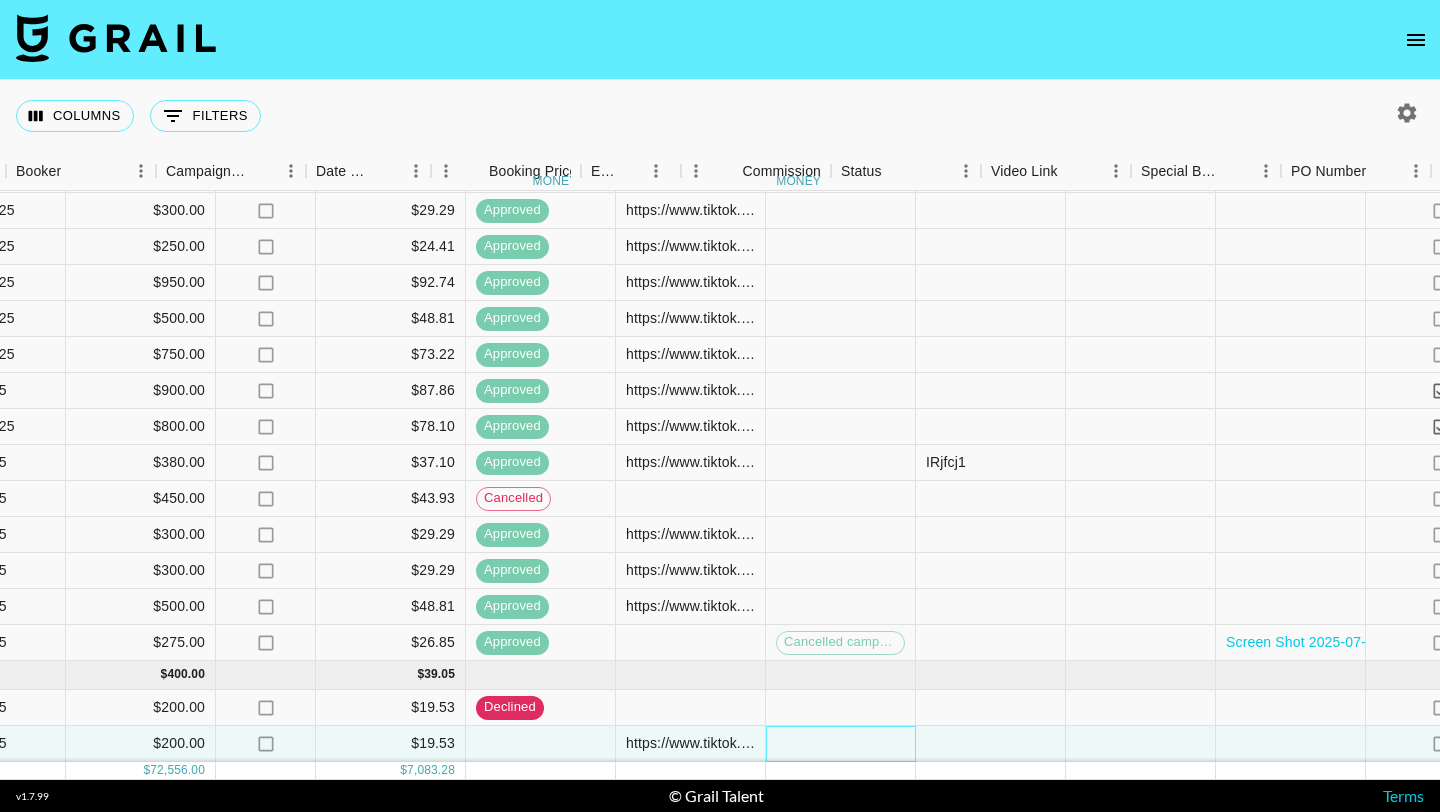 scroll, scrollTop: 2641, scrollLeft: 1630, axis: both 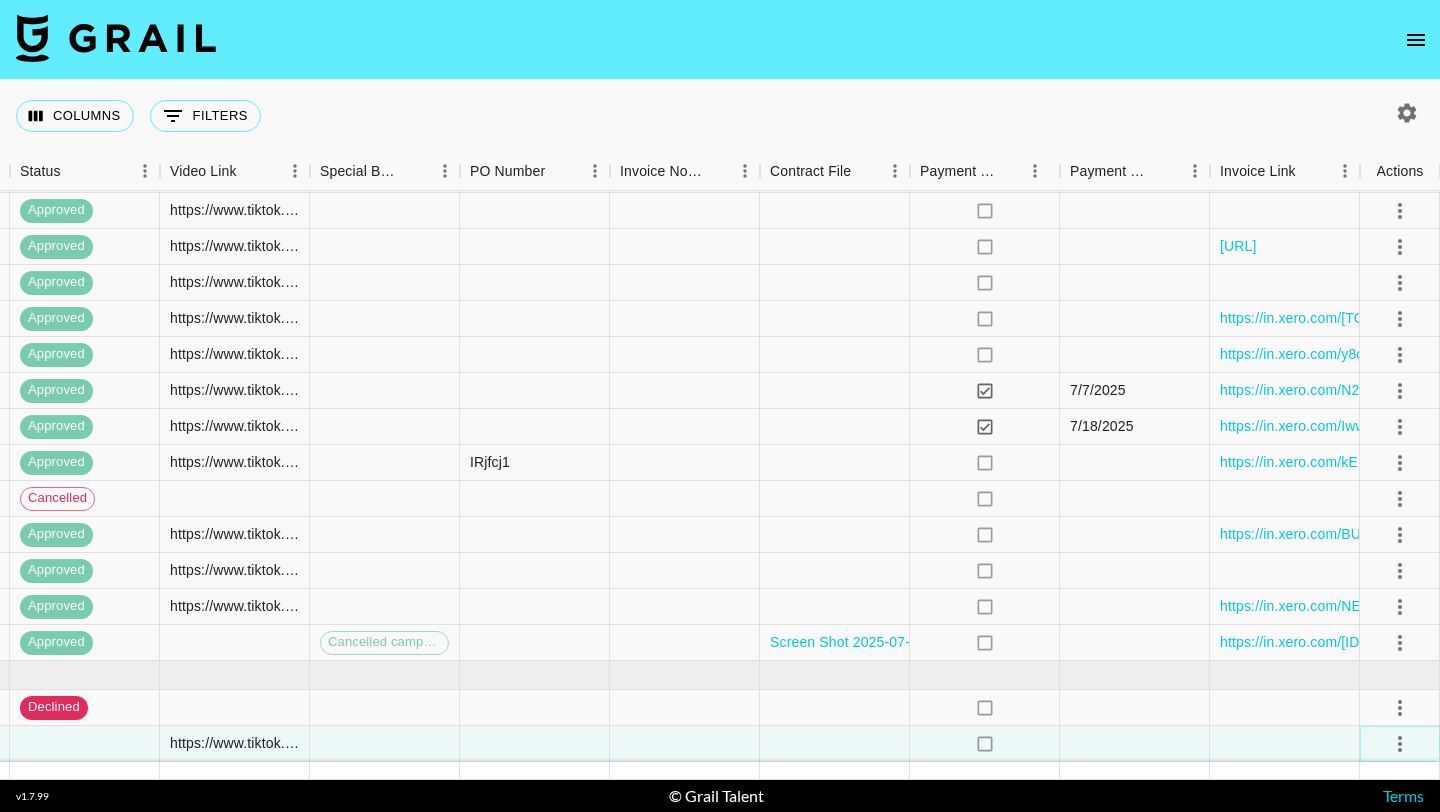 click 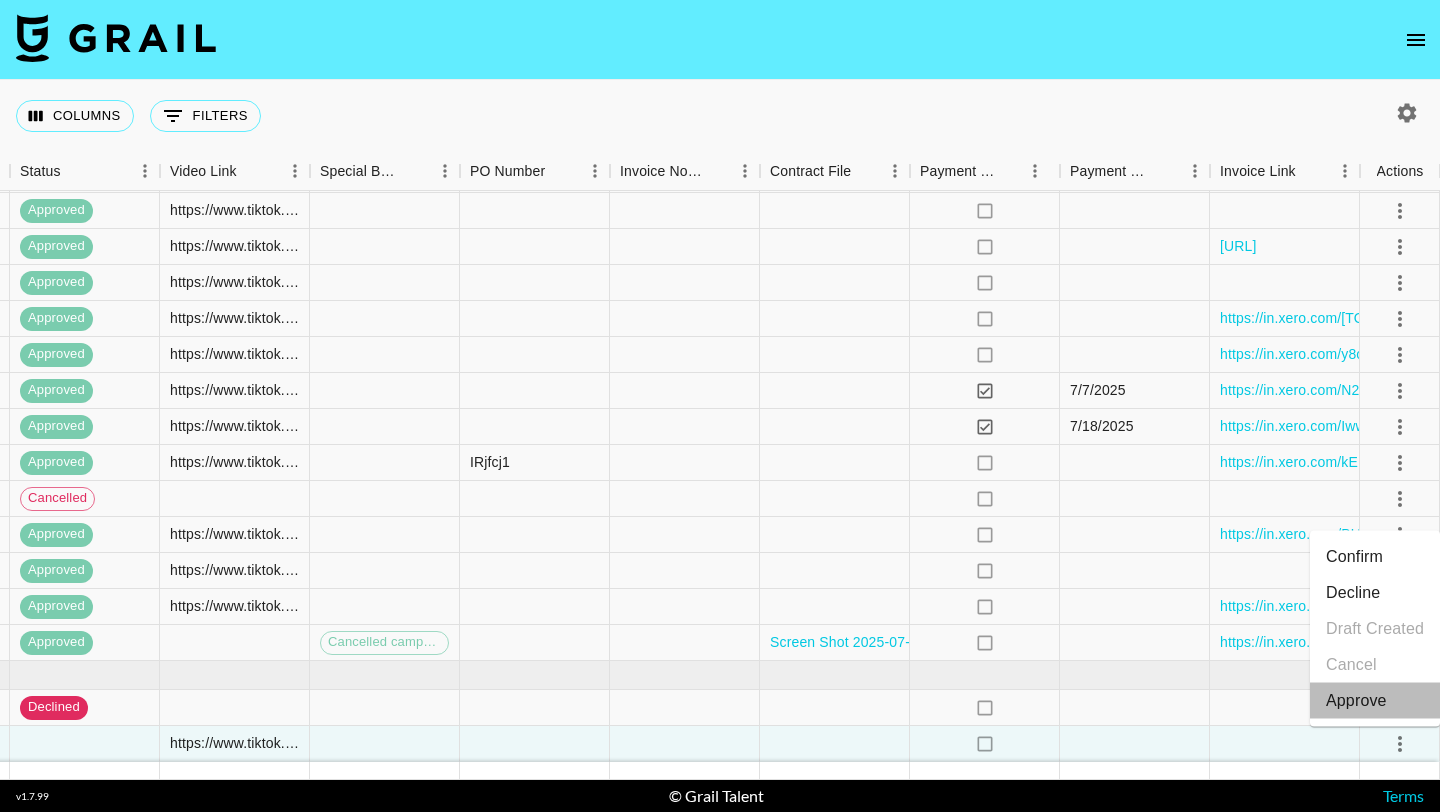 click on "Approve" at bounding box center [1356, 701] 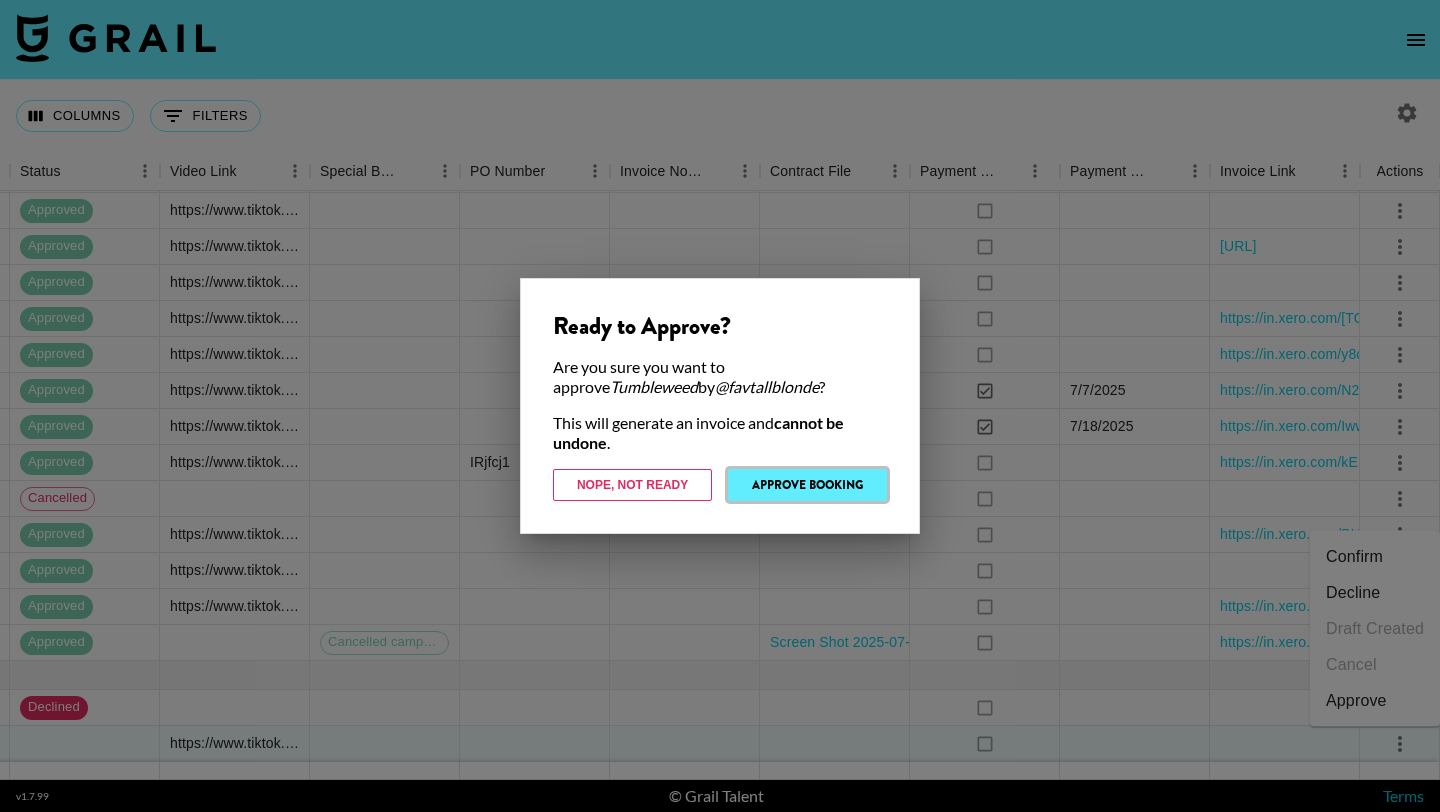 click on "Approve Booking" at bounding box center (807, 485) 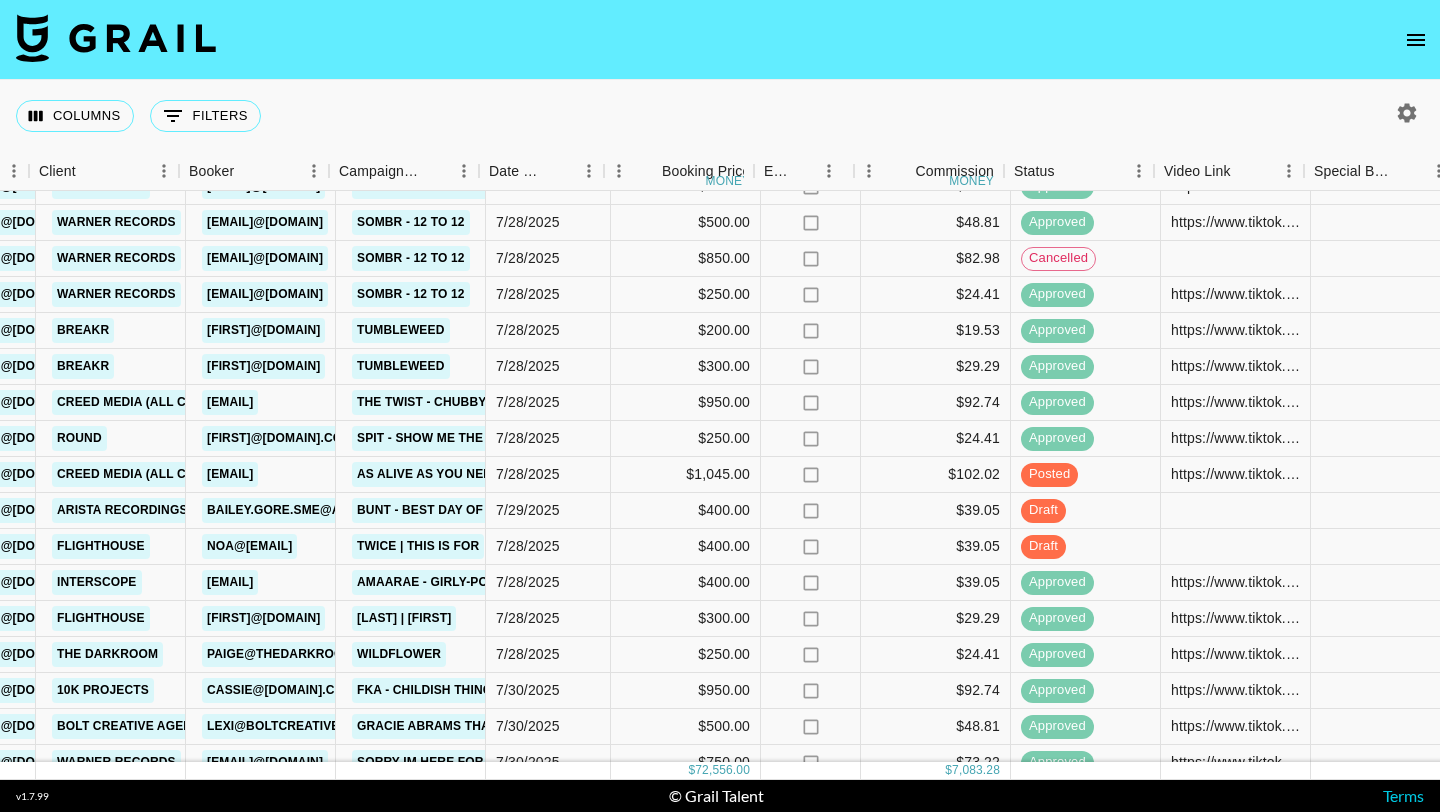 scroll, scrollTop: 2233, scrollLeft: 639, axis: both 